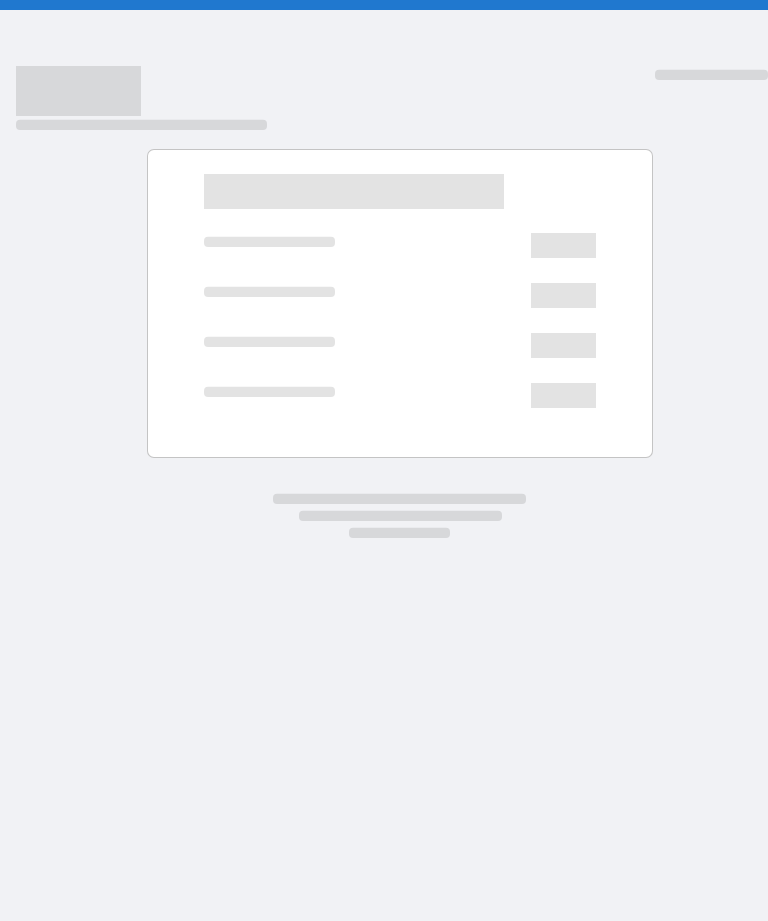 scroll, scrollTop: 0, scrollLeft: 0, axis: both 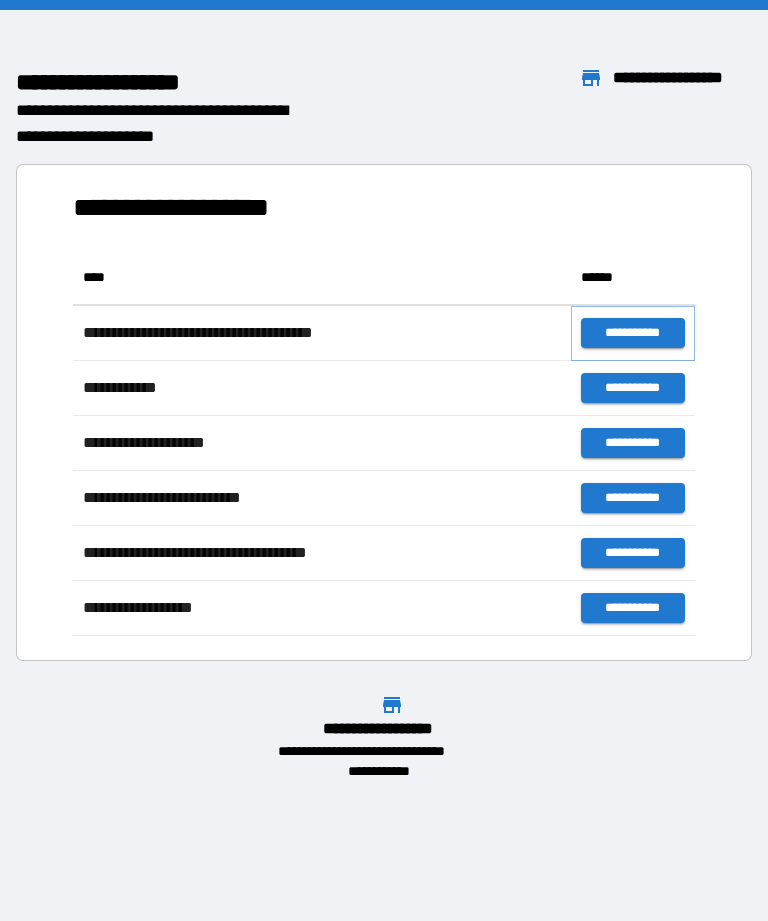 click on "**********" at bounding box center (633, 333) 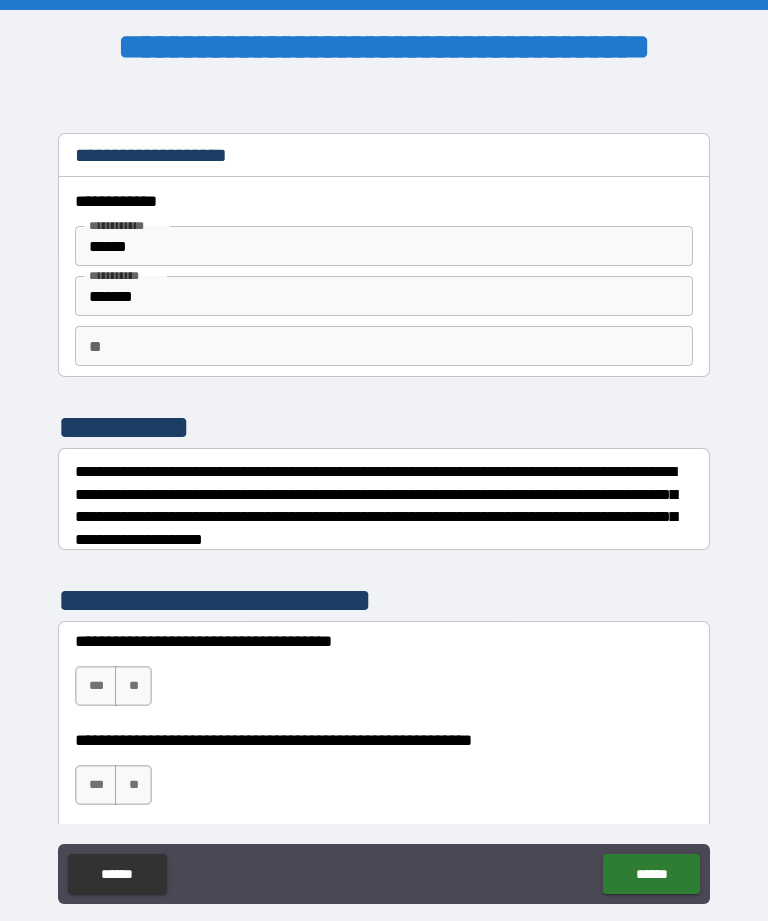 click on "**" at bounding box center [133, 686] 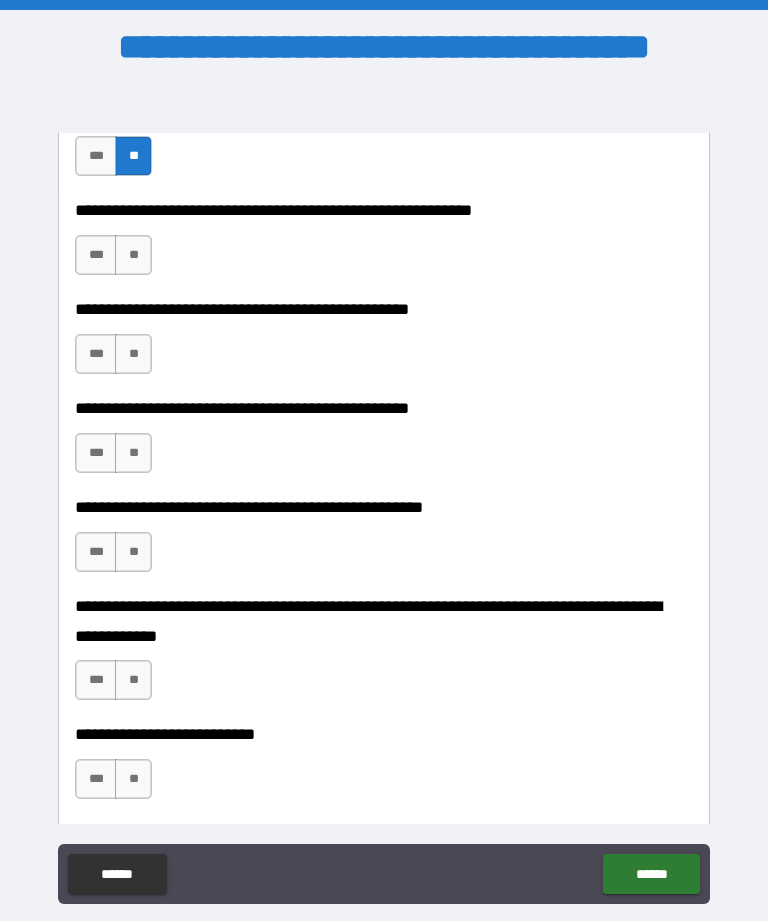 scroll, scrollTop: 531, scrollLeft: 0, axis: vertical 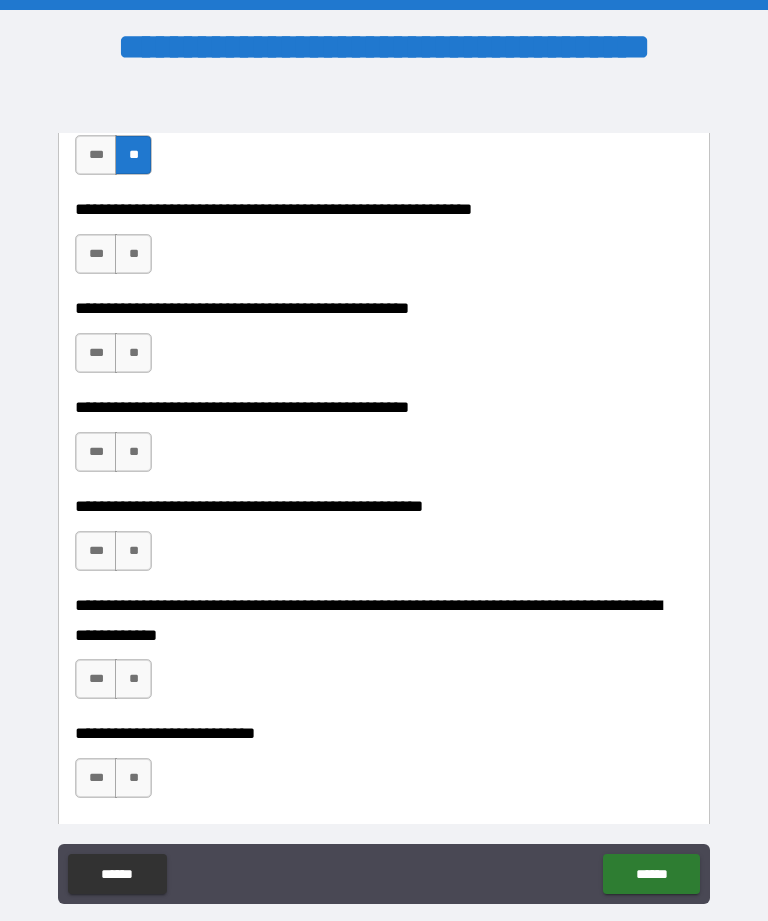click on "**" at bounding box center [133, 353] 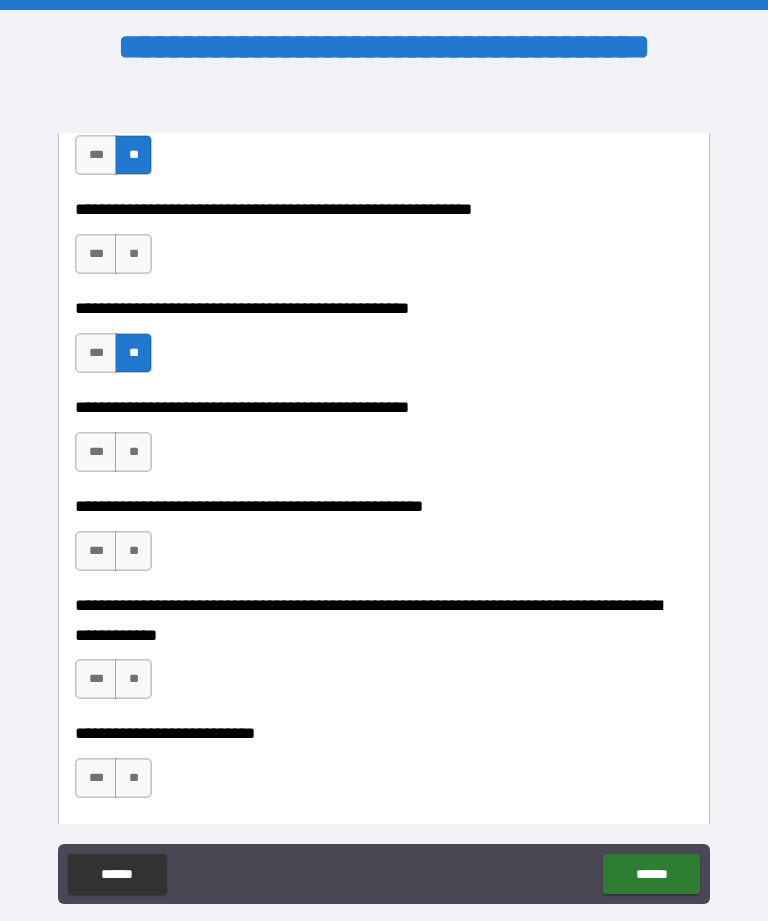 click on "***" at bounding box center [96, 254] 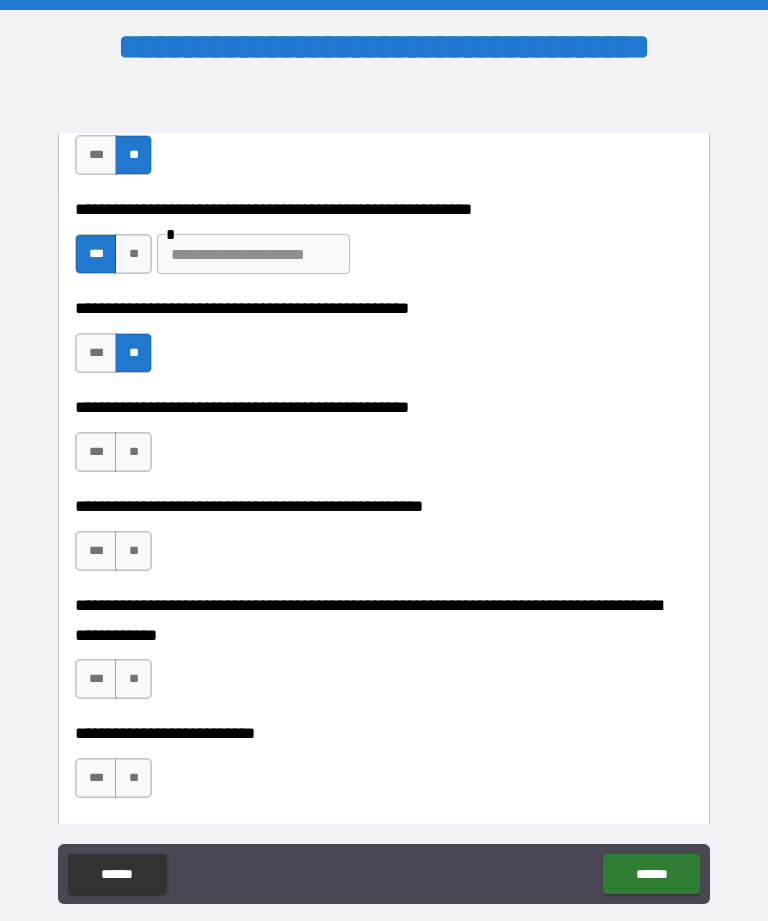 click at bounding box center (253, 254) 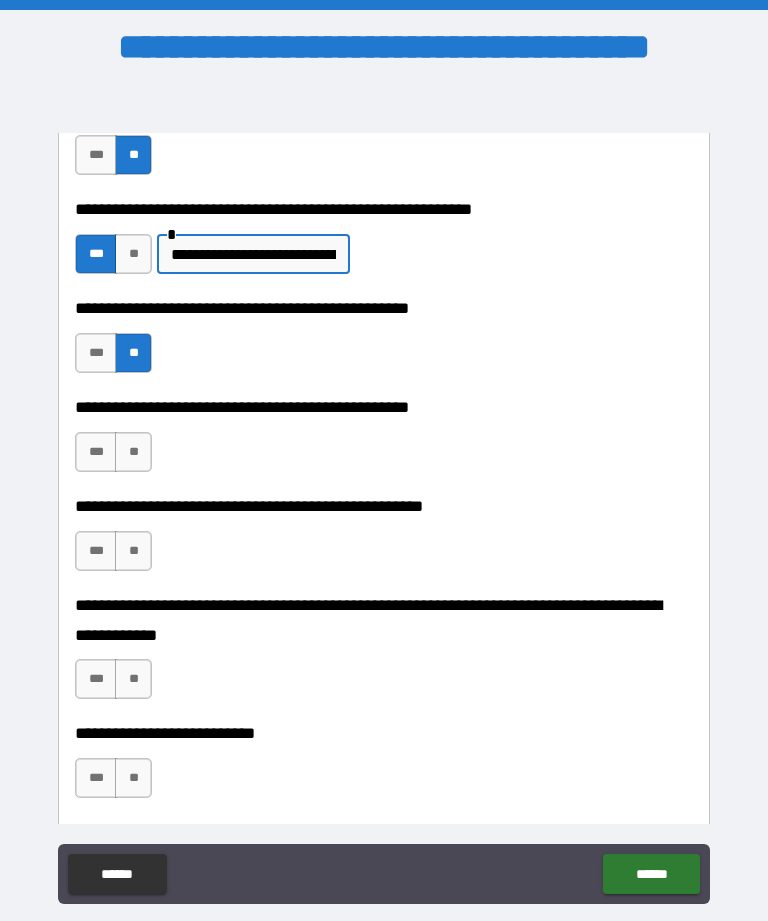 type on "**********" 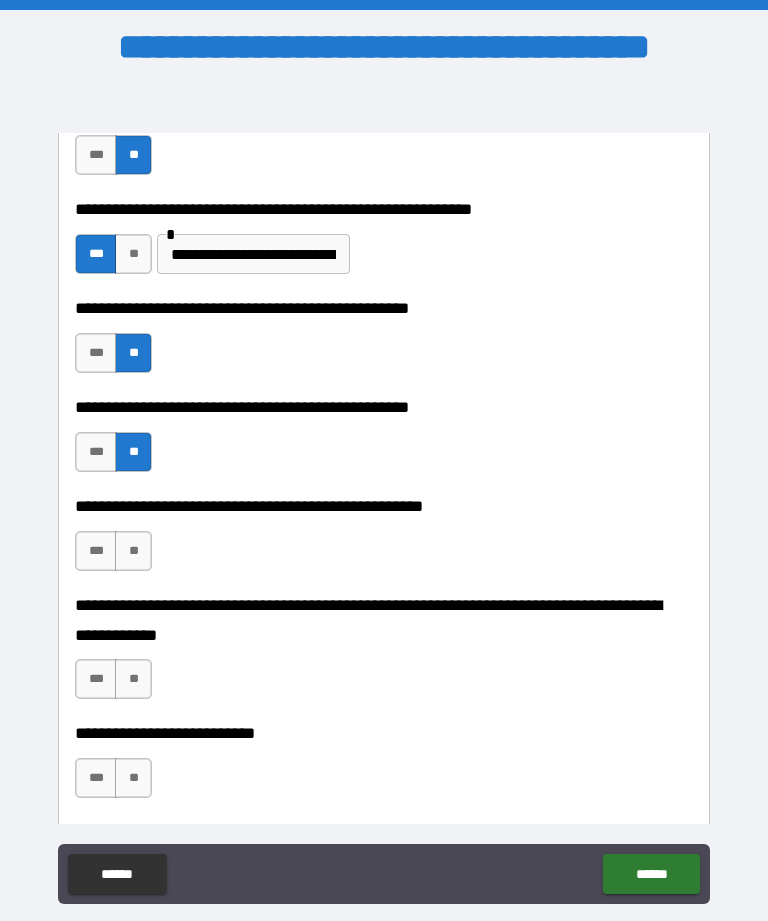 click on "**" at bounding box center [133, 551] 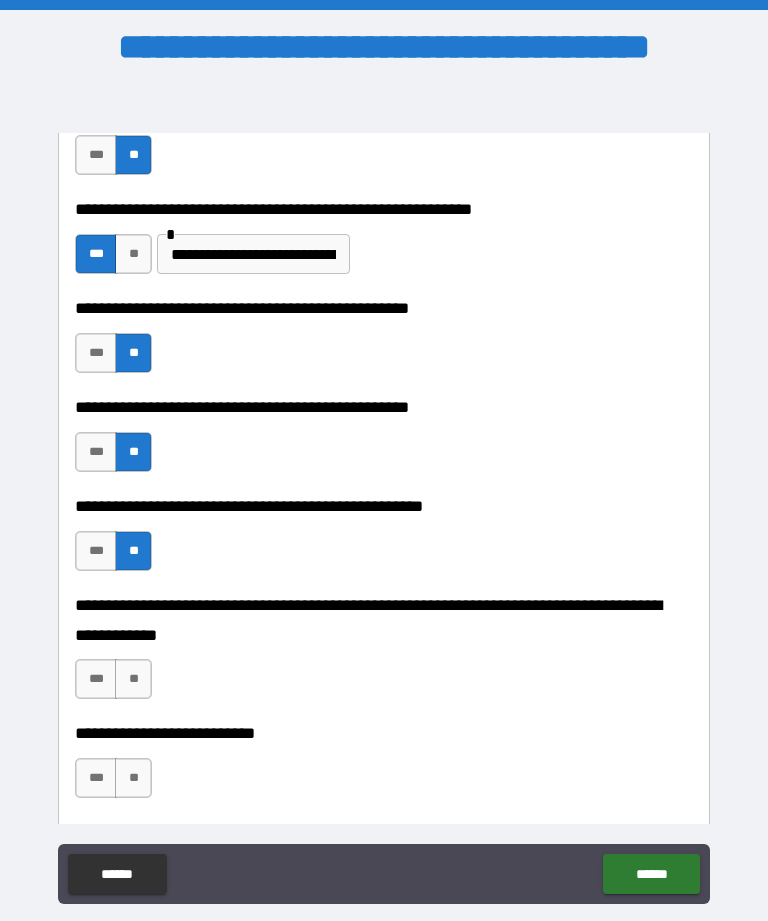 click on "**" at bounding box center (133, 679) 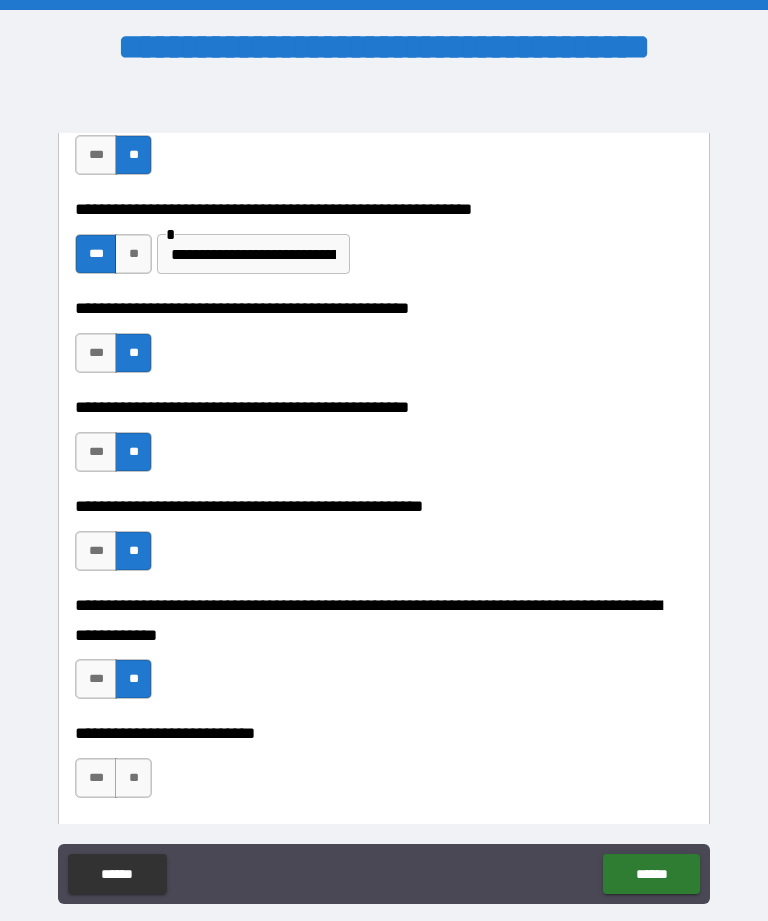 click on "**" at bounding box center [133, 778] 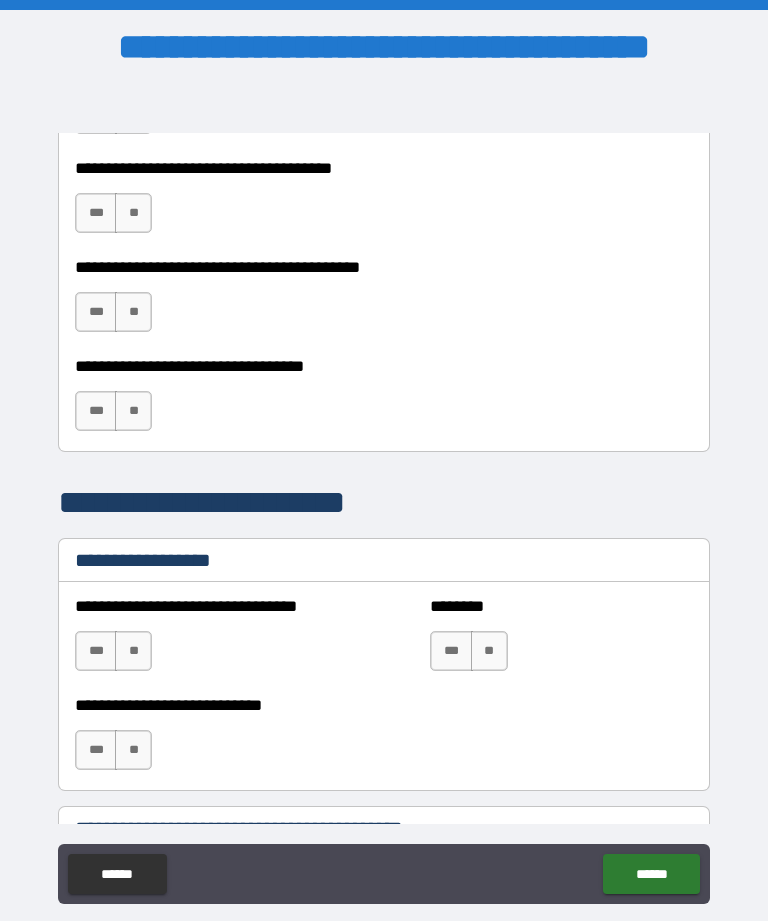 scroll, scrollTop: 1199, scrollLeft: 0, axis: vertical 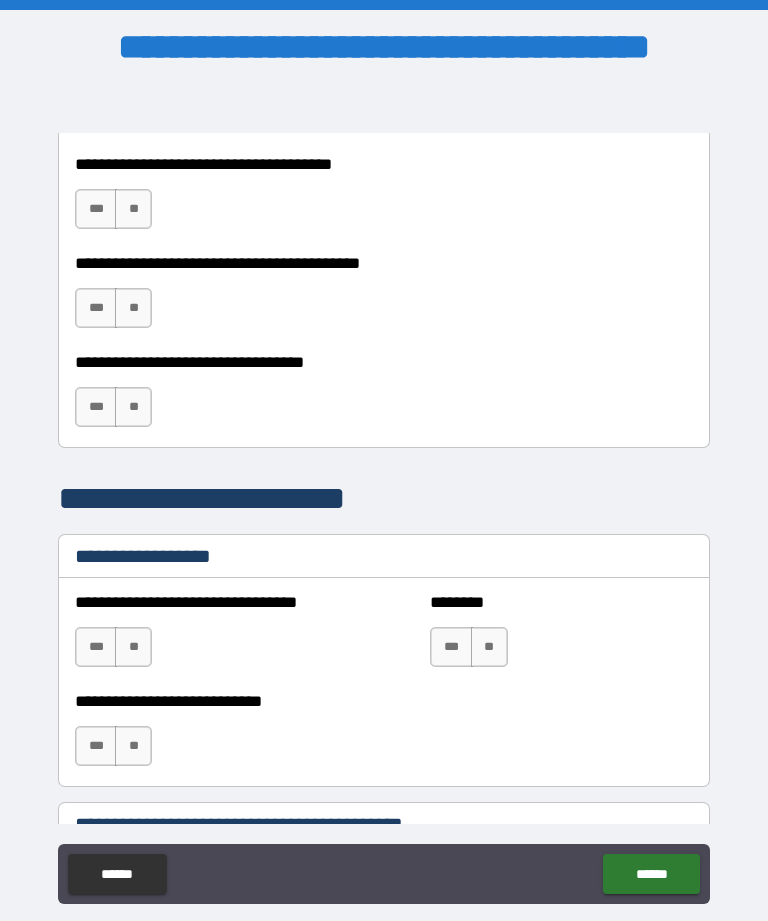 click on "***" at bounding box center (96, 209) 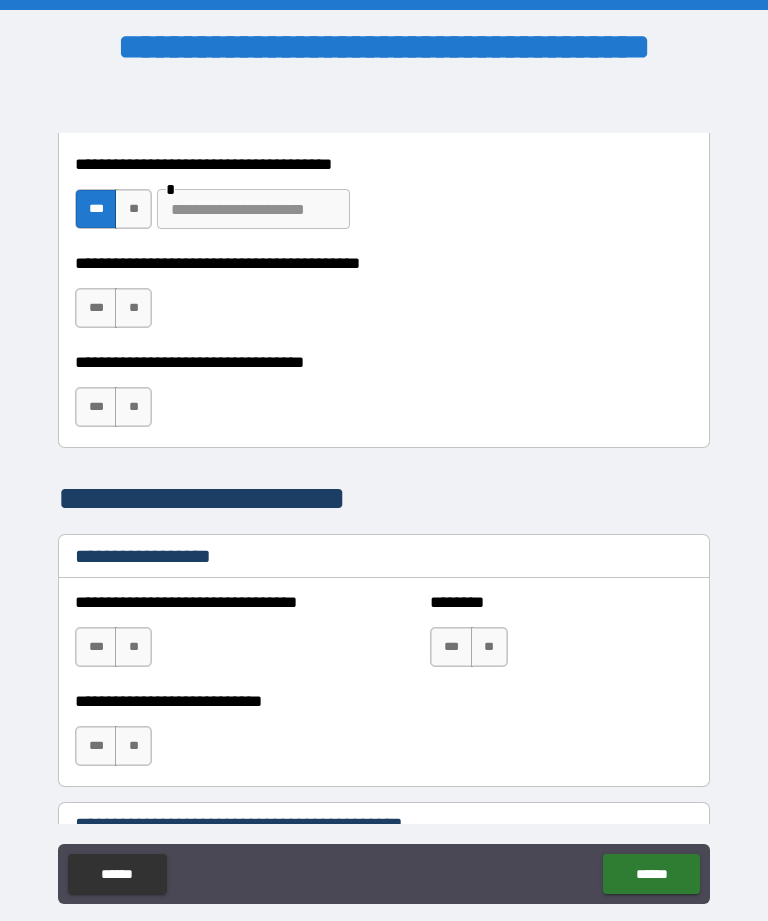 click at bounding box center [253, 209] 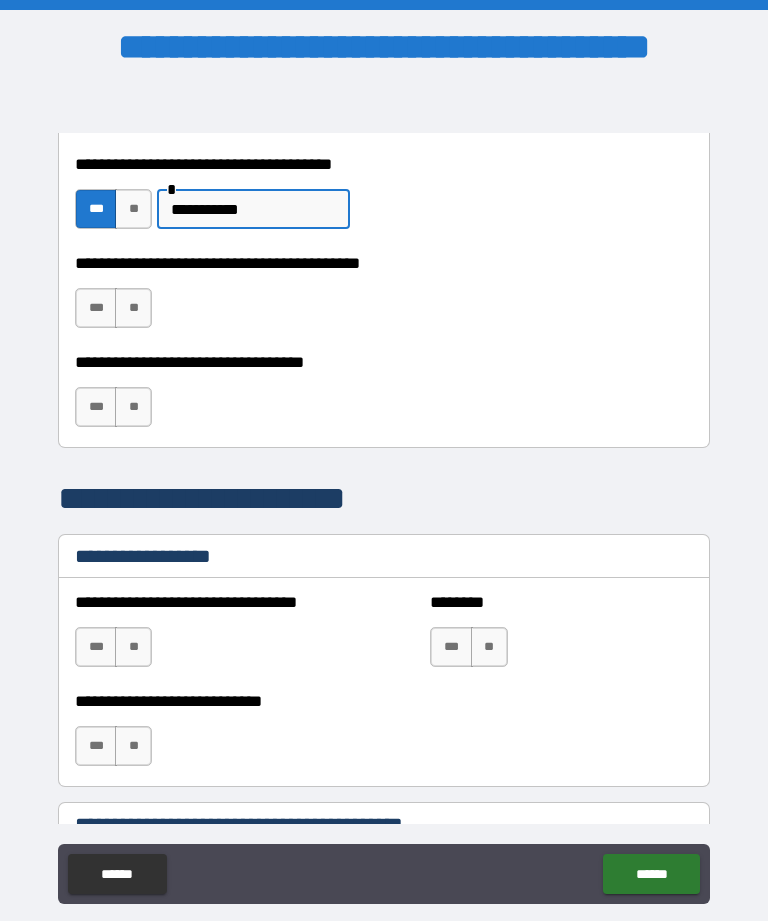 type on "**********" 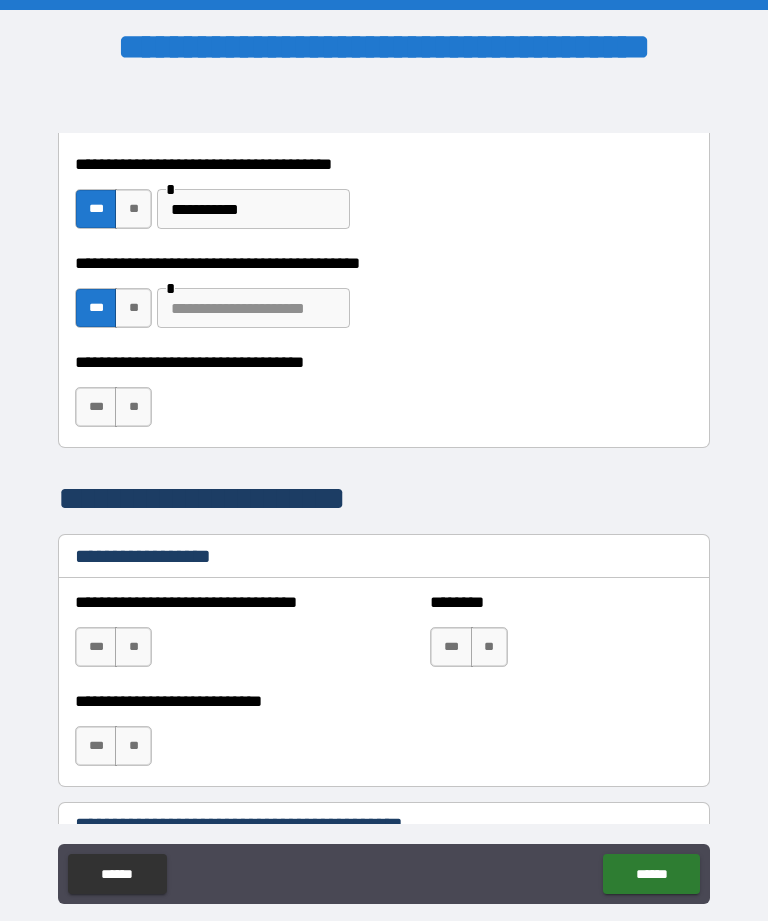 click at bounding box center [253, 308] 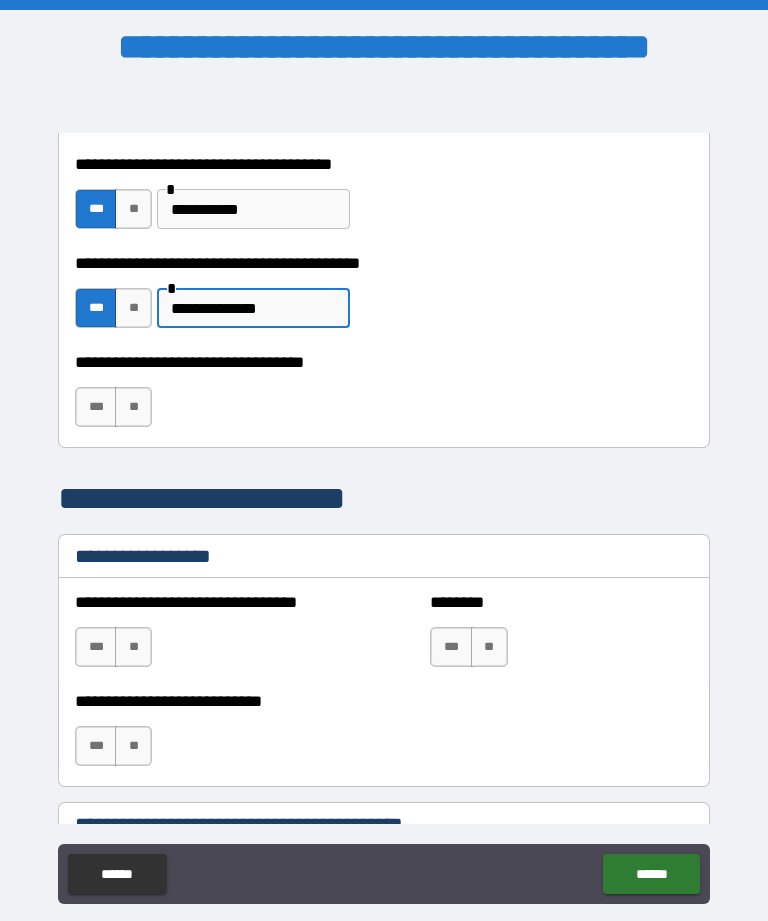 type on "**********" 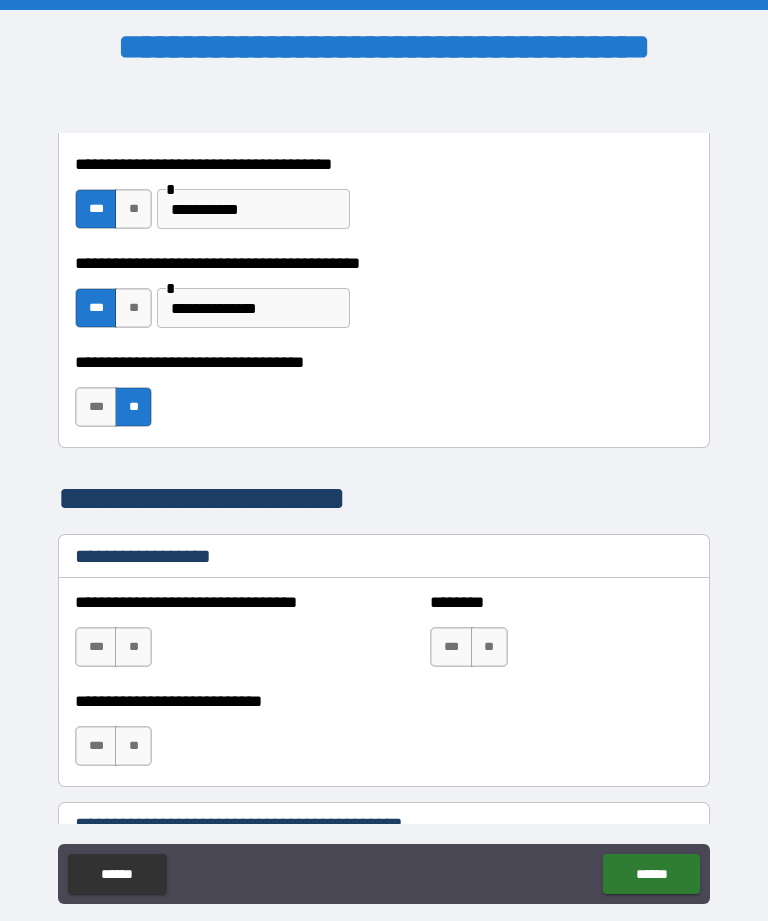 click on "**" at bounding box center (133, 647) 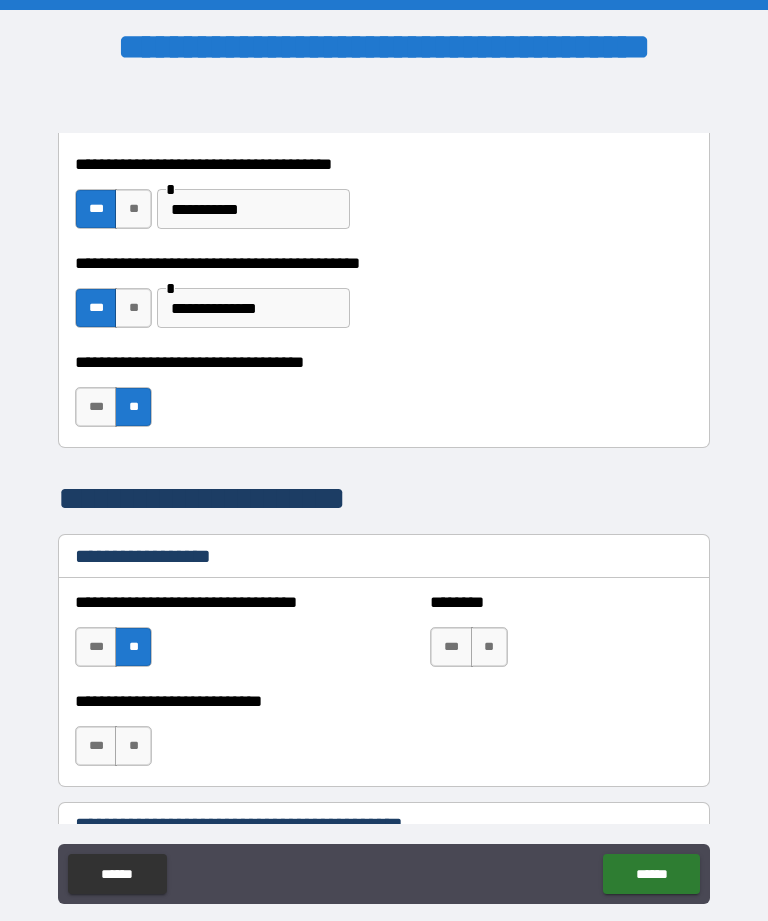 click on "**" at bounding box center (133, 746) 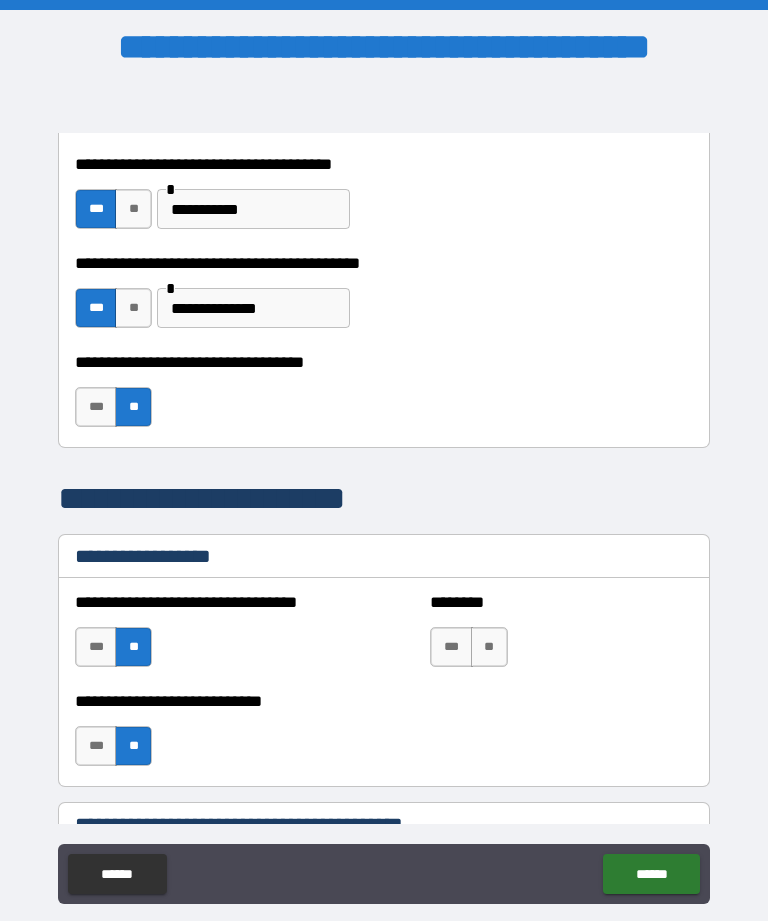 click on "**" at bounding box center (489, 647) 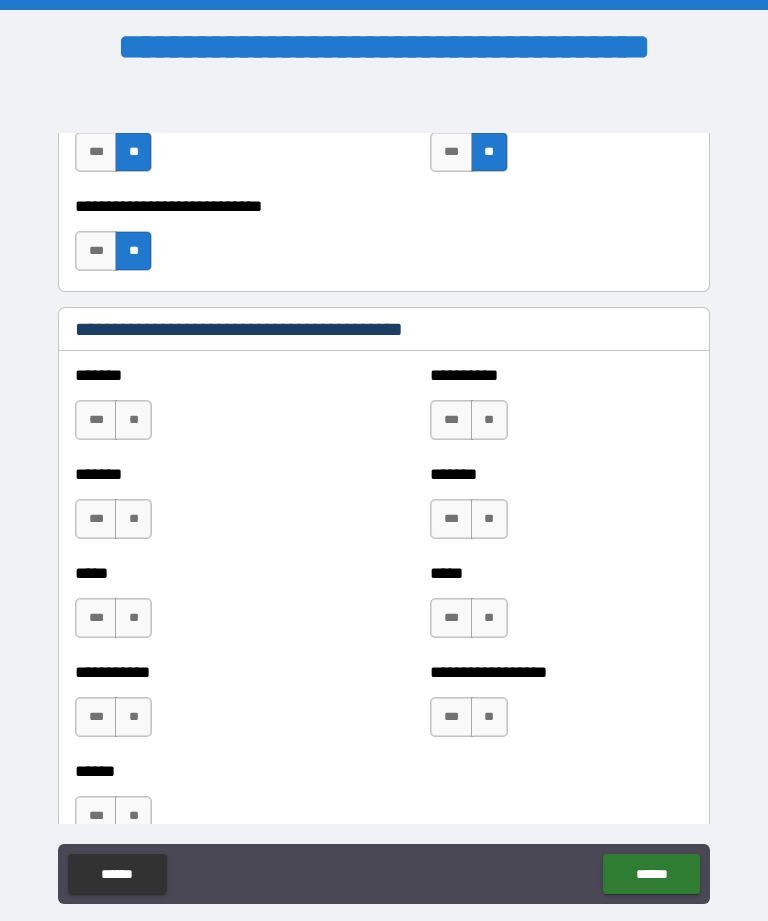 scroll, scrollTop: 1697, scrollLeft: 0, axis: vertical 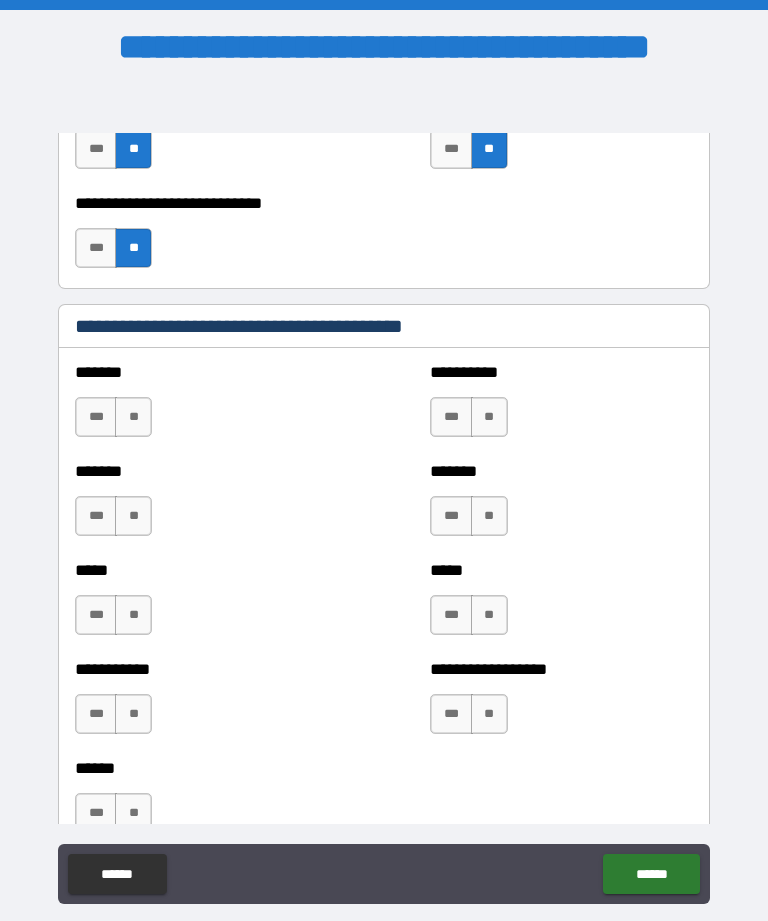 click on "**" at bounding box center (133, 417) 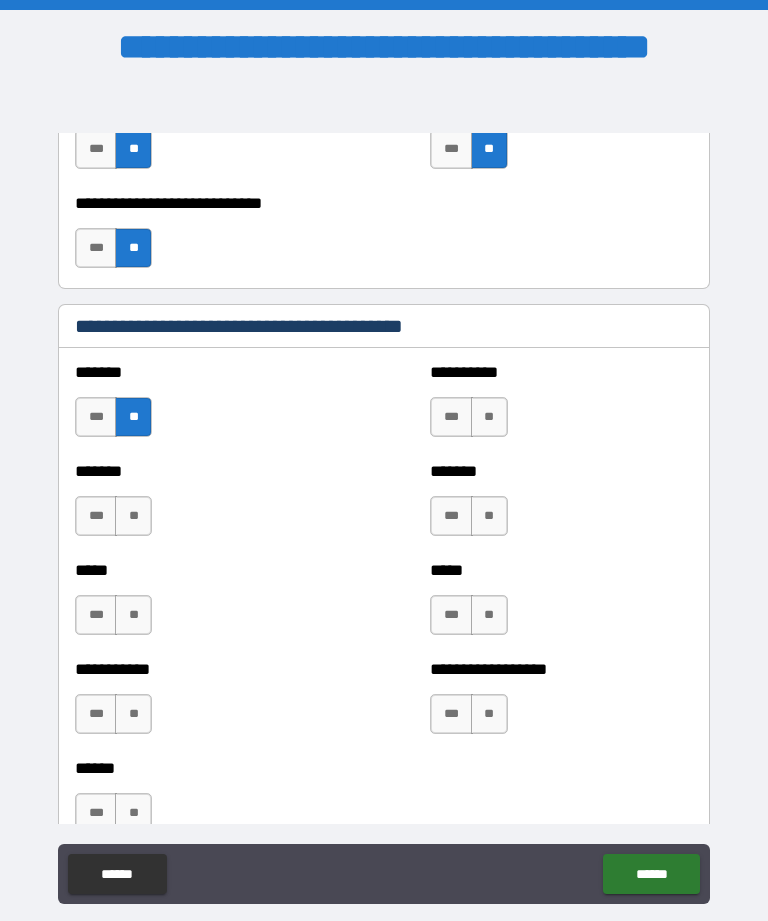 click on "**" at bounding box center [133, 516] 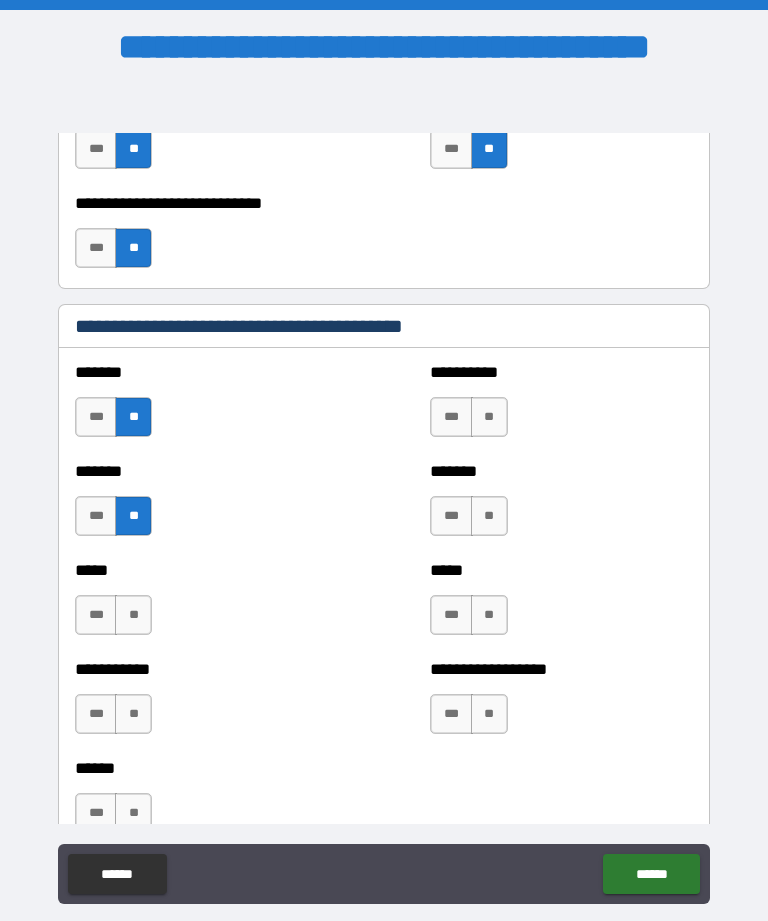 click on "**" at bounding box center (133, 615) 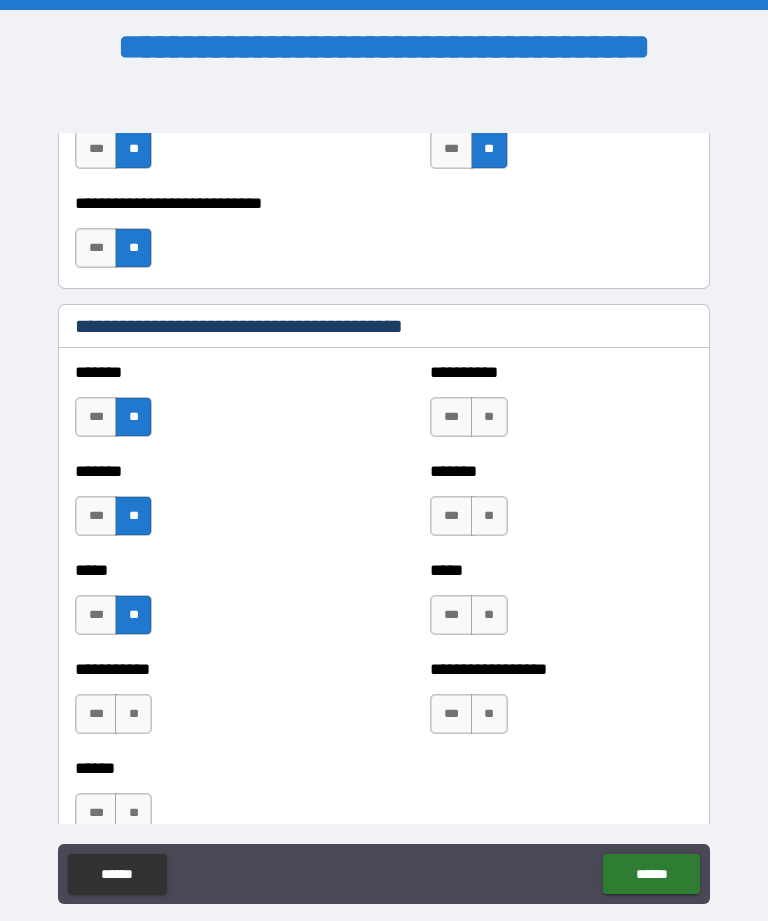 click on "**" at bounding box center (133, 714) 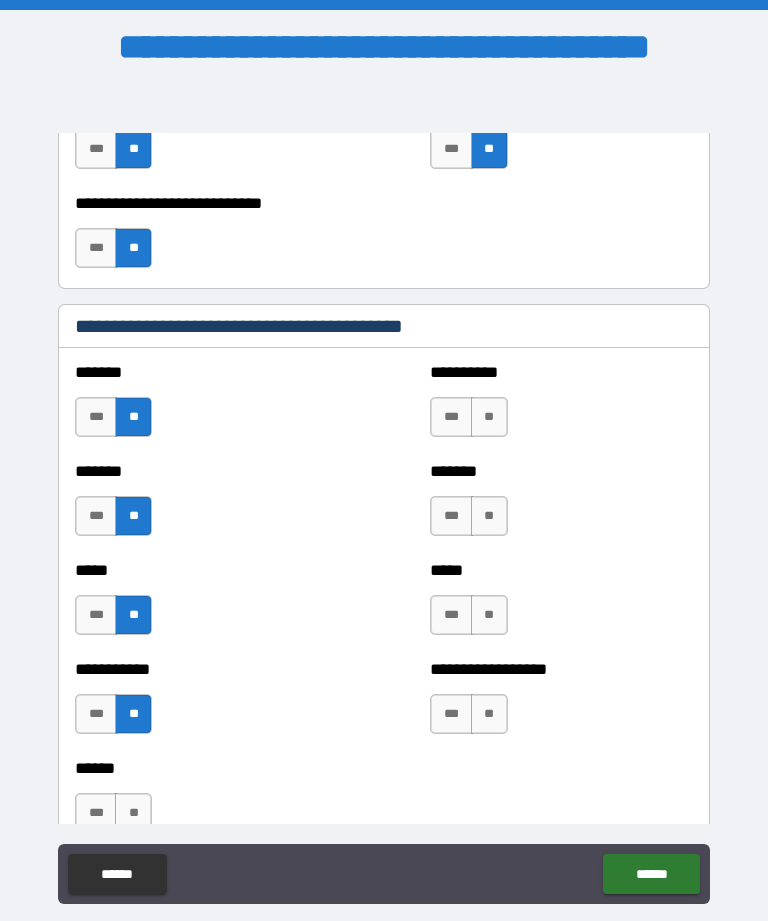 click on "**" at bounding box center (133, 813) 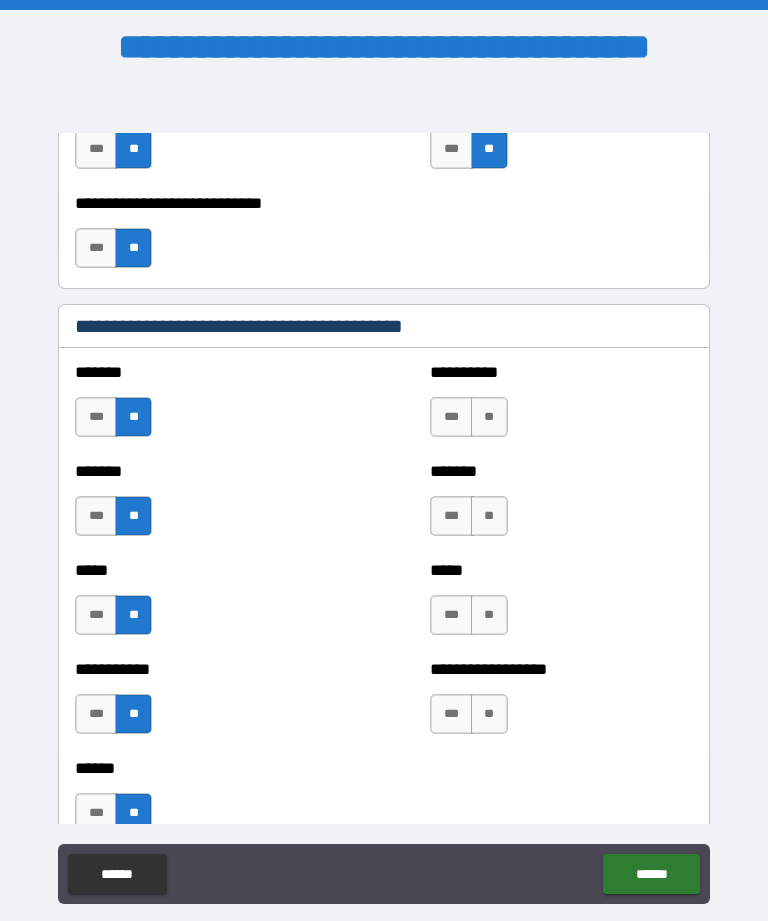 click on "**********" at bounding box center (561, 407) 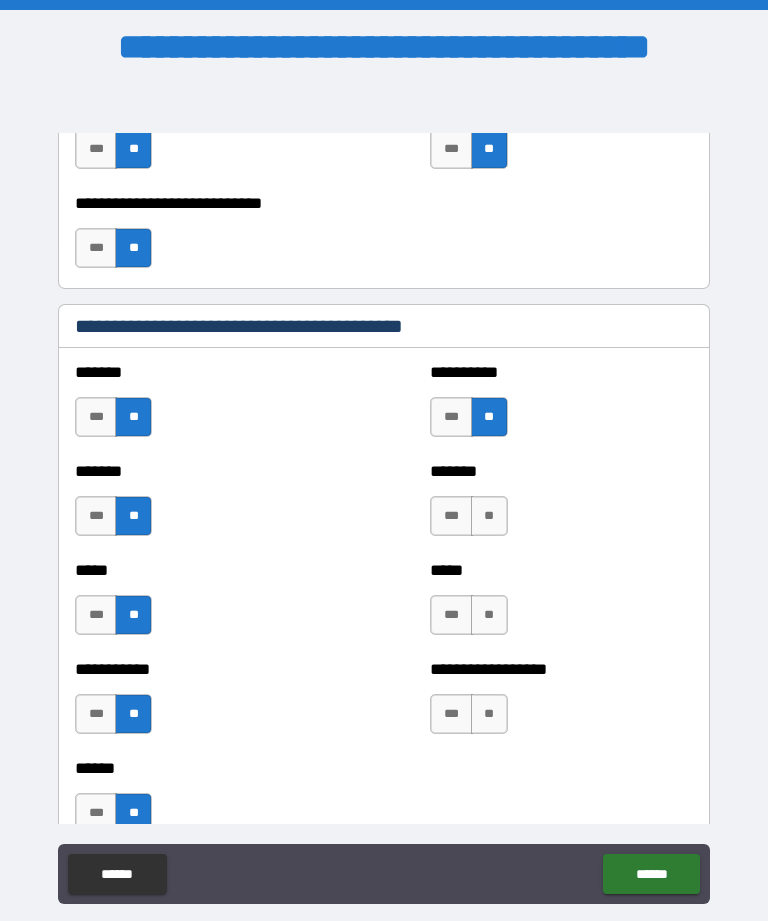 click on "**" at bounding box center (489, 516) 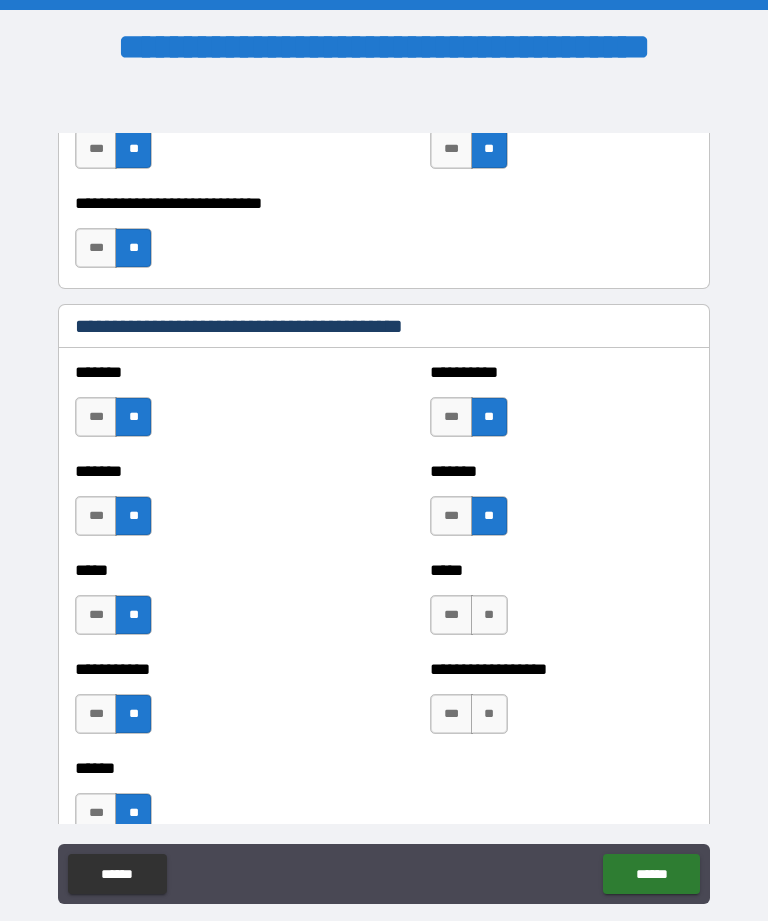 click on "**" at bounding box center [489, 615] 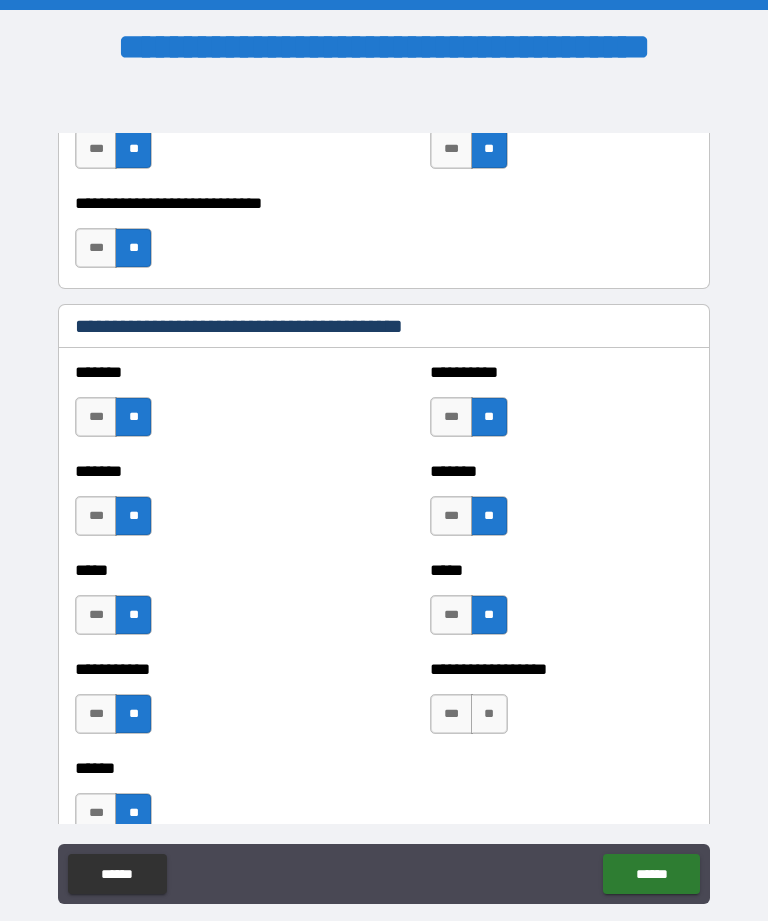 click on "**" at bounding box center (489, 714) 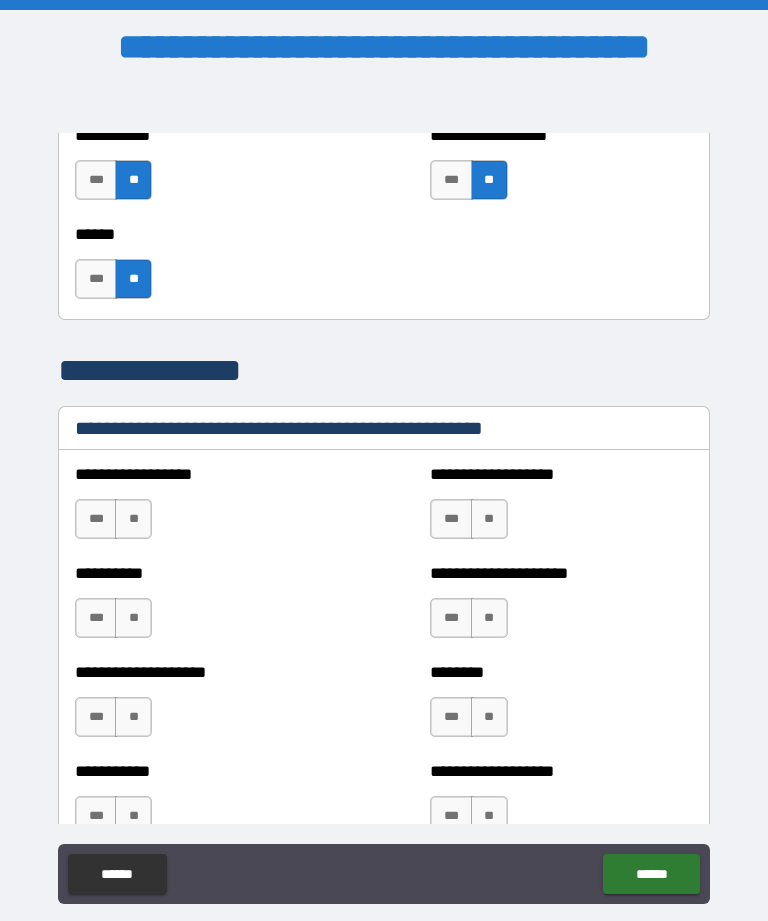 scroll, scrollTop: 2231, scrollLeft: 0, axis: vertical 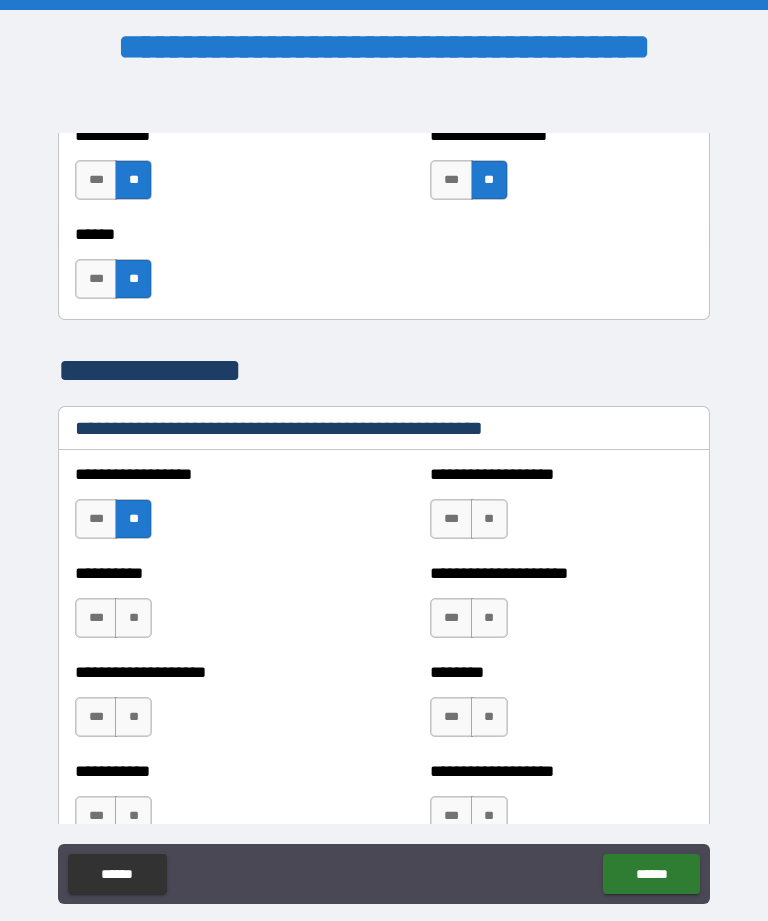 click on "**" at bounding box center [133, 618] 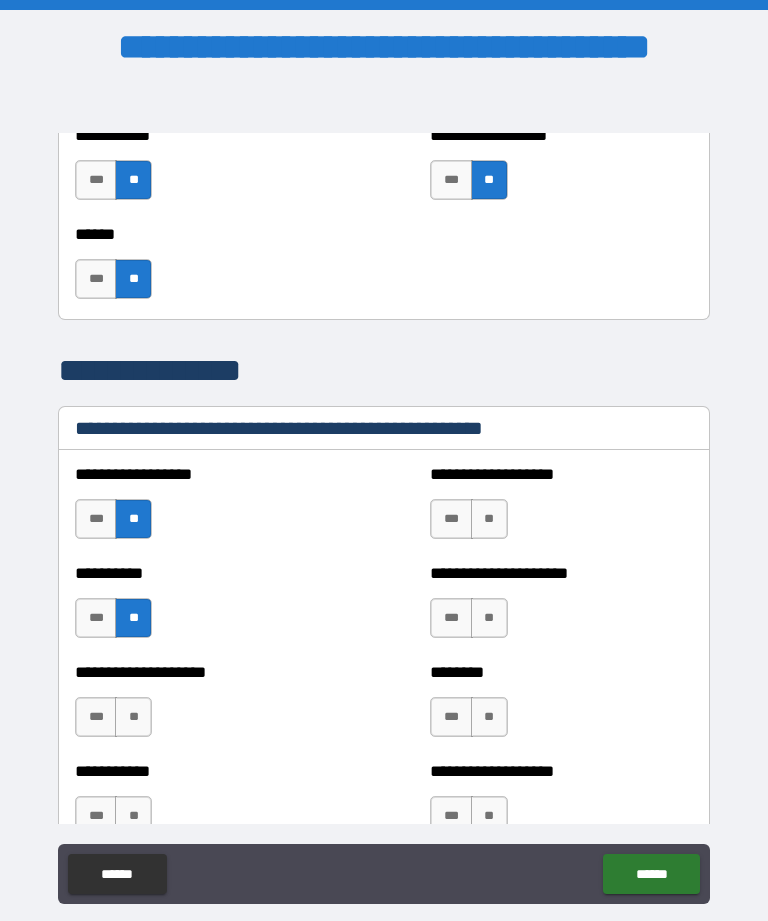 click on "**" at bounding box center (133, 717) 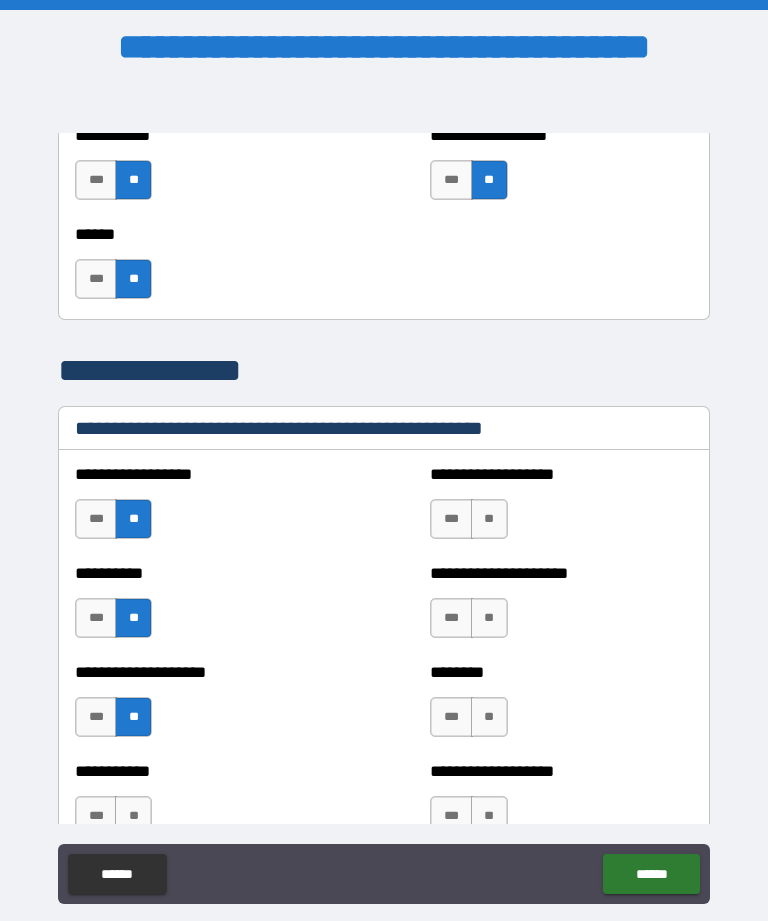 click on "**" at bounding box center (133, 816) 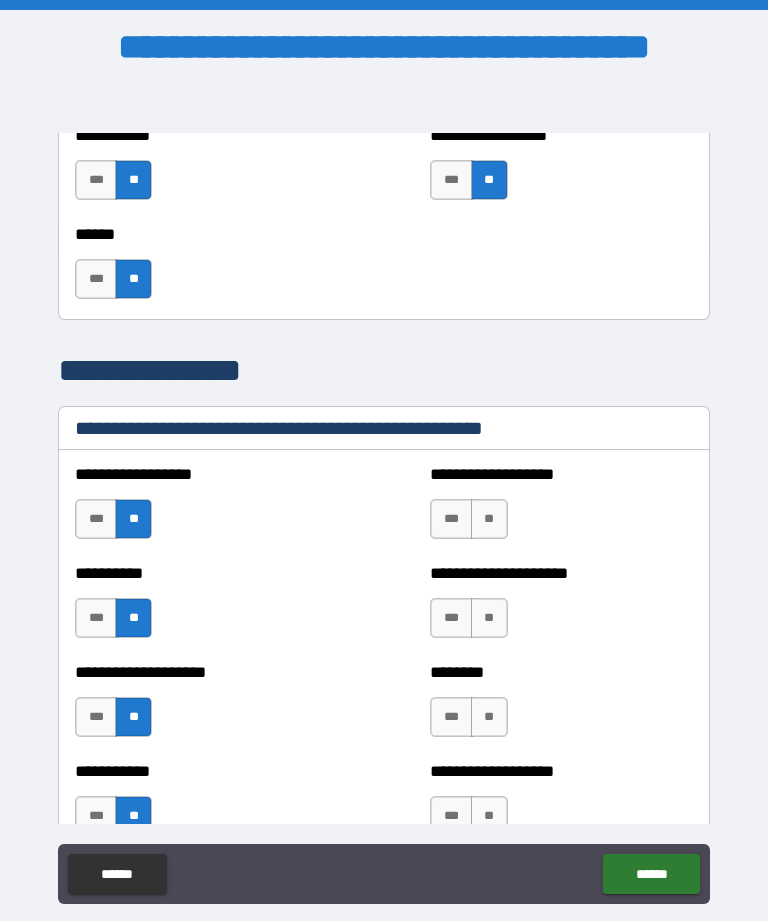 click on "**" at bounding box center [489, 519] 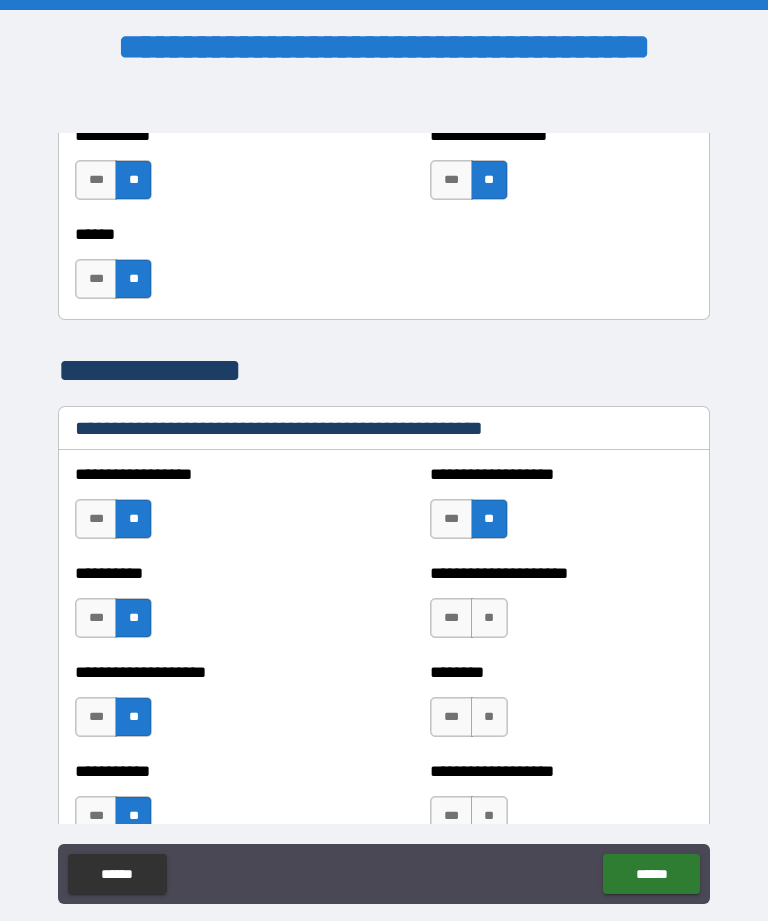 click on "**" at bounding box center [489, 618] 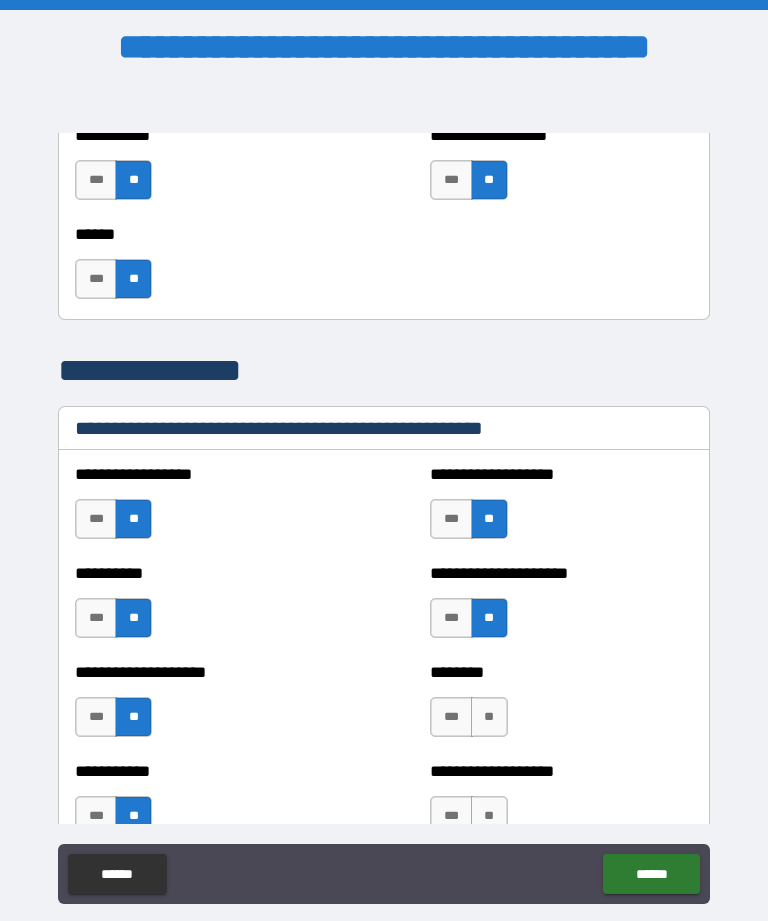 click on "**" at bounding box center (489, 717) 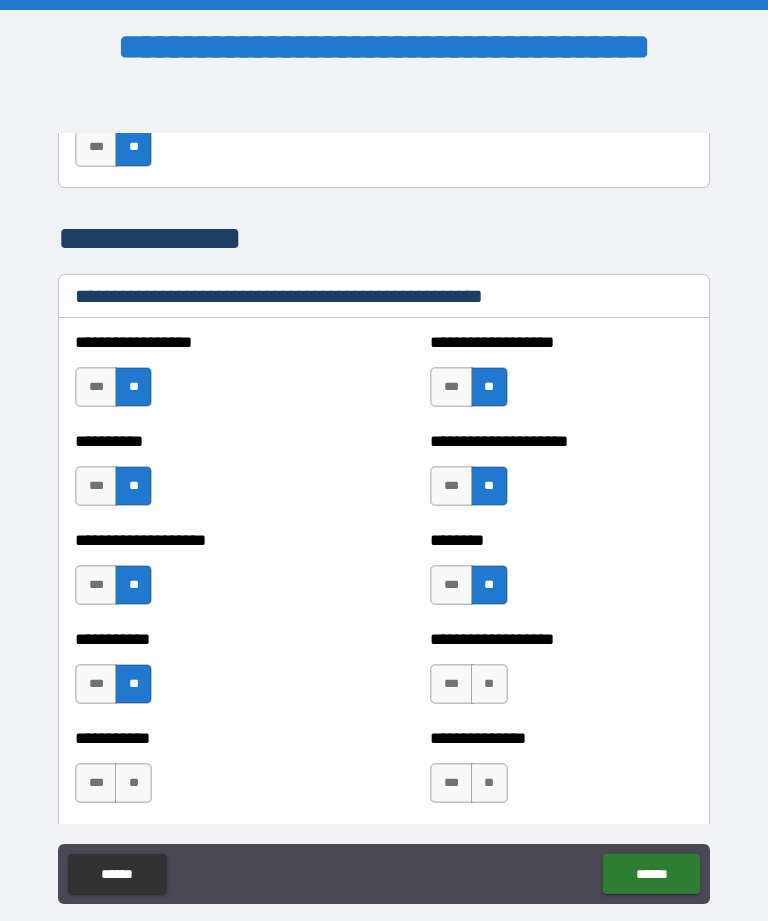 scroll, scrollTop: 2363, scrollLeft: 0, axis: vertical 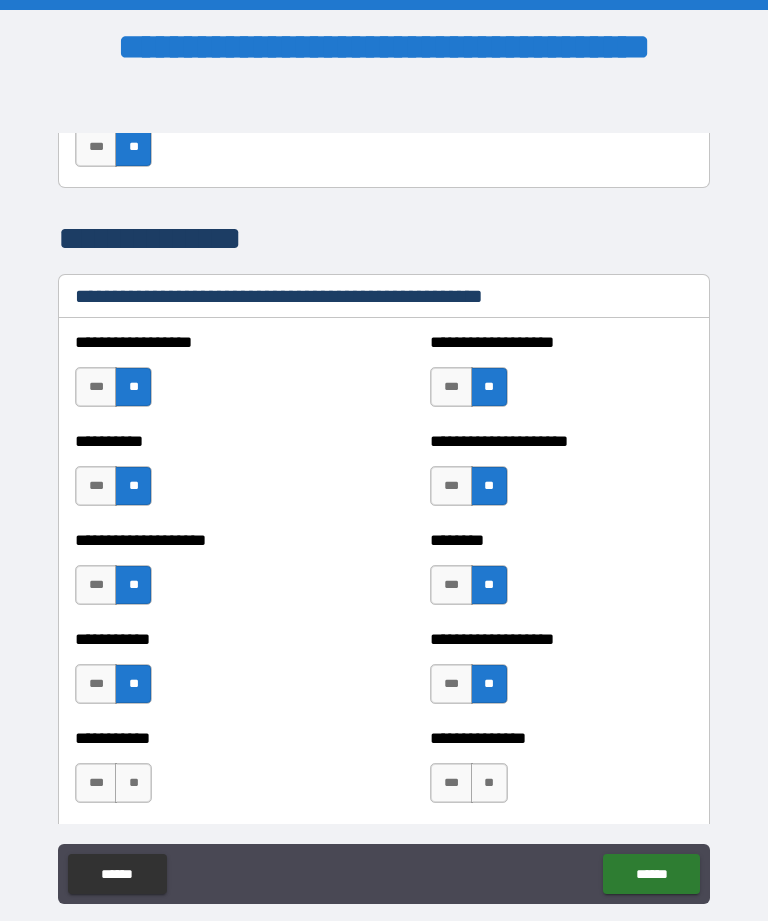 click on "**" at bounding box center (489, 783) 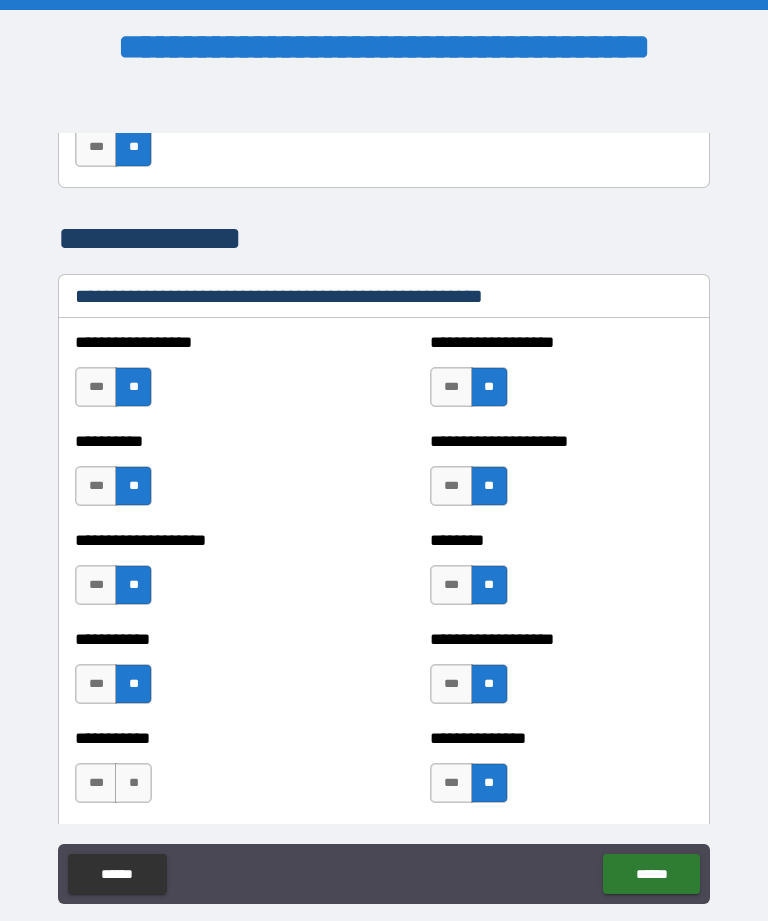 click on "******" at bounding box center [651, 874] 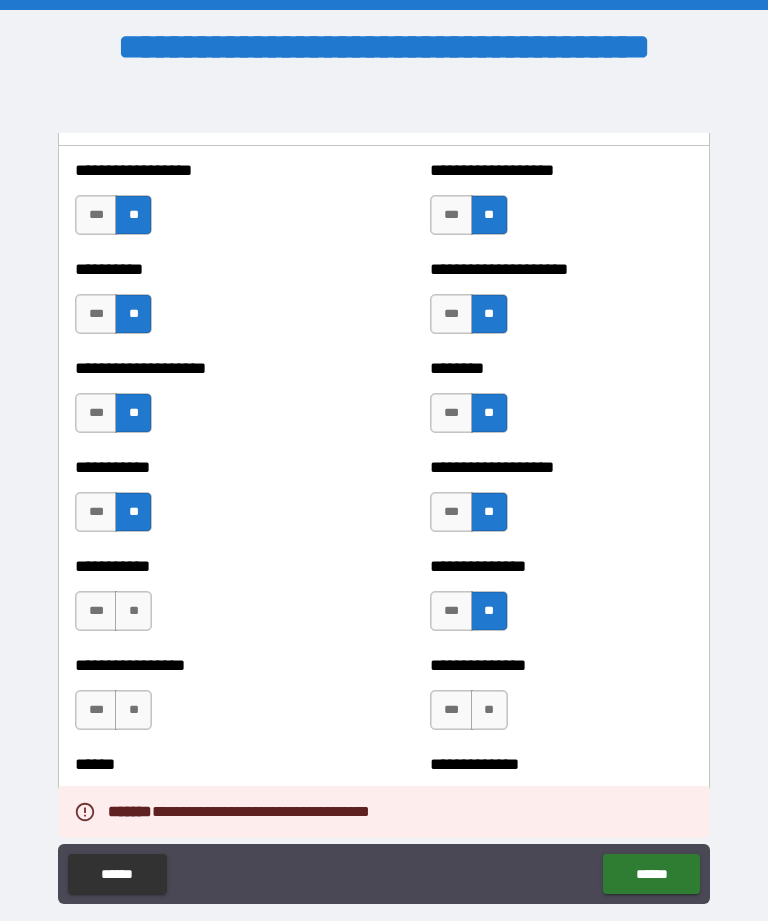 scroll, scrollTop: 2584, scrollLeft: 0, axis: vertical 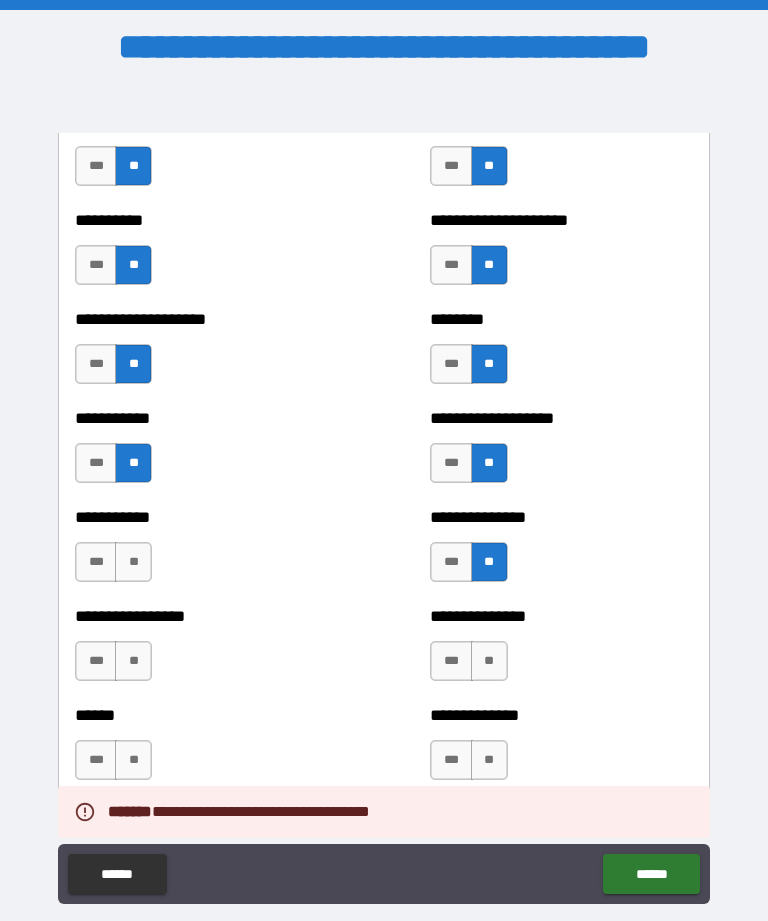 click on "**" at bounding box center (133, 661) 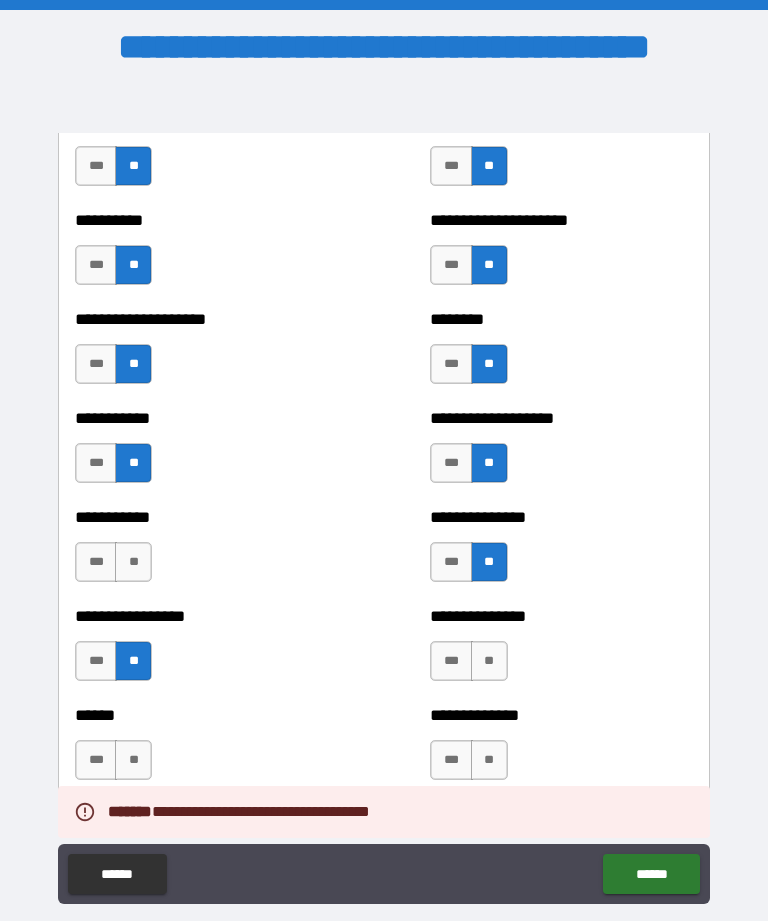 click on "**" at bounding box center (133, 760) 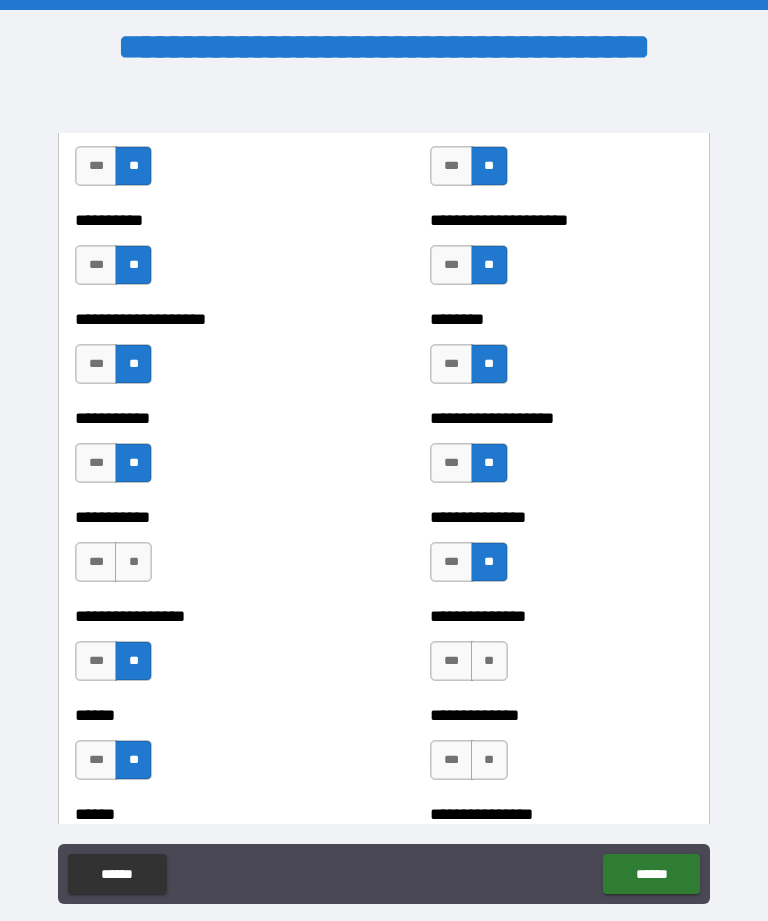 click on "**" at bounding box center [489, 661] 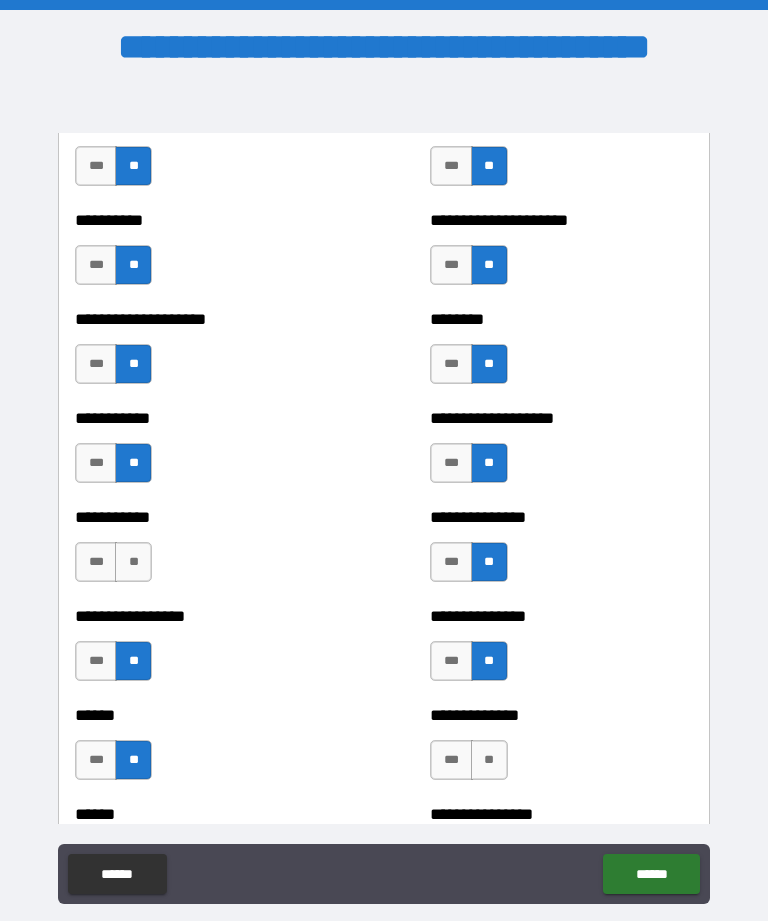 click on "**" at bounding box center (489, 760) 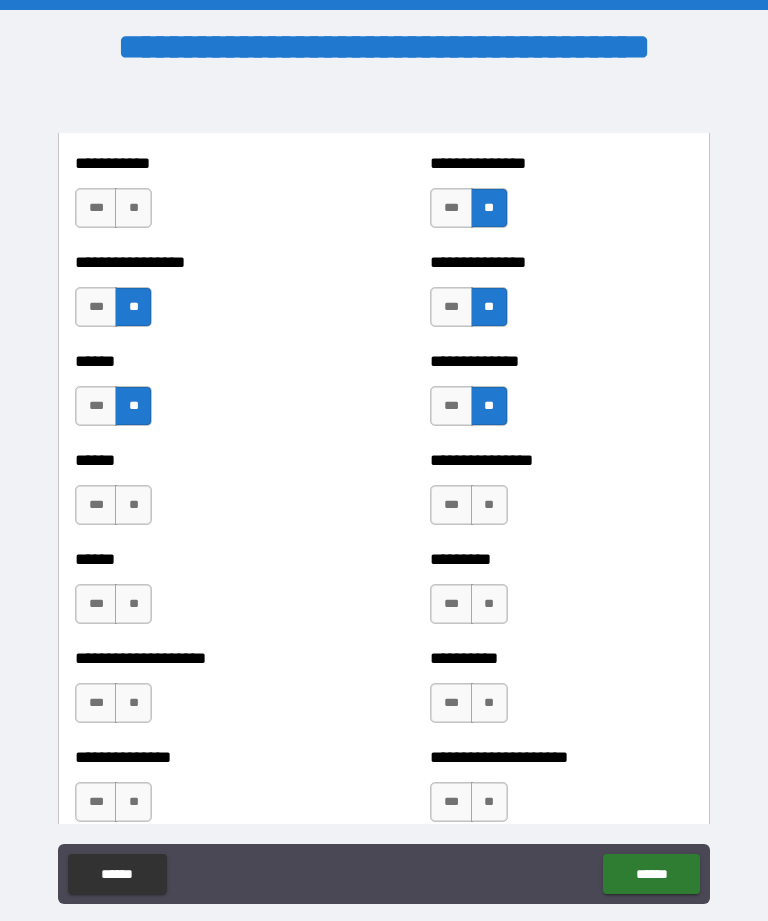 scroll, scrollTop: 2940, scrollLeft: 0, axis: vertical 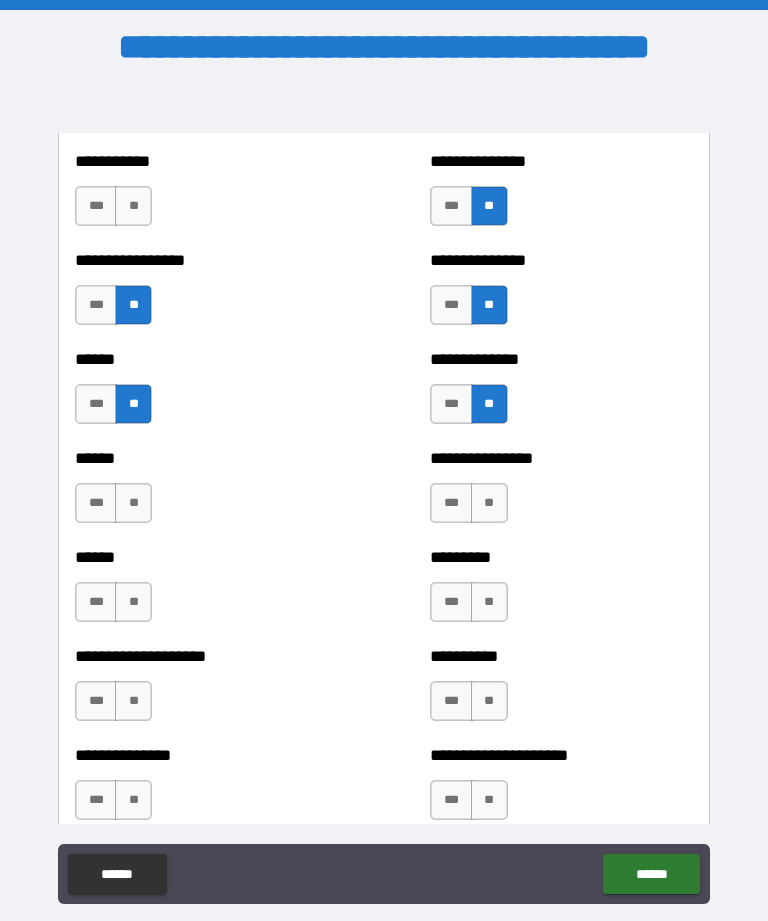 click on "**" at bounding box center (133, 602) 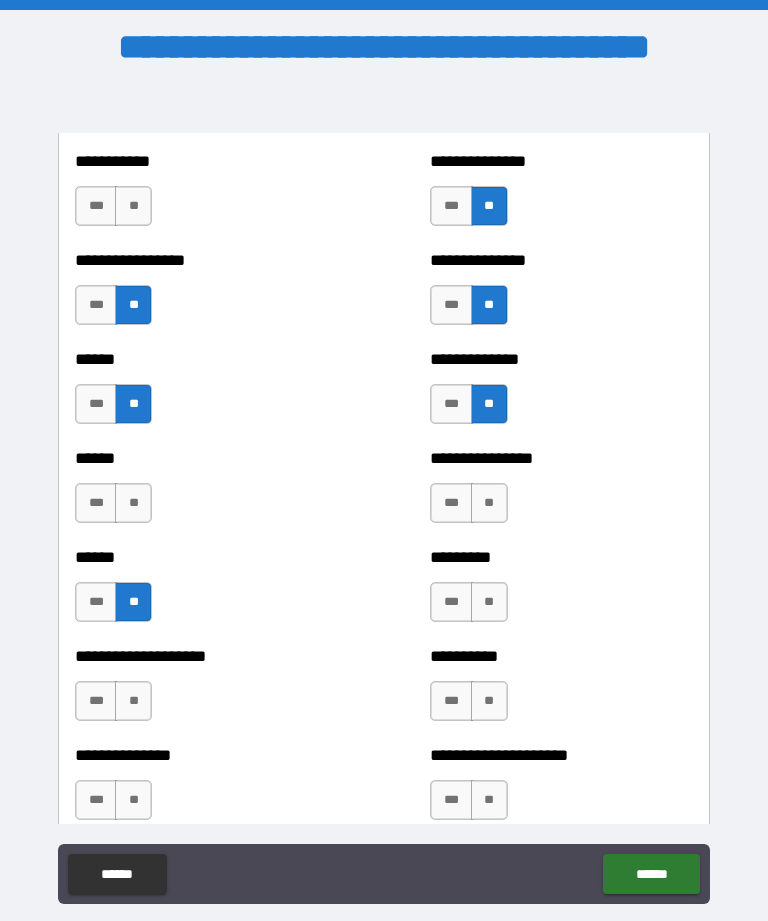 click on "**" at bounding box center (133, 701) 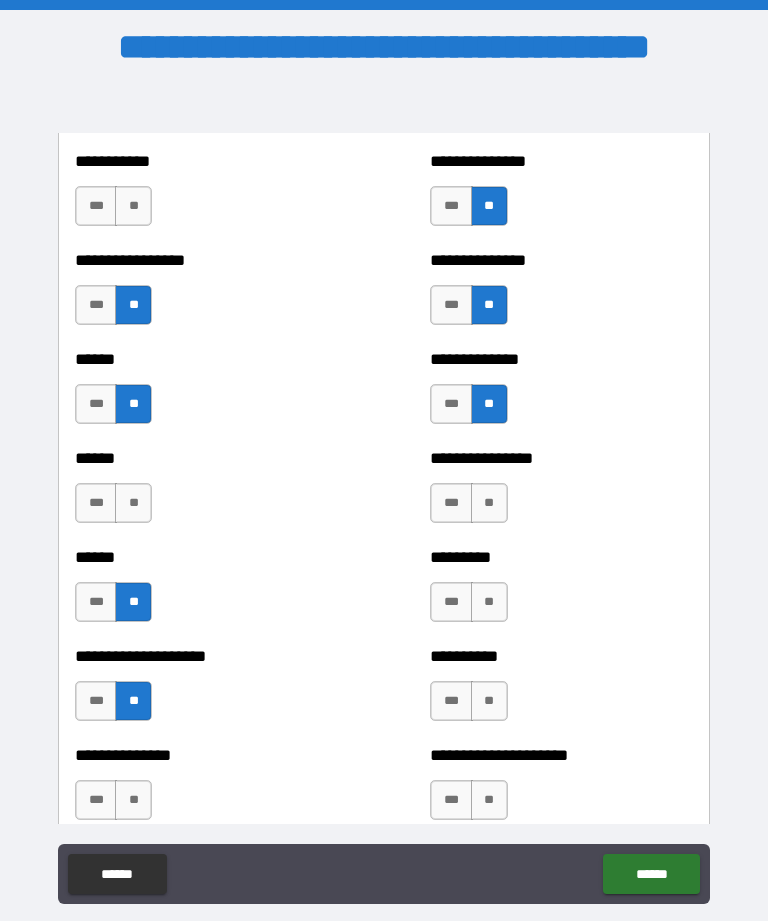 click on "**" at bounding box center [133, 800] 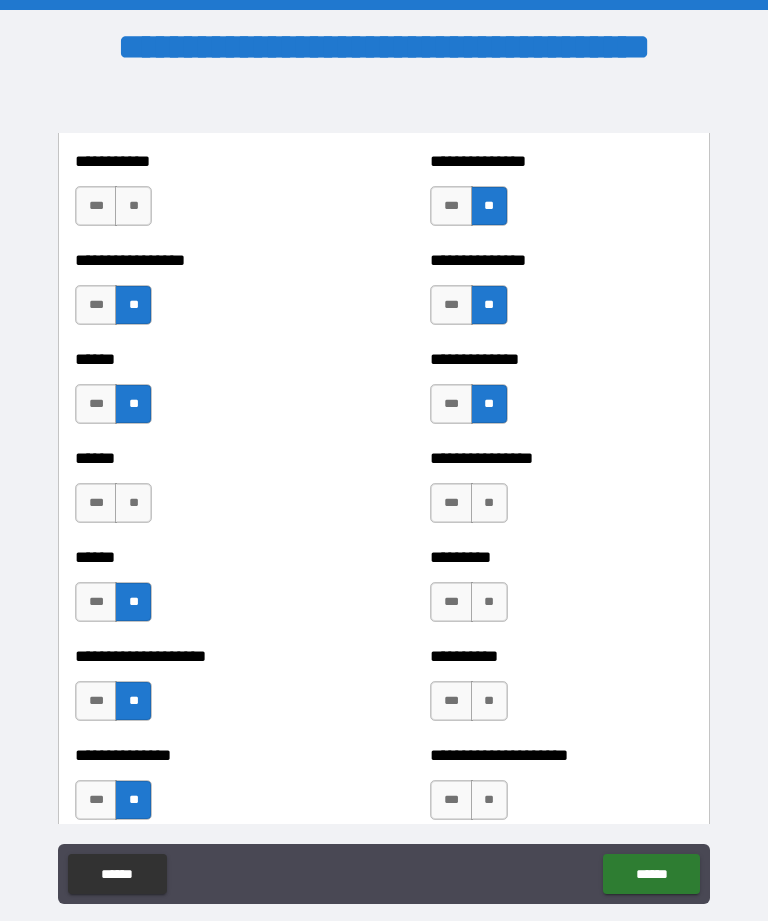 click on "**" at bounding box center [489, 503] 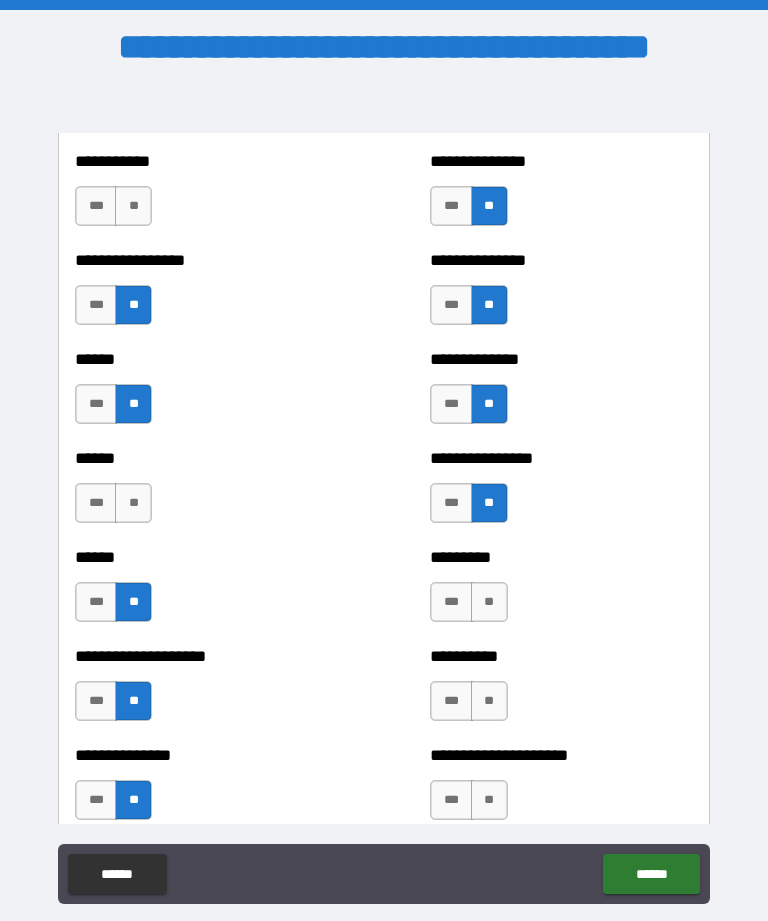 click on "**" at bounding box center (489, 602) 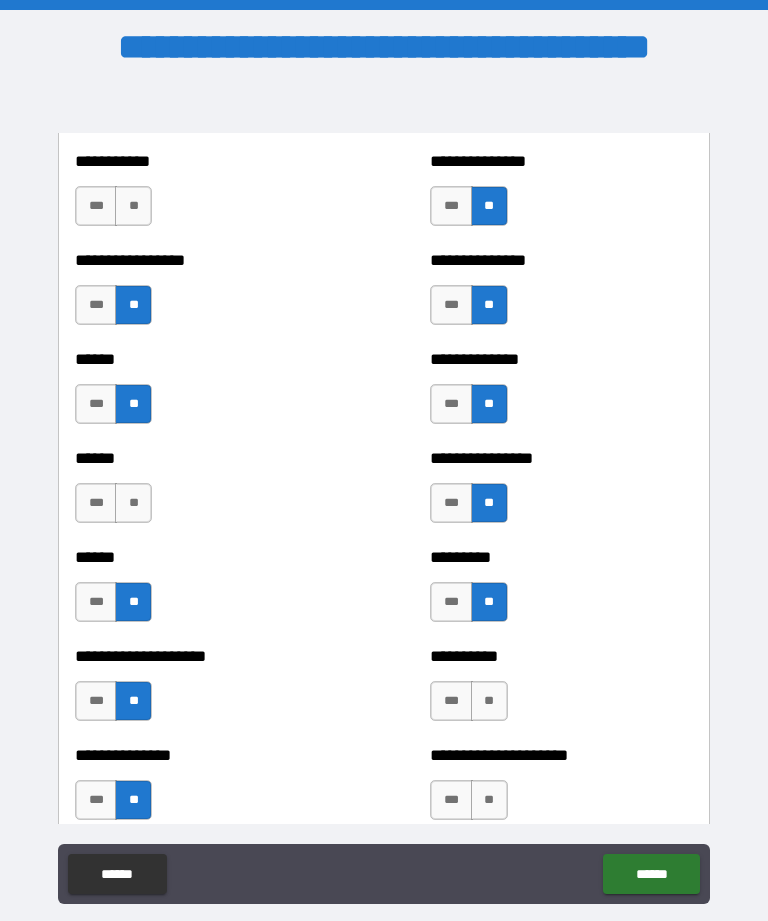 click on "**" at bounding box center [489, 701] 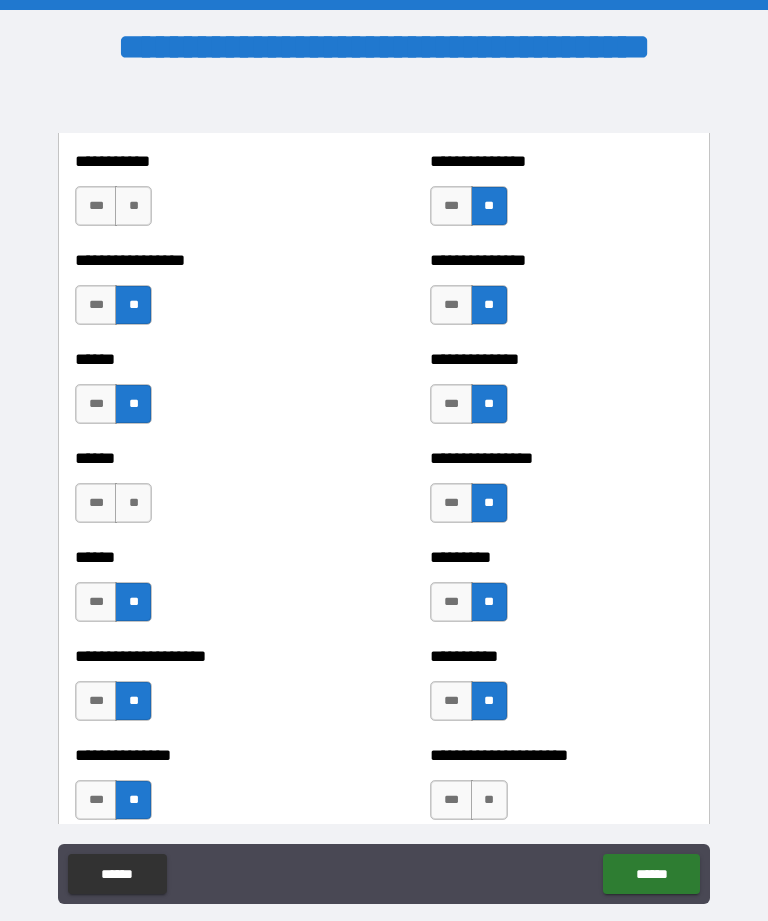 click on "**" at bounding box center [489, 800] 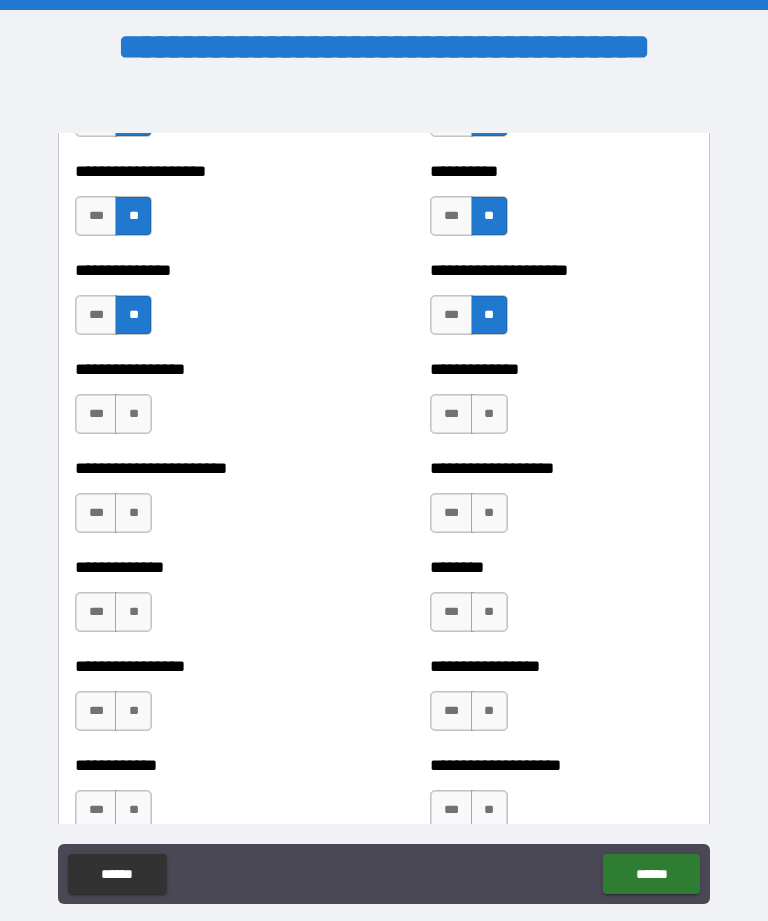 click on "**" at bounding box center (133, 414) 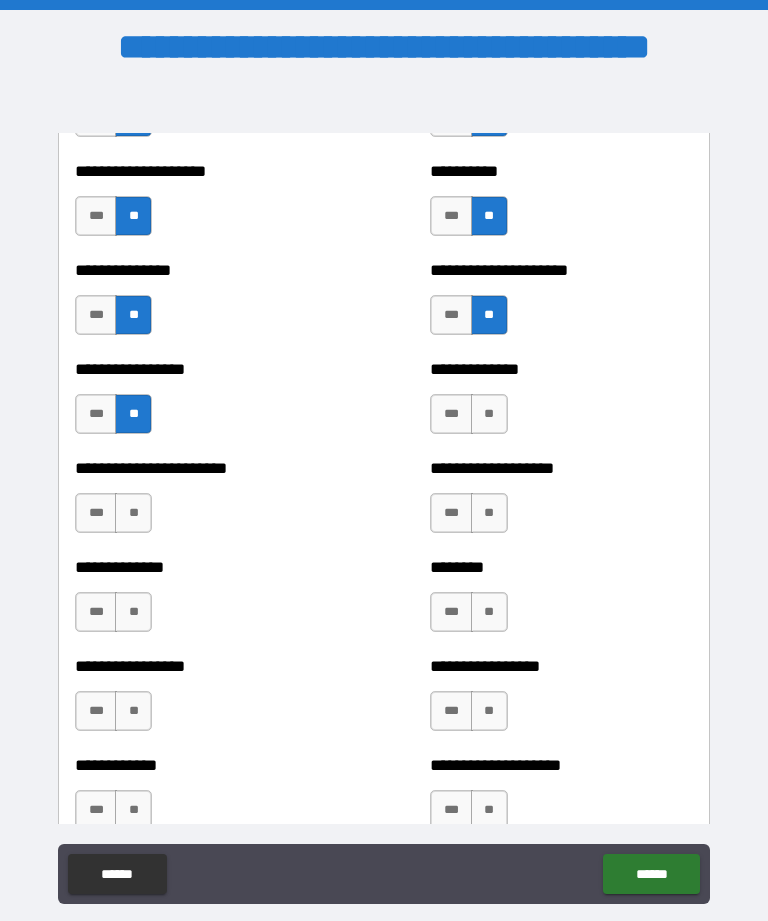 click on "**" at bounding box center [133, 513] 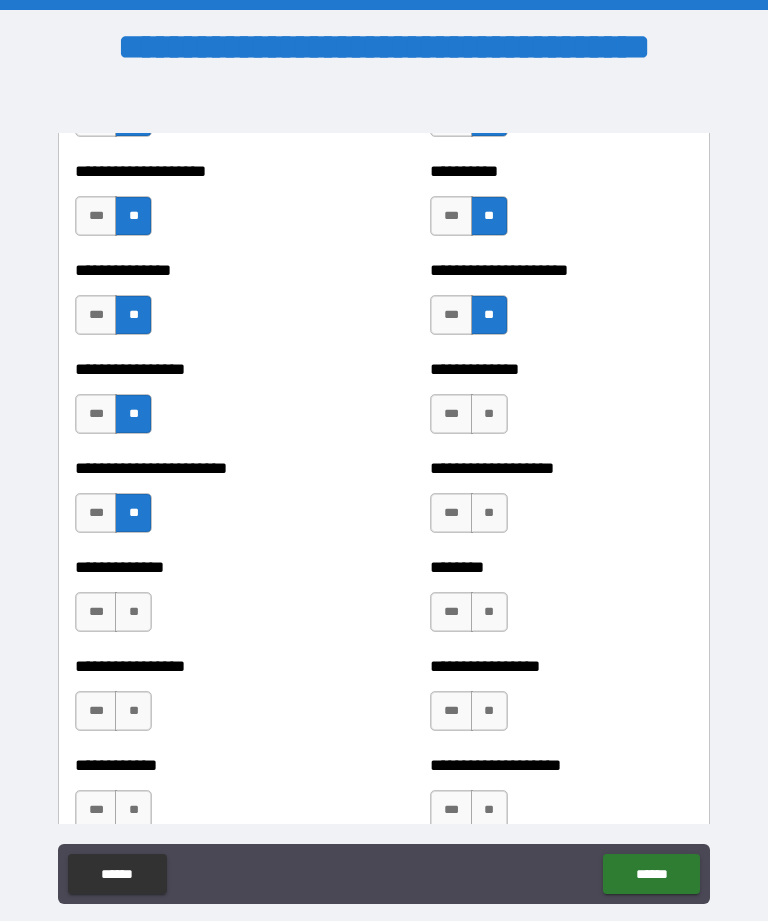 click on "**" at bounding box center [133, 612] 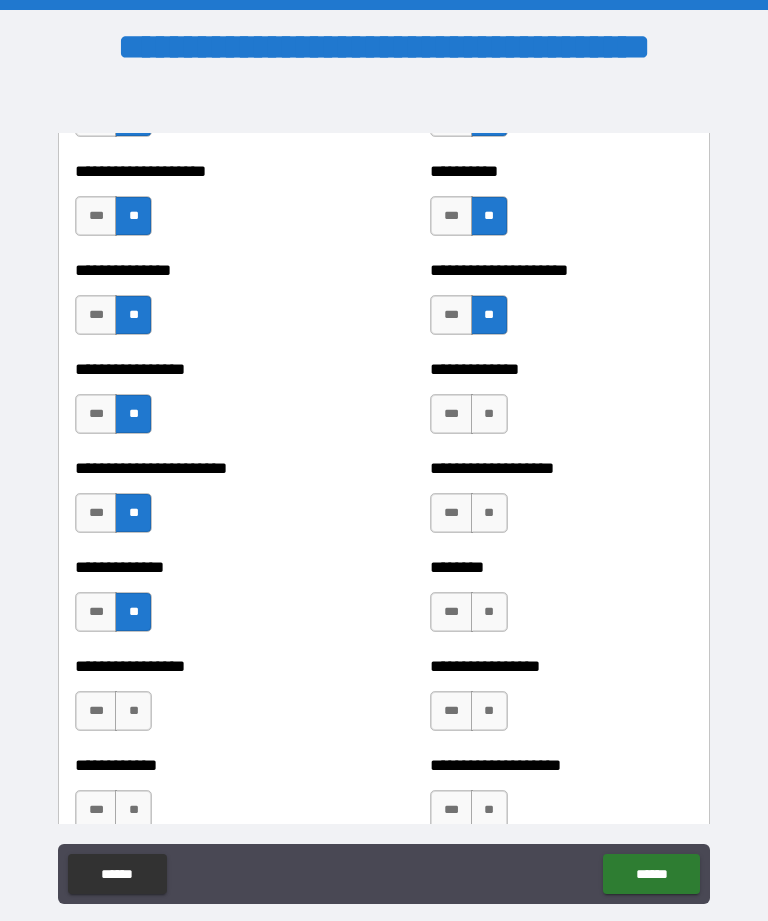 click on "**" at bounding box center (133, 711) 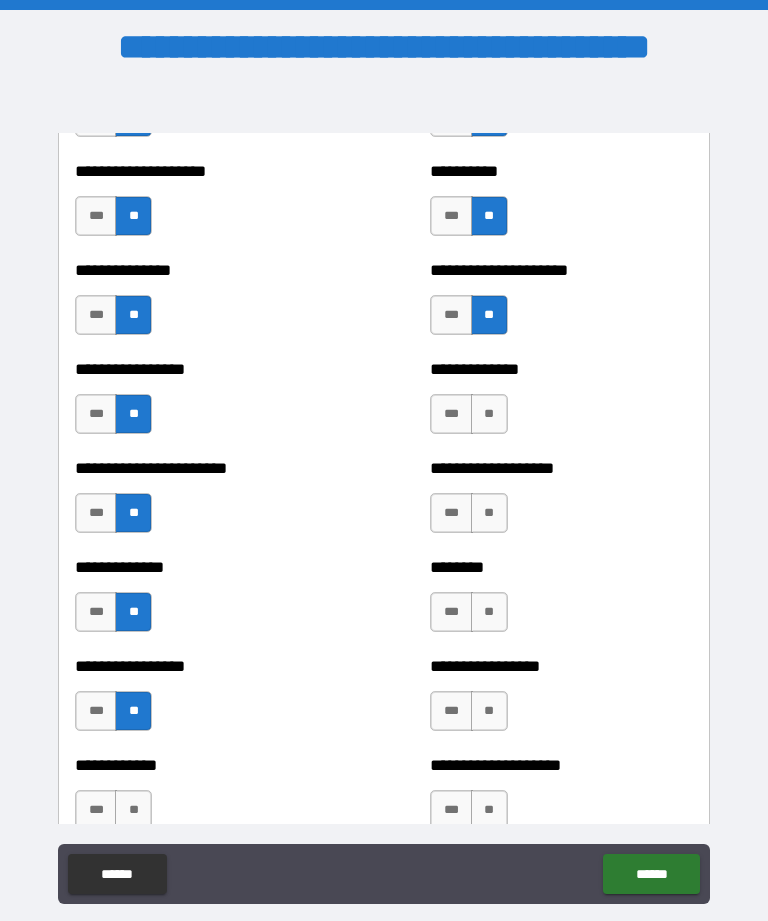 click on "**" at bounding box center (133, 810) 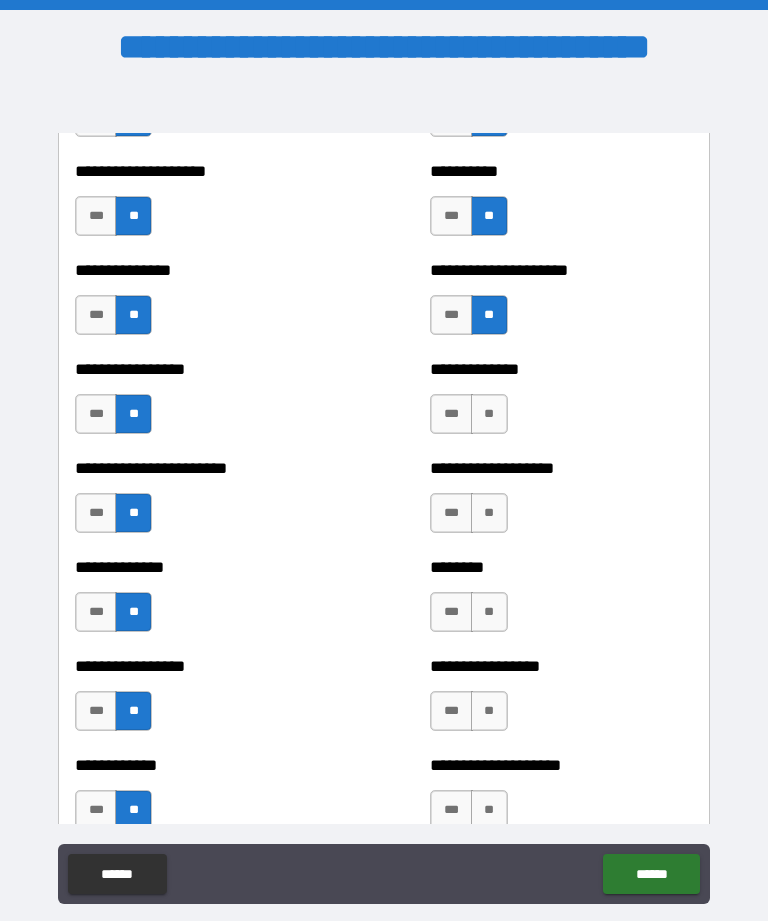 click on "**" at bounding box center (489, 810) 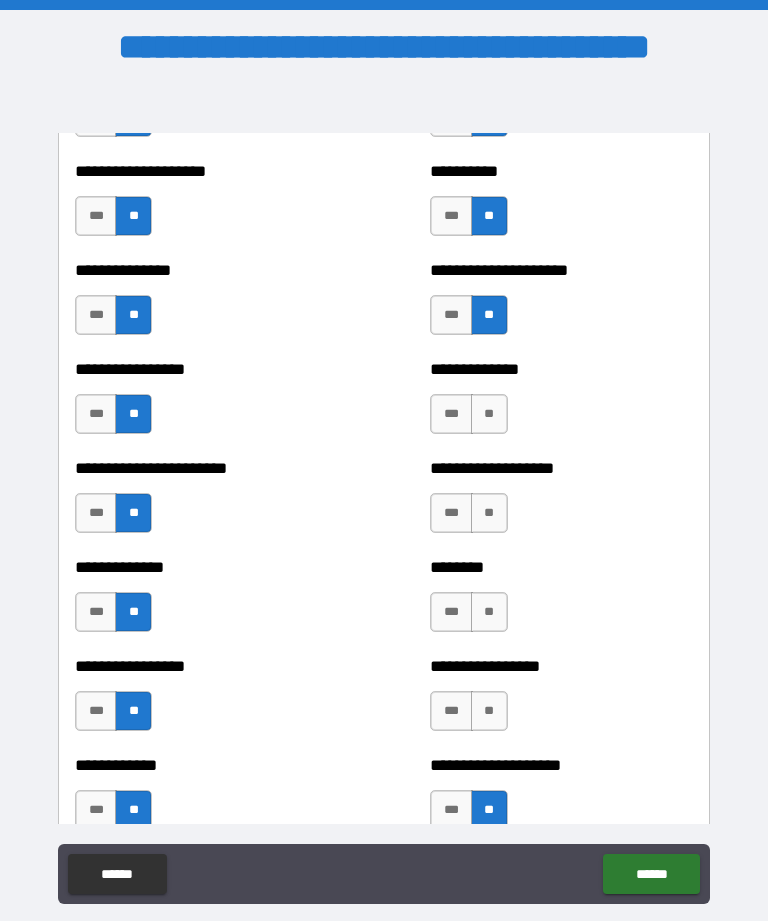 click on "**" at bounding box center (489, 711) 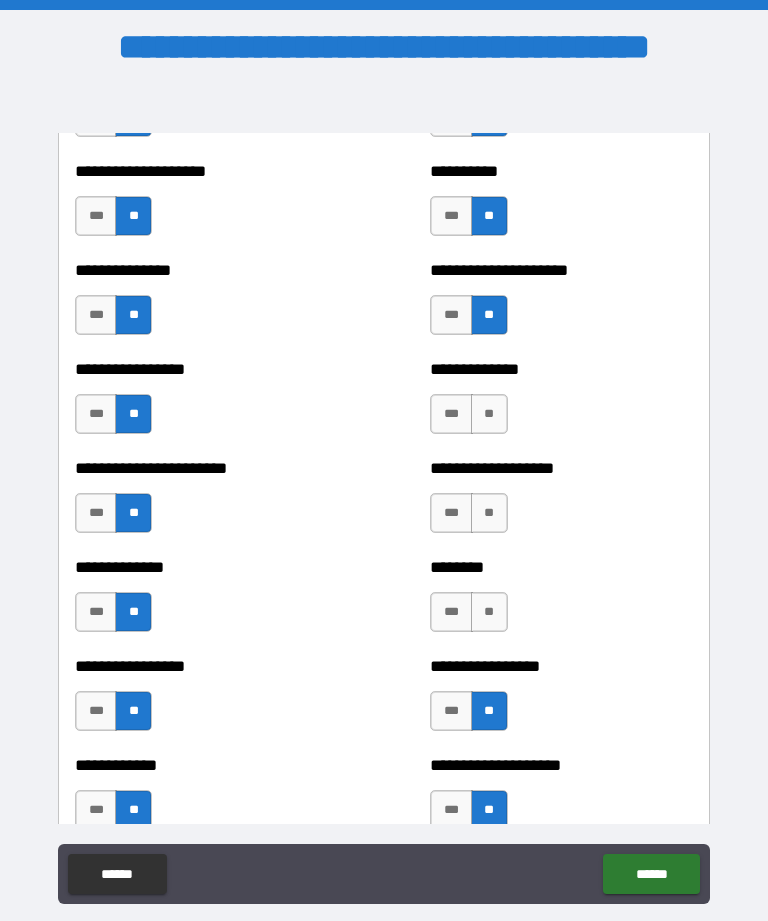click on "**" at bounding box center (489, 612) 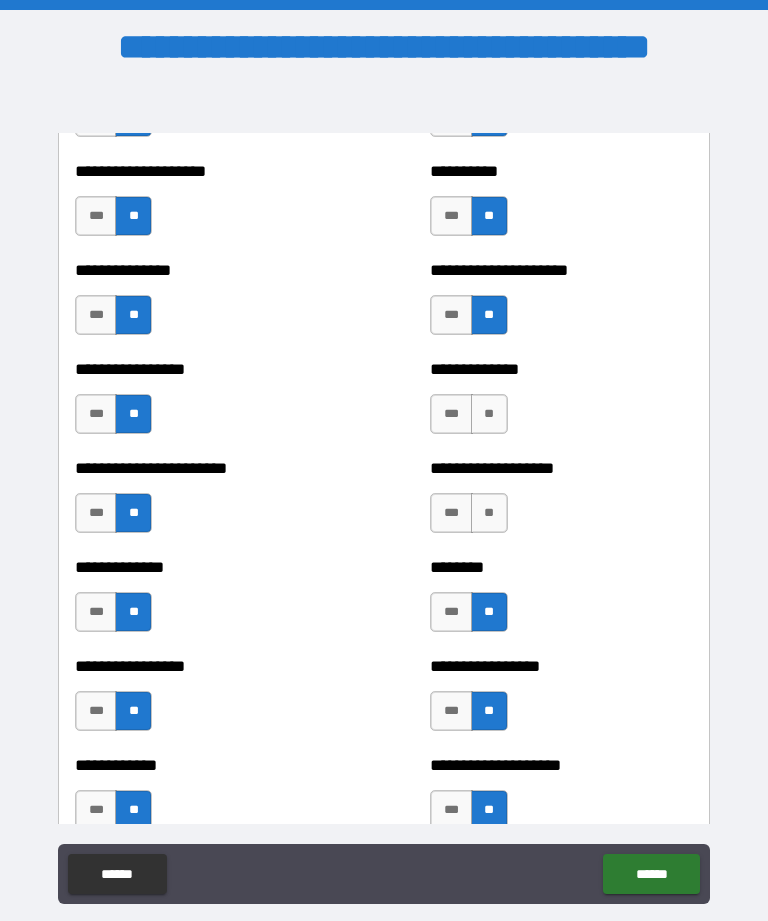 click on "**" at bounding box center (489, 513) 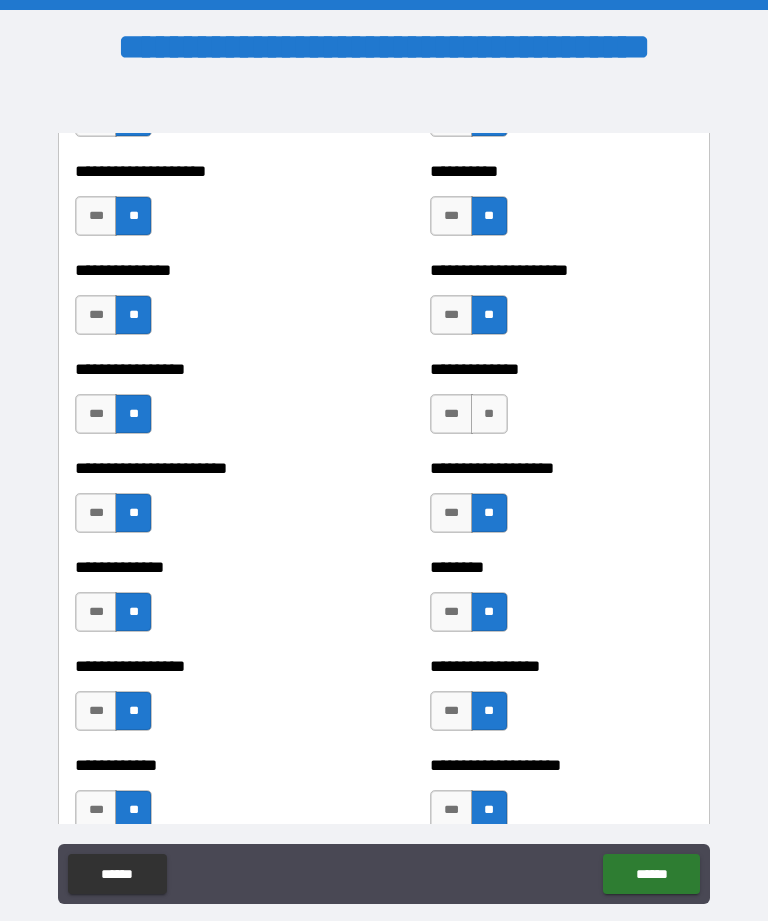 click on "**" at bounding box center [489, 414] 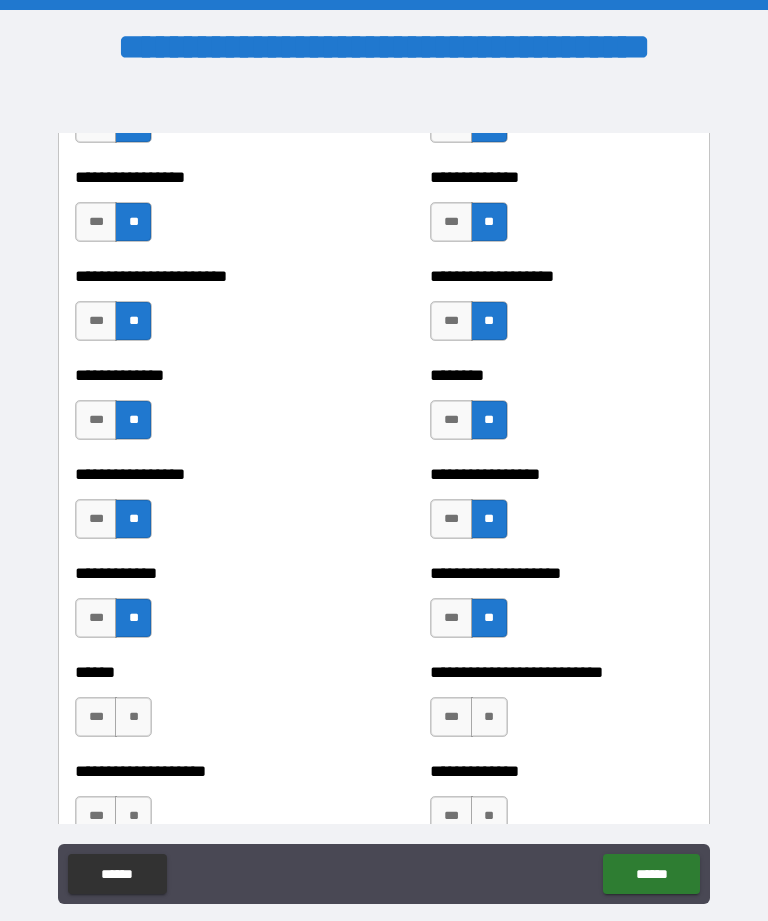 scroll, scrollTop: 3658, scrollLeft: 0, axis: vertical 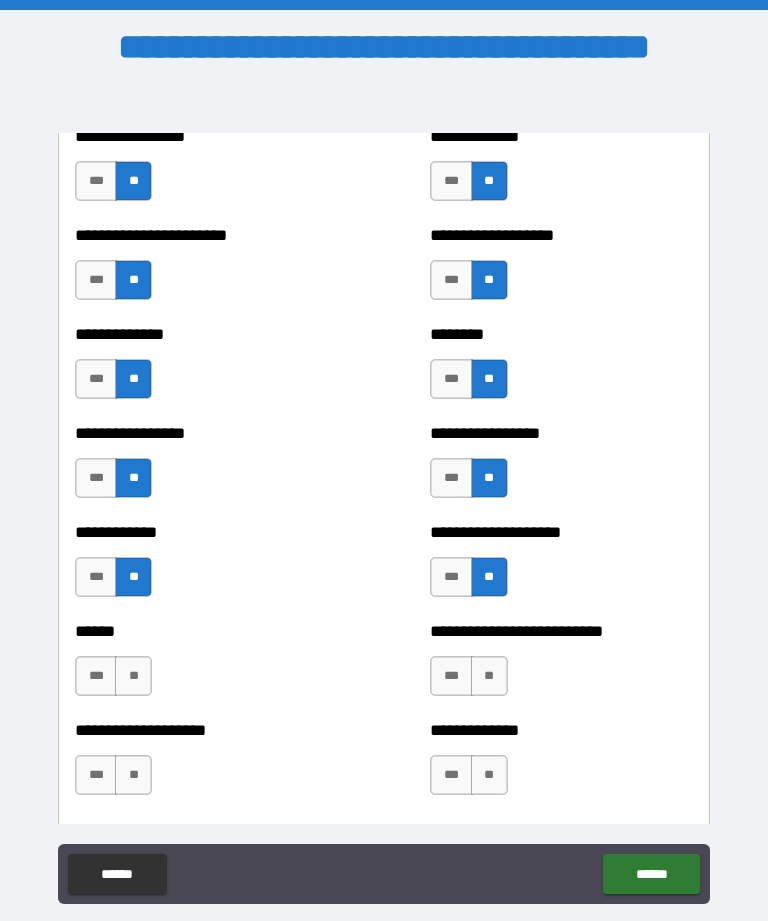click on "**" at bounding box center [133, 676] 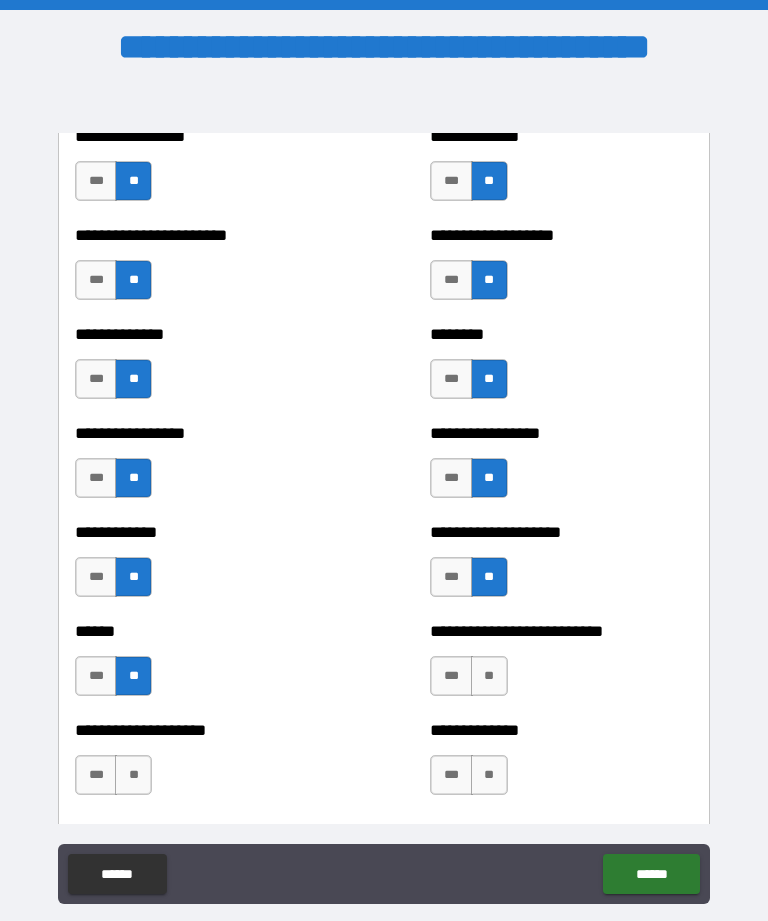 click on "**" at bounding box center (133, 775) 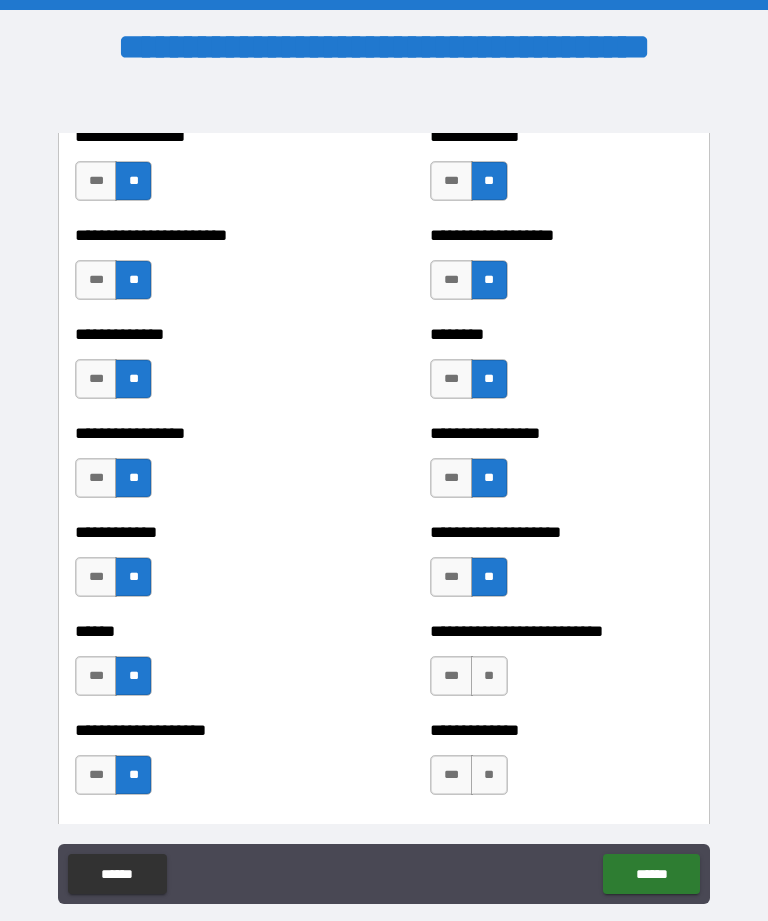 click on "**" at bounding box center (489, 775) 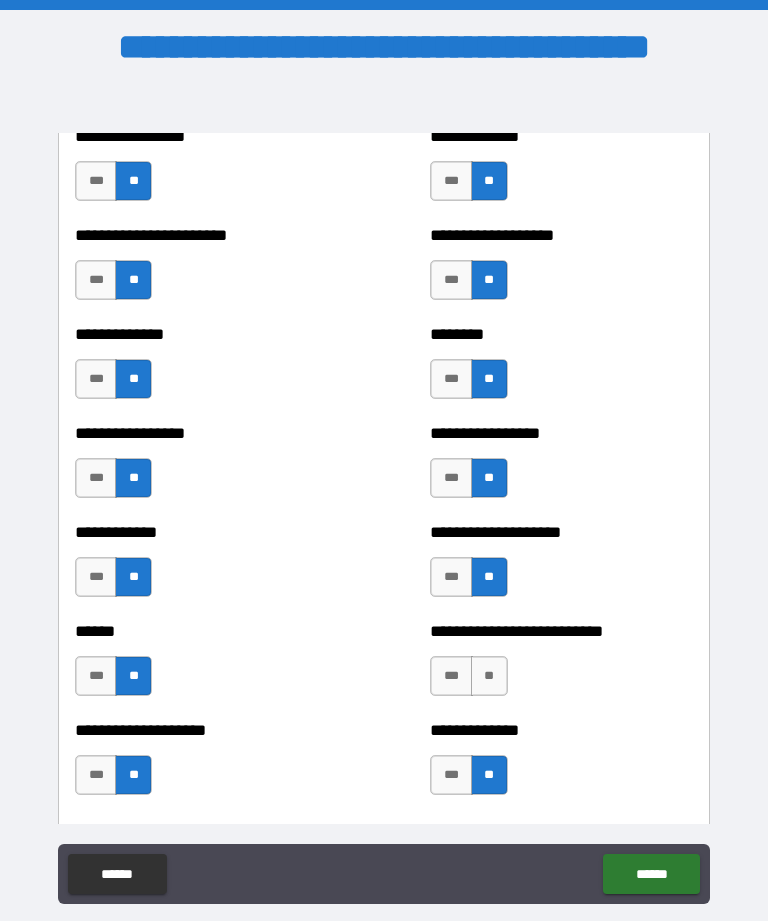 click on "**" at bounding box center (489, 676) 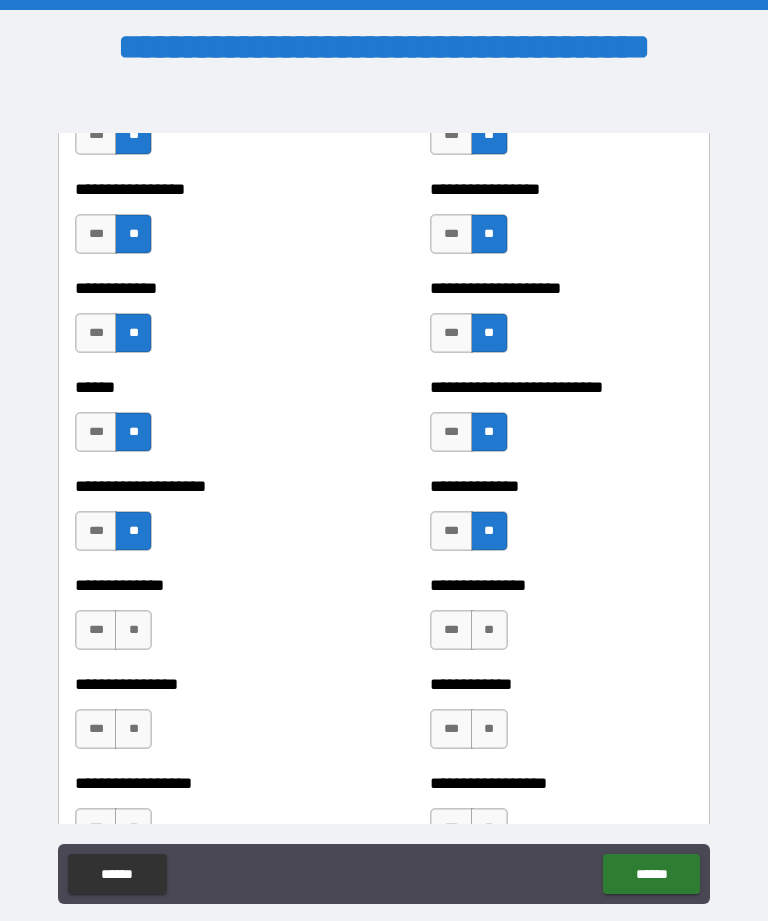 scroll, scrollTop: 3943, scrollLeft: 0, axis: vertical 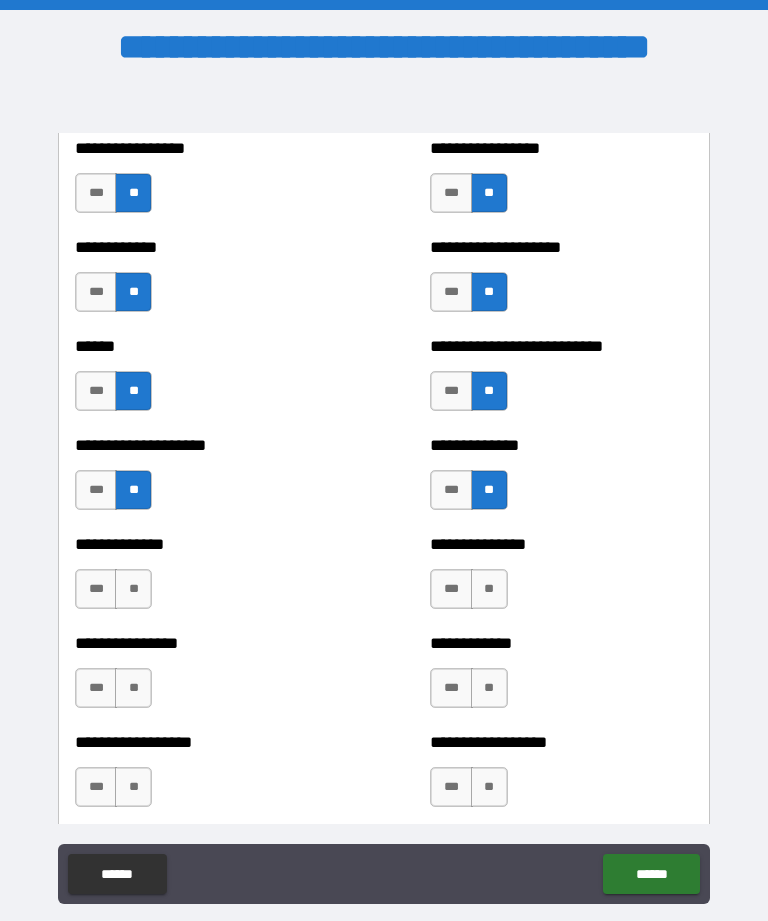 click on "**" at bounding box center (133, 589) 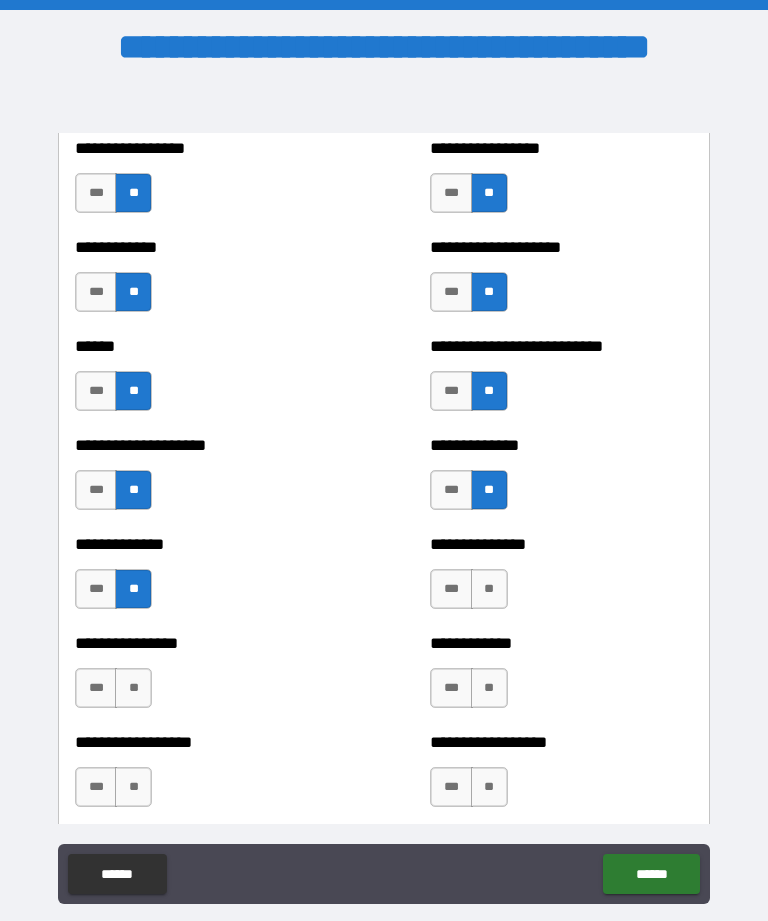click on "**" at bounding box center [133, 688] 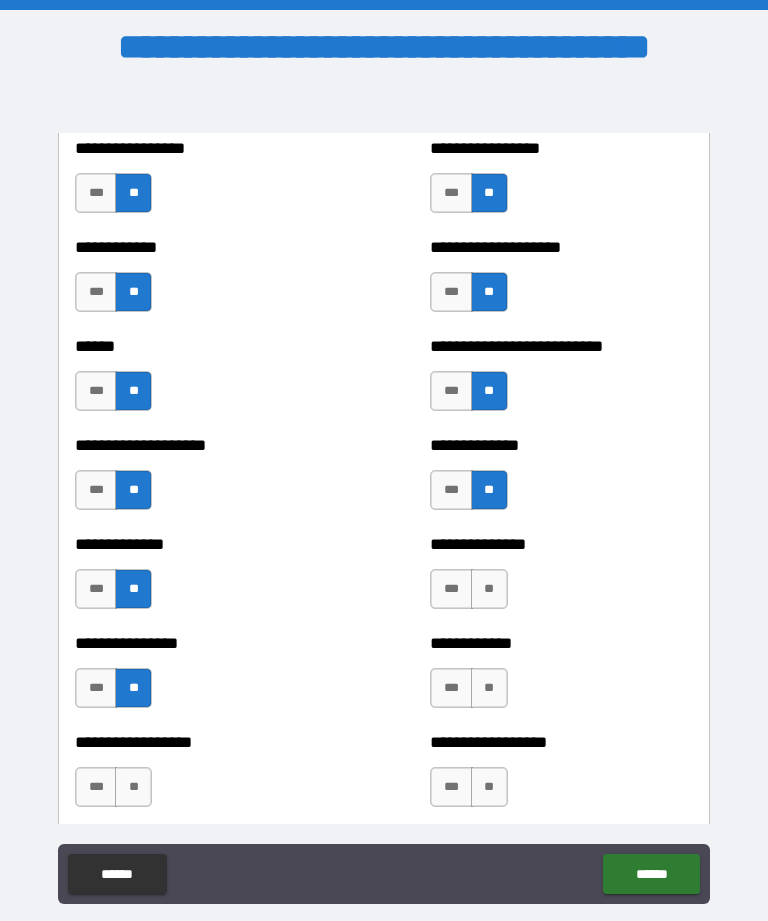 click on "**" at bounding box center (133, 787) 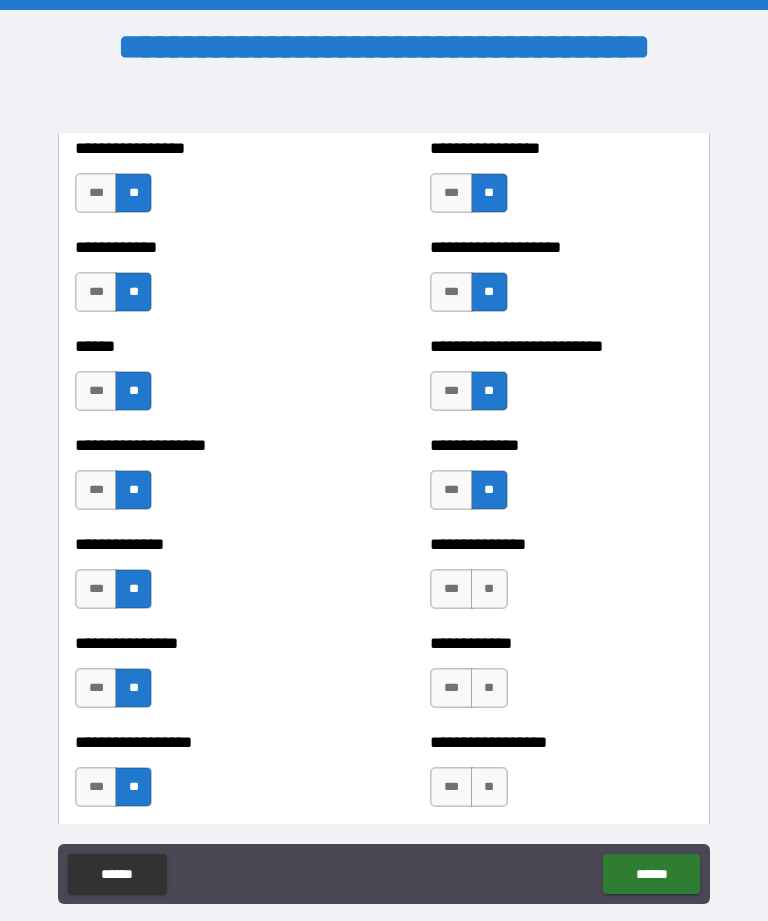 click on "**" at bounding box center (489, 787) 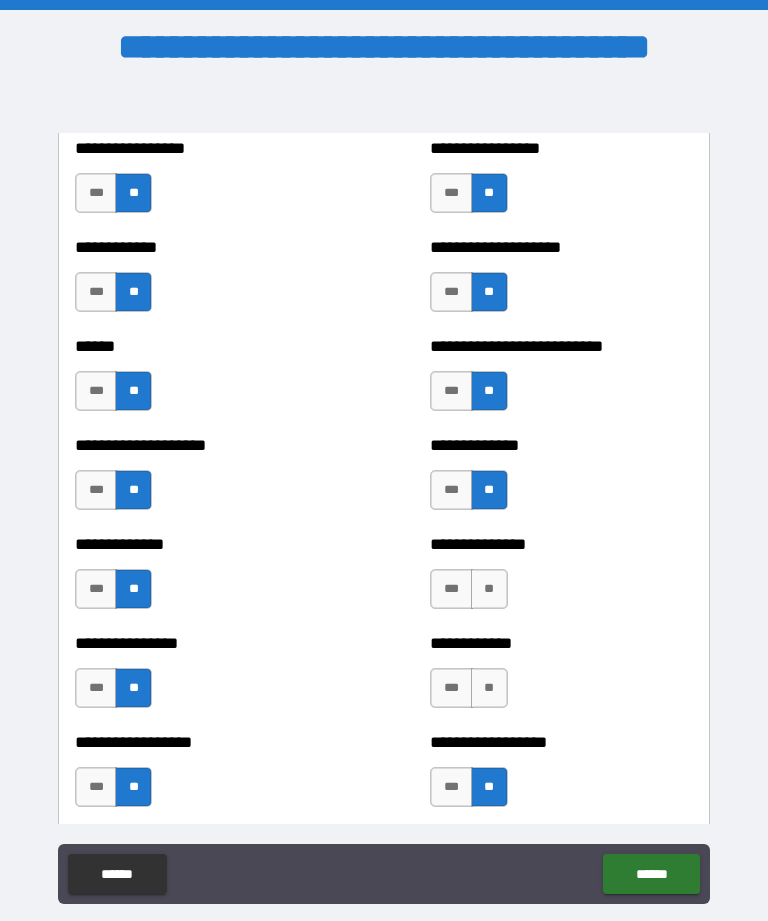 click on "**" at bounding box center (489, 688) 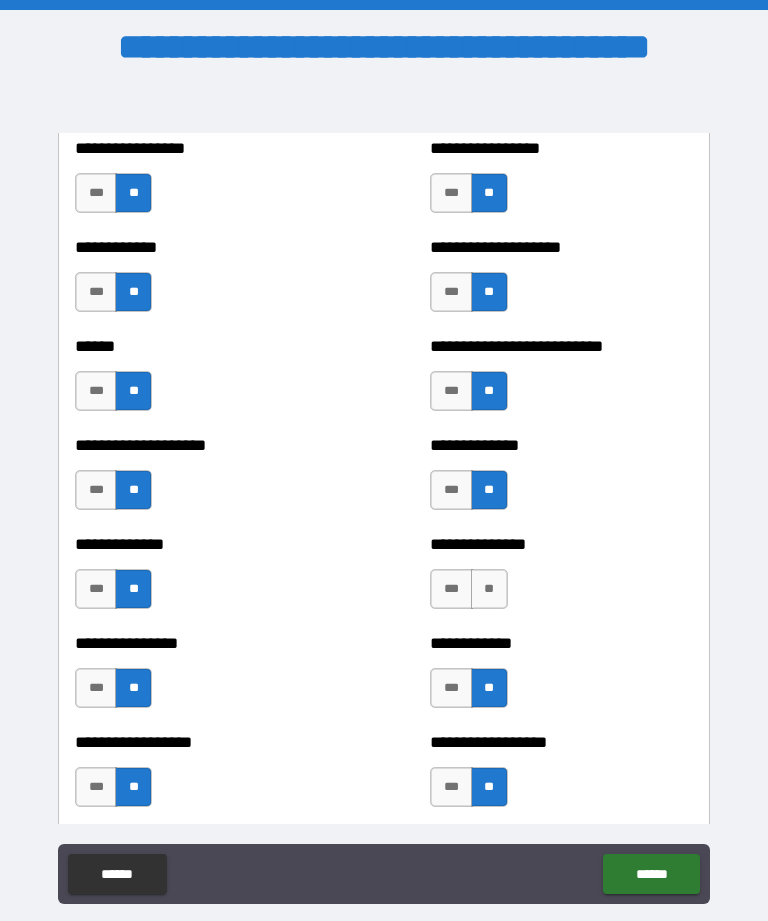 click on "**********" at bounding box center (561, 579) 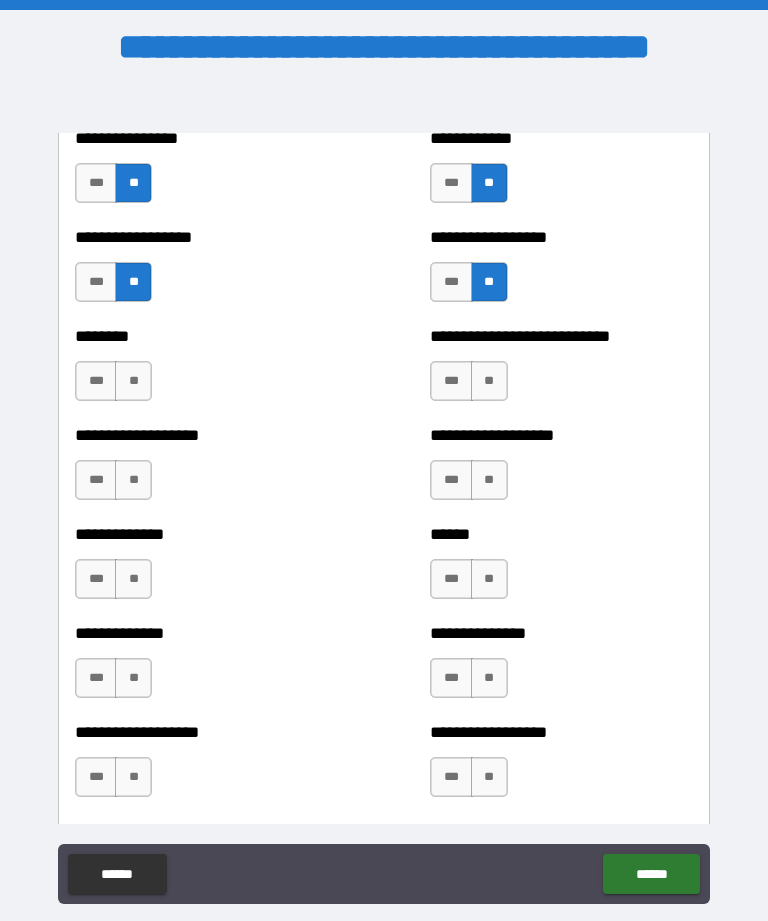 scroll, scrollTop: 4449, scrollLeft: 0, axis: vertical 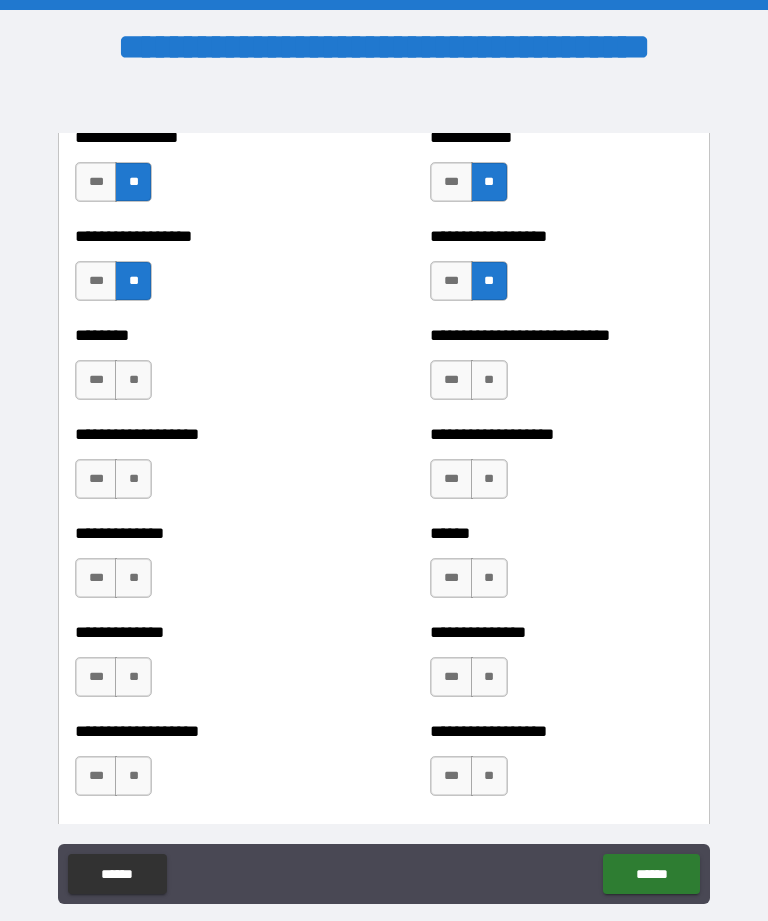 click on "**" at bounding box center (133, 479) 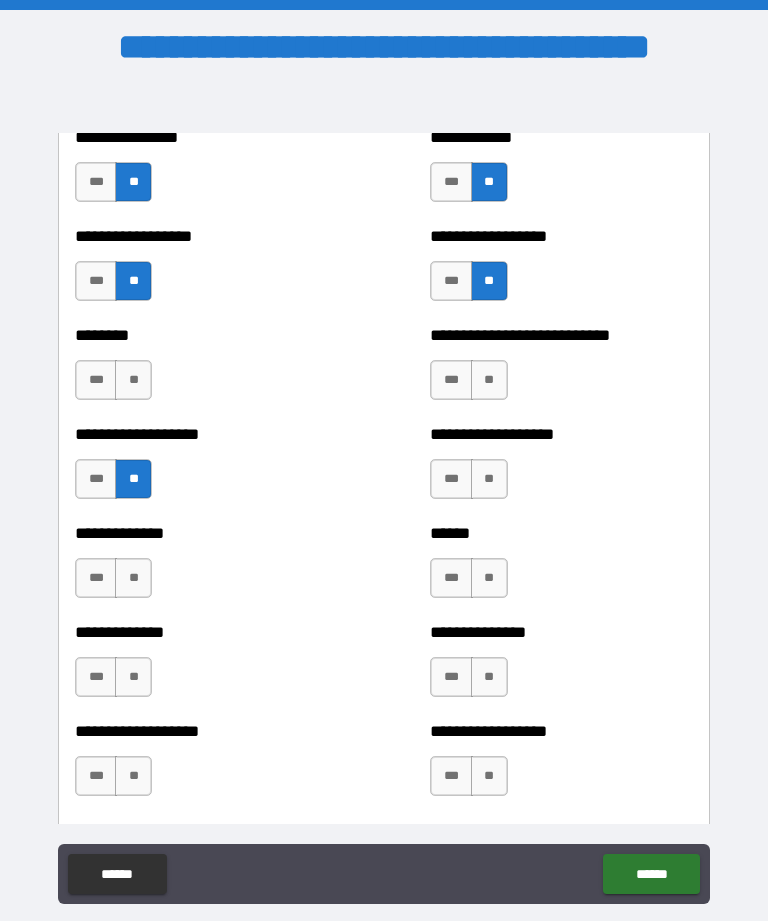 click on "**" at bounding box center [133, 578] 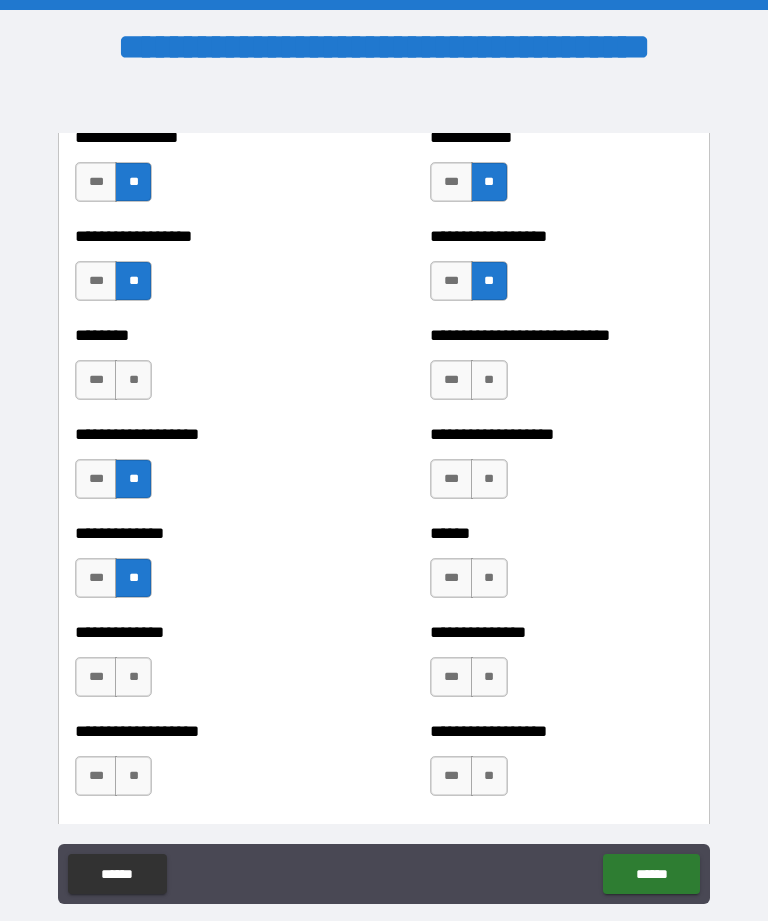 click on "**" at bounding box center (133, 677) 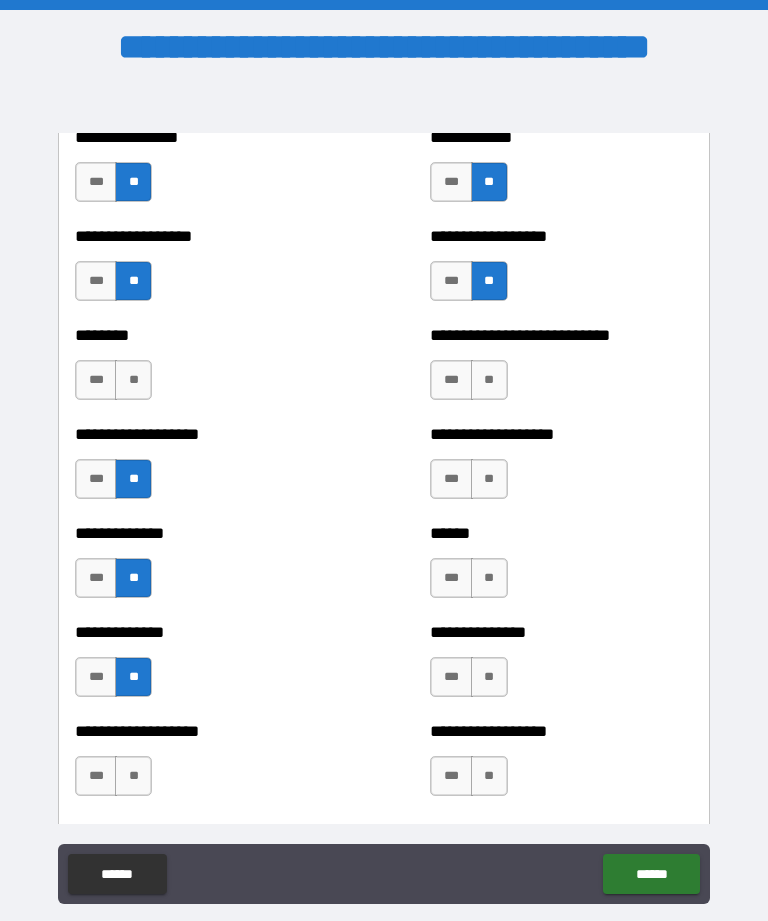 click on "**" at bounding box center (133, 776) 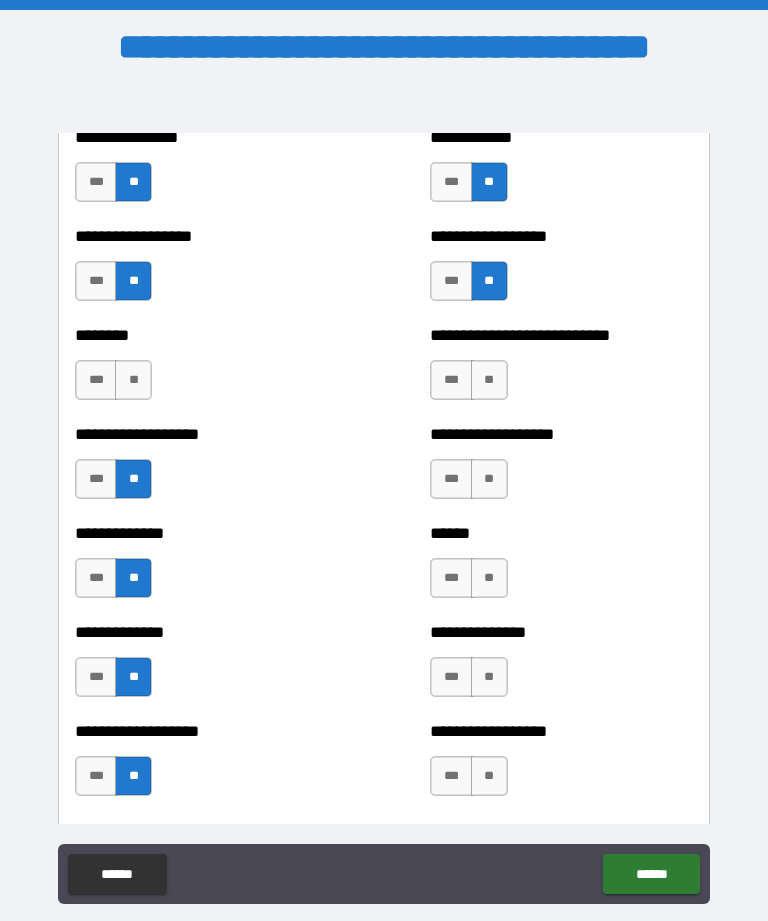 click on "**" at bounding box center (489, 776) 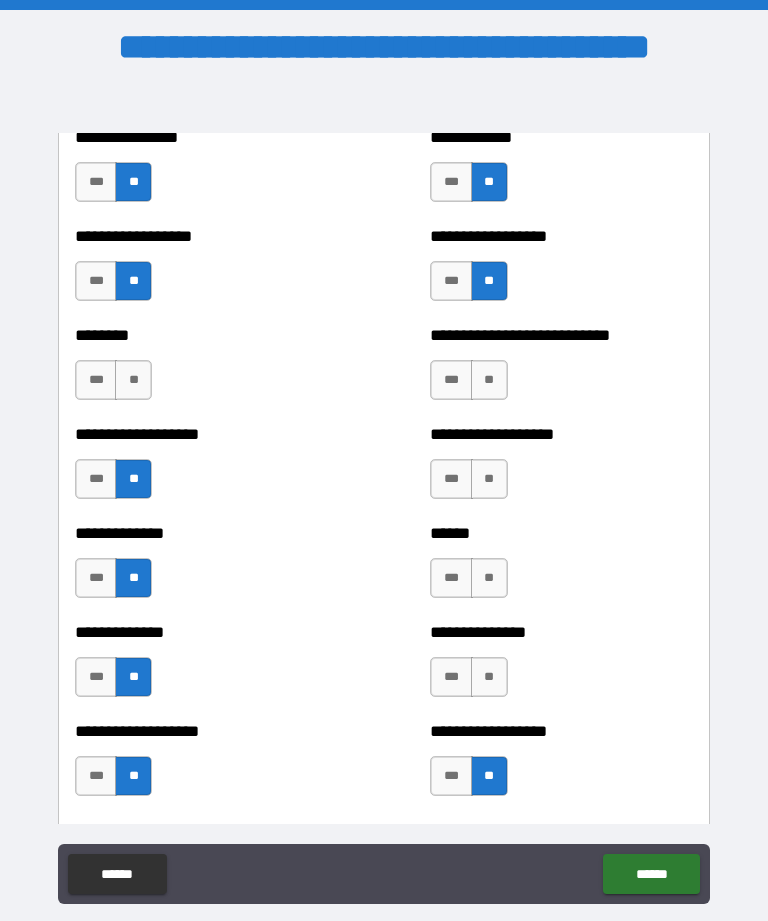 click on "**" at bounding box center [489, 677] 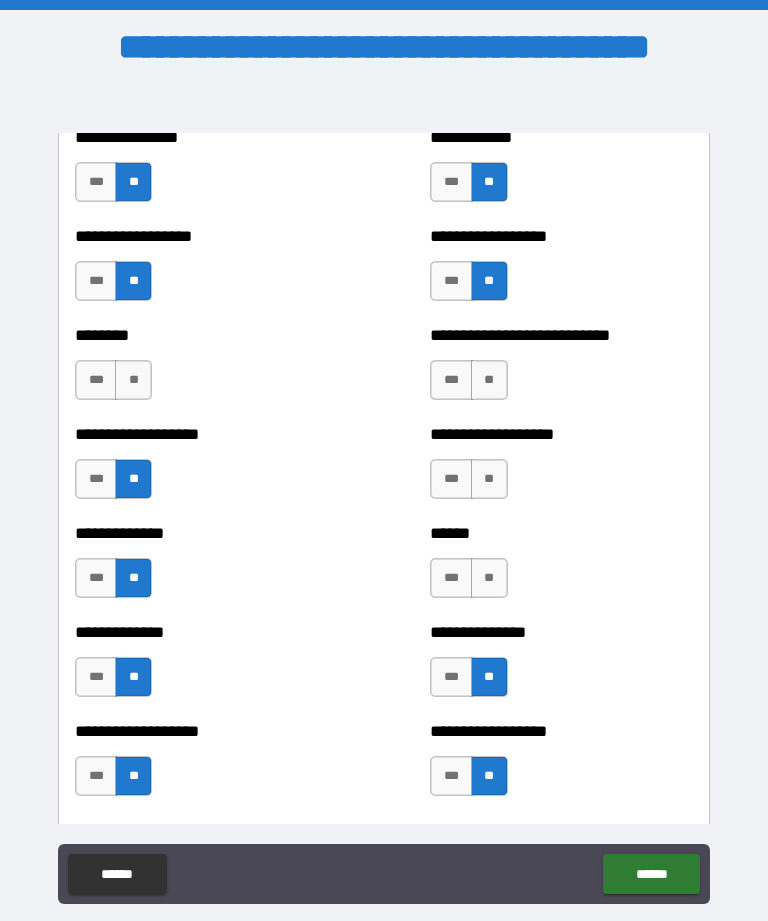 click on "**" at bounding box center [489, 578] 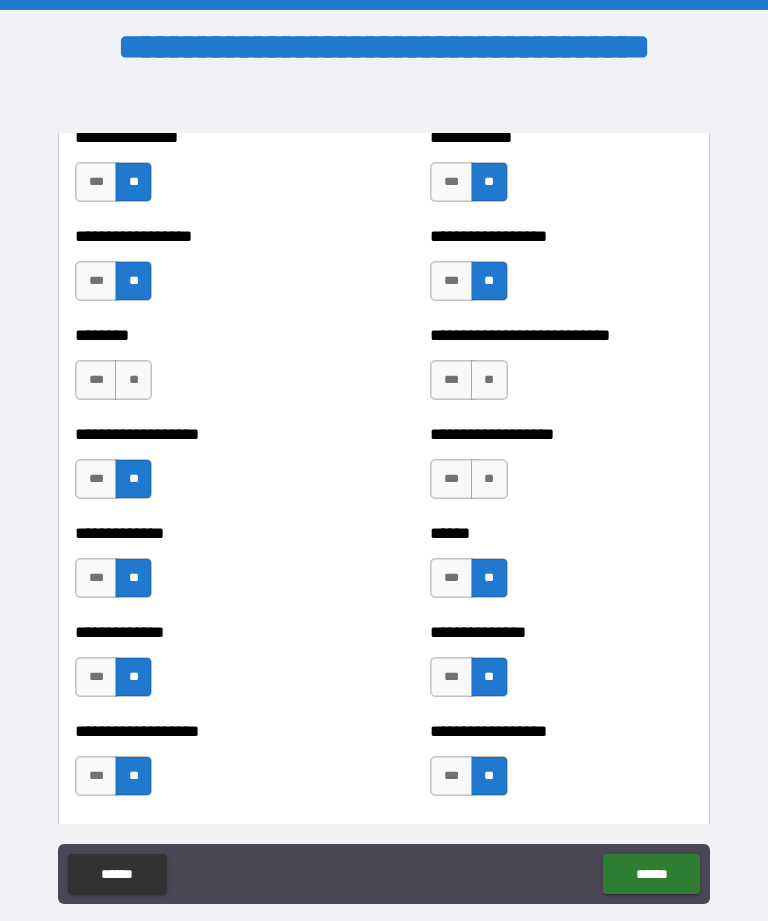 click on "**" at bounding box center [489, 479] 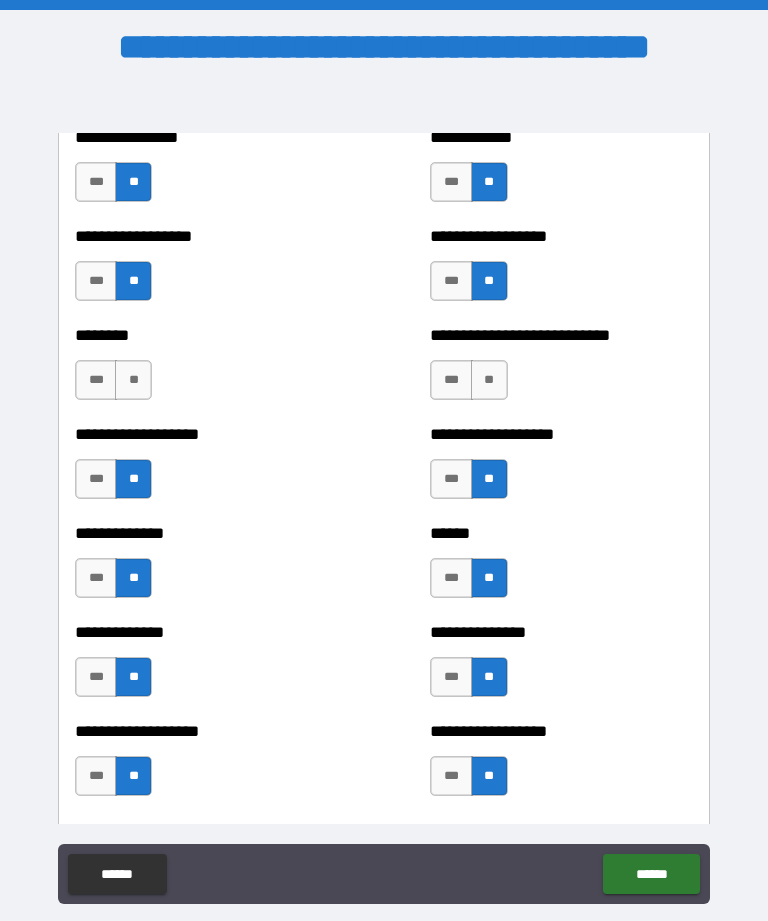 click on "**" at bounding box center [489, 380] 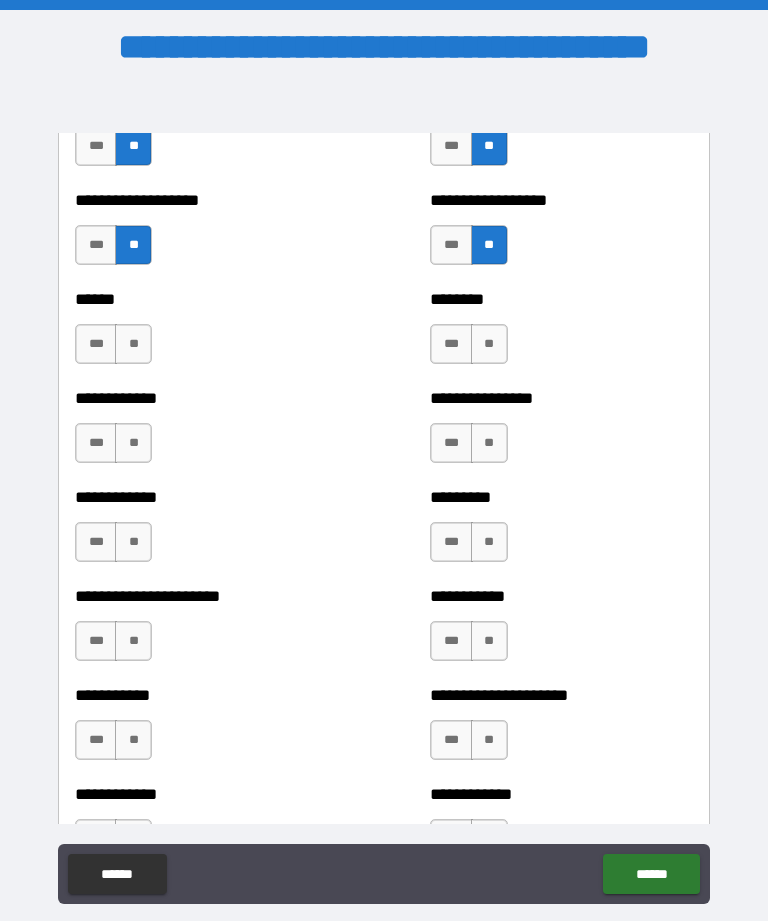 scroll, scrollTop: 4982, scrollLeft: 0, axis: vertical 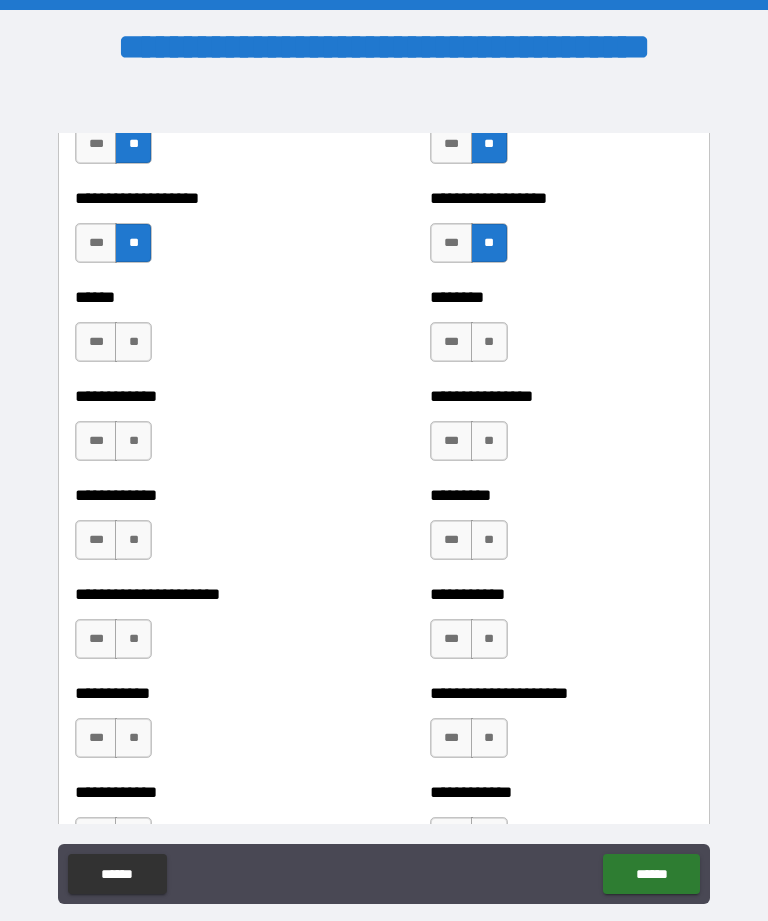 click on "**" at bounding box center [133, 441] 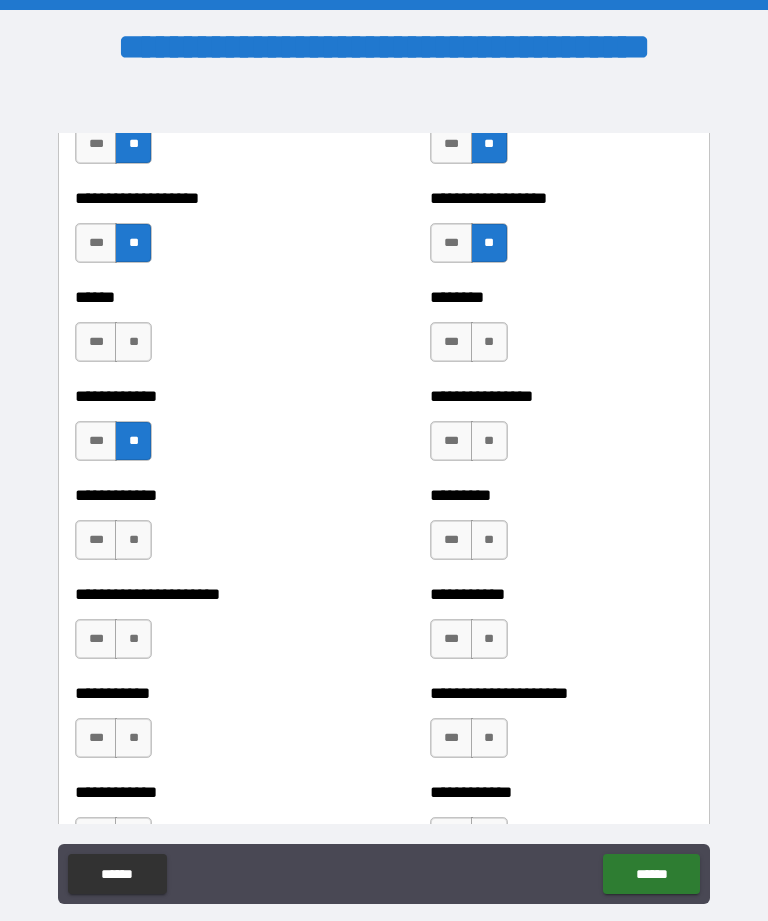 click on "**" at bounding box center (133, 540) 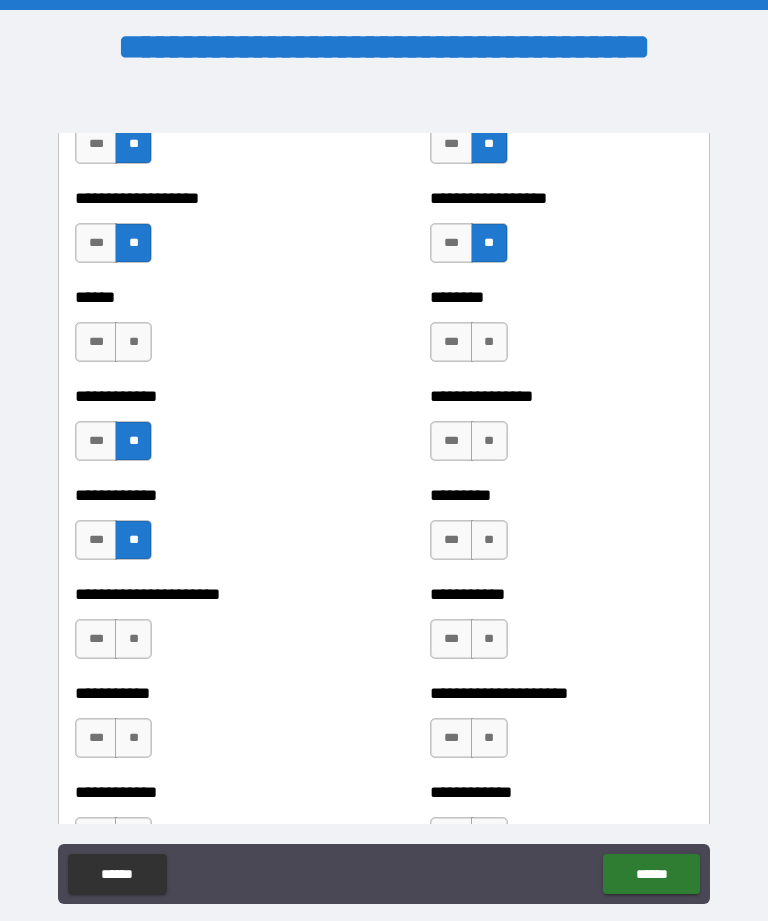 click on "**" at bounding box center (133, 639) 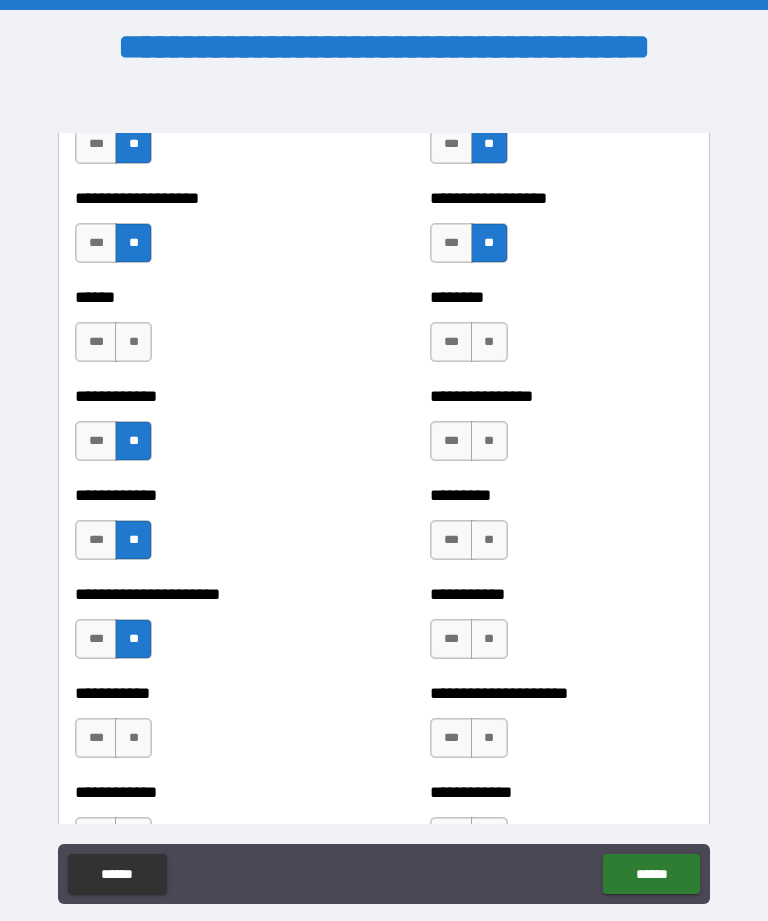 click on "**" at bounding box center [133, 738] 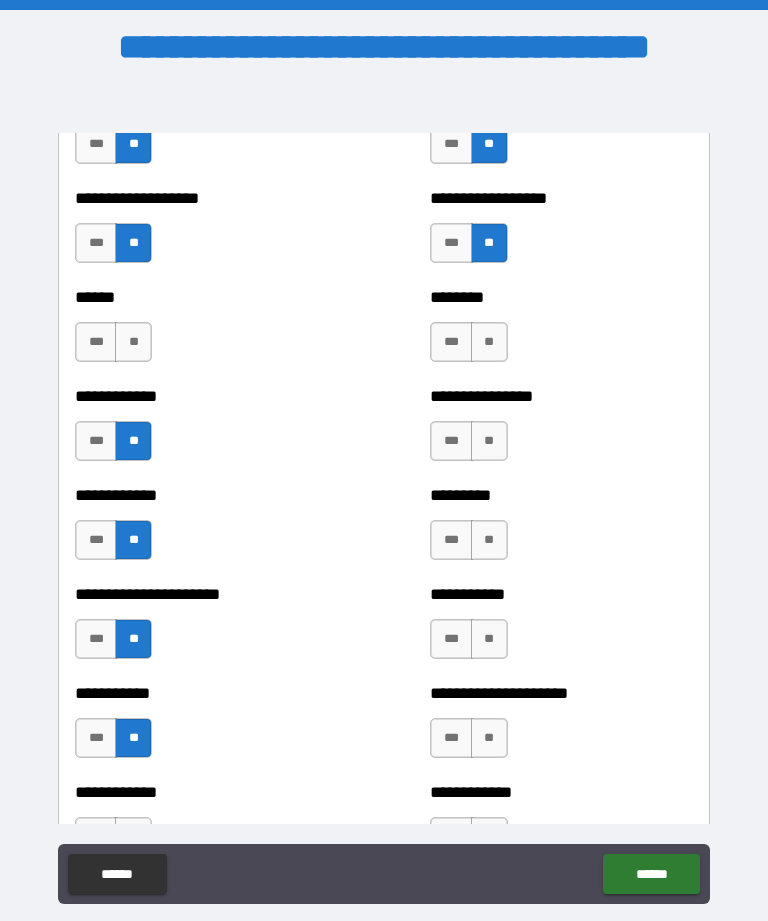 click on "**" at bounding box center (489, 738) 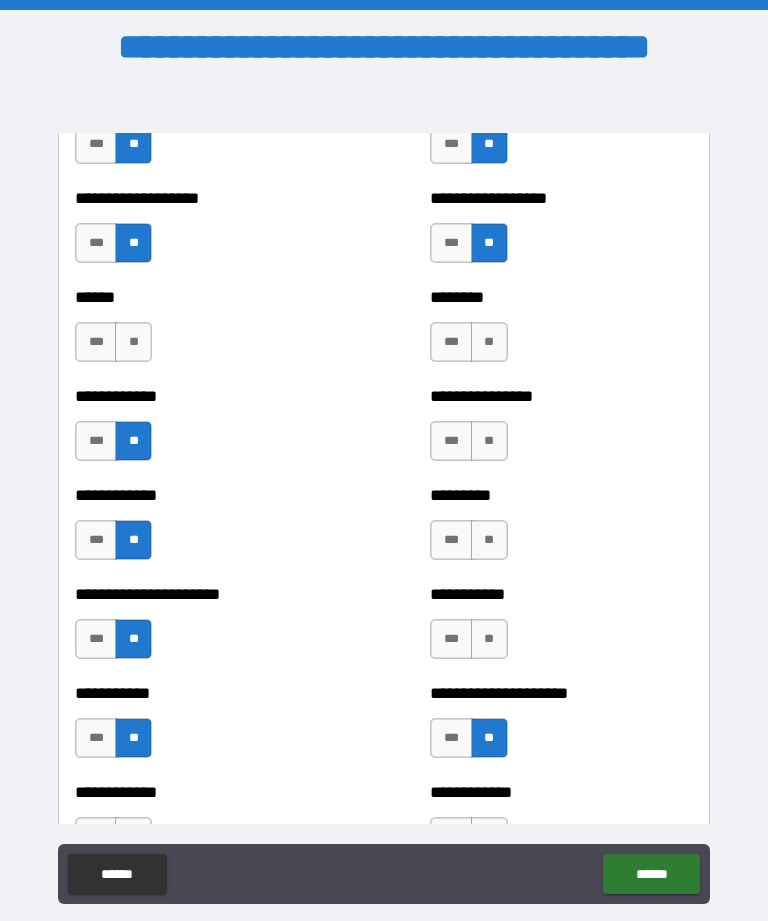 click on "**" at bounding box center (489, 639) 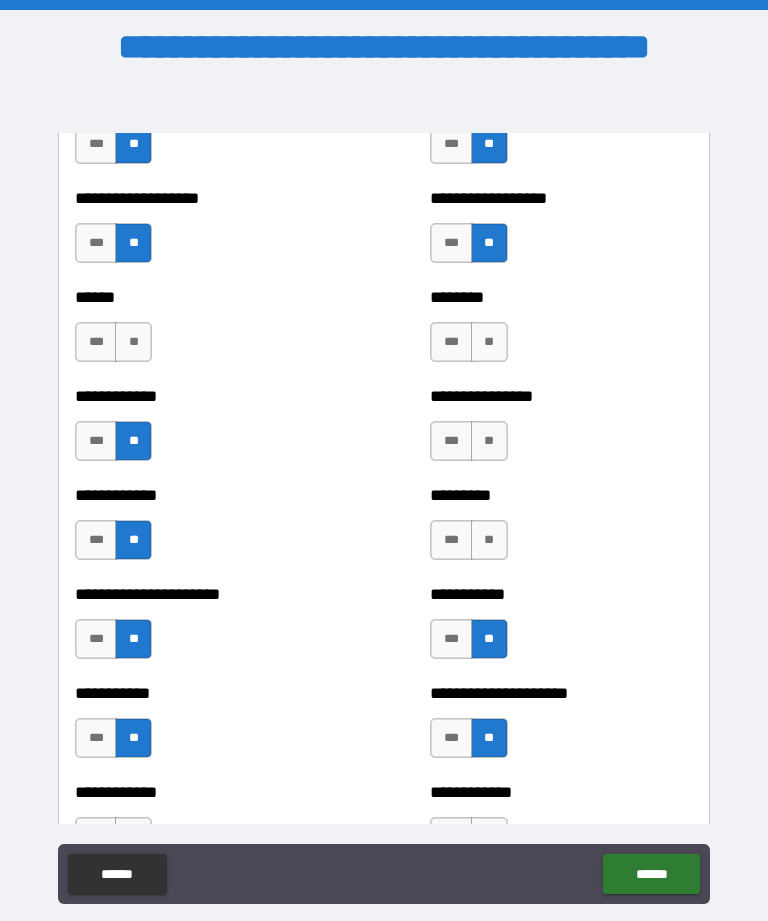 click on "**" at bounding box center [489, 540] 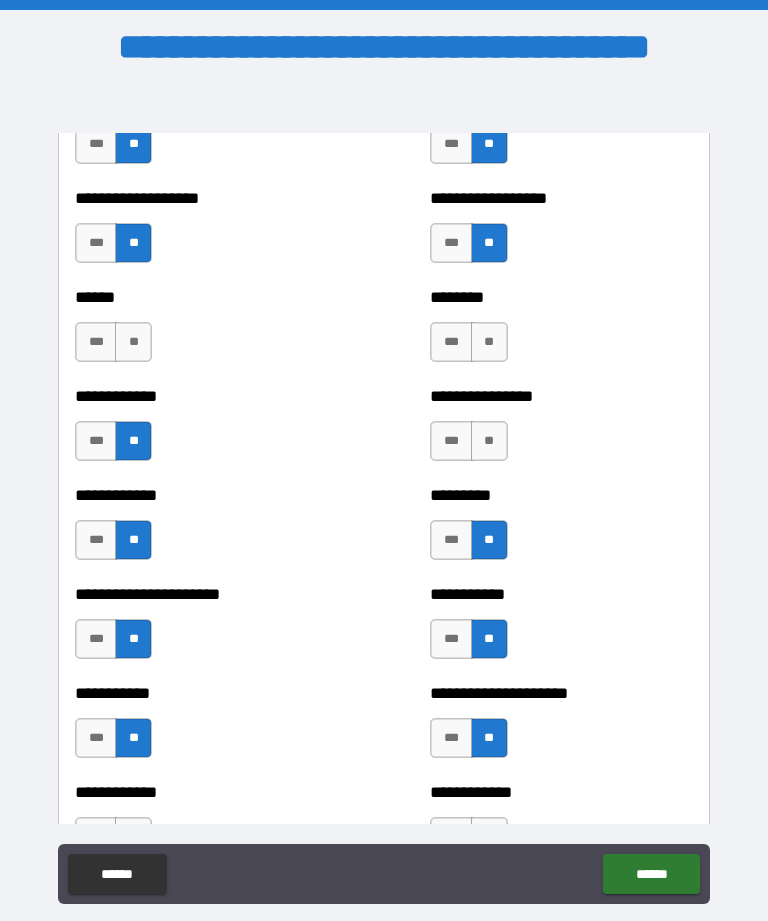 click on "**" at bounding box center [489, 441] 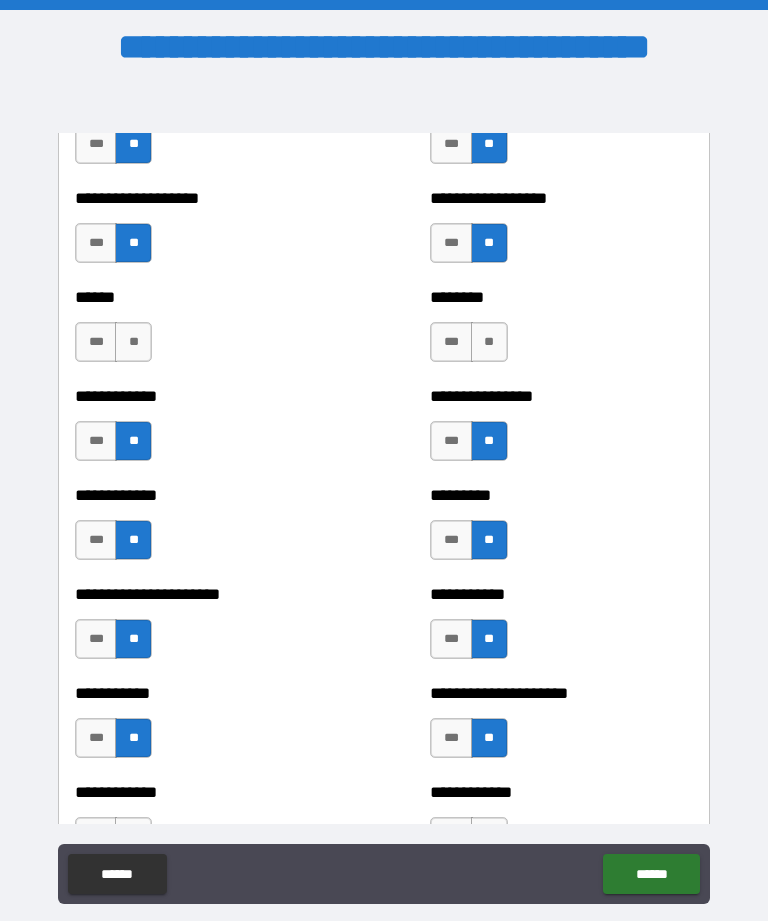 click on "**" at bounding box center (489, 342) 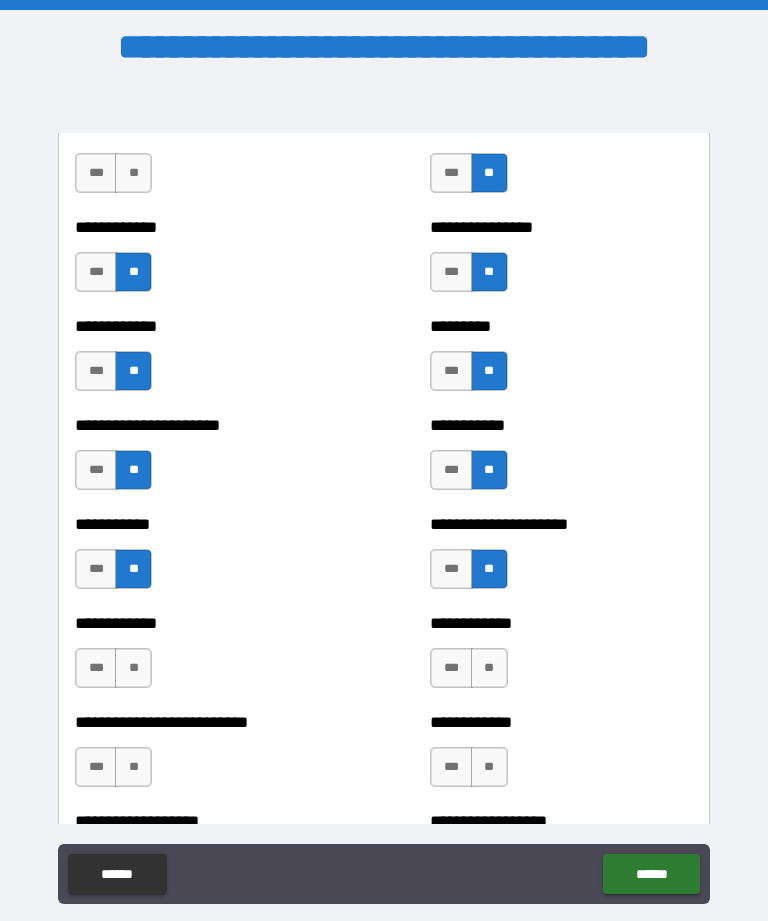 scroll, scrollTop: 5163, scrollLeft: 0, axis: vertical 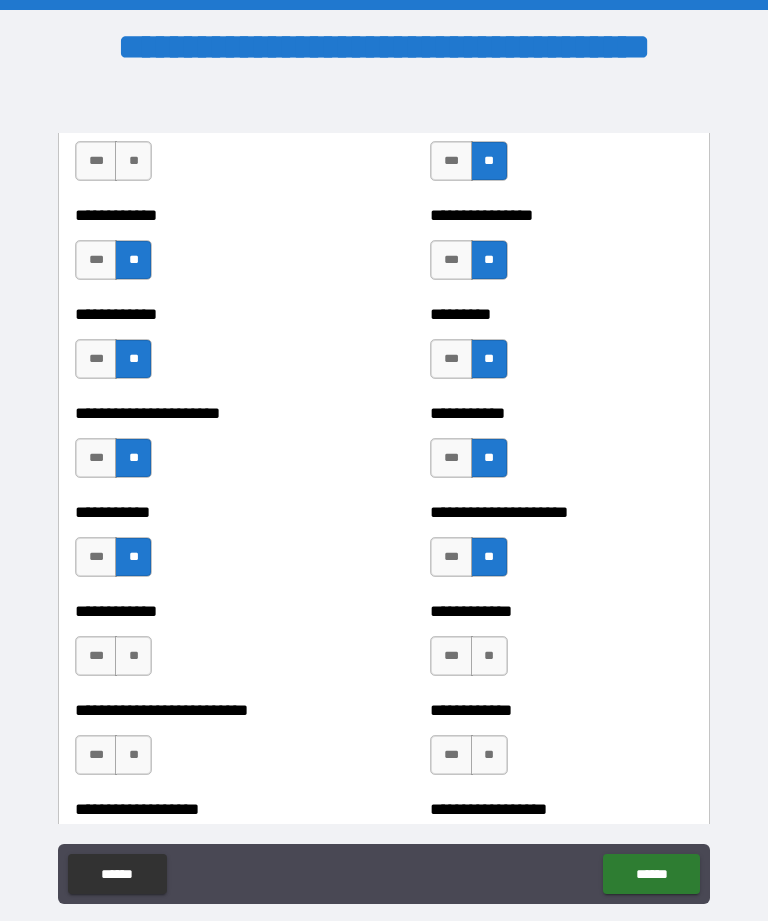 click on "**********" at bounding box center (206, 646) 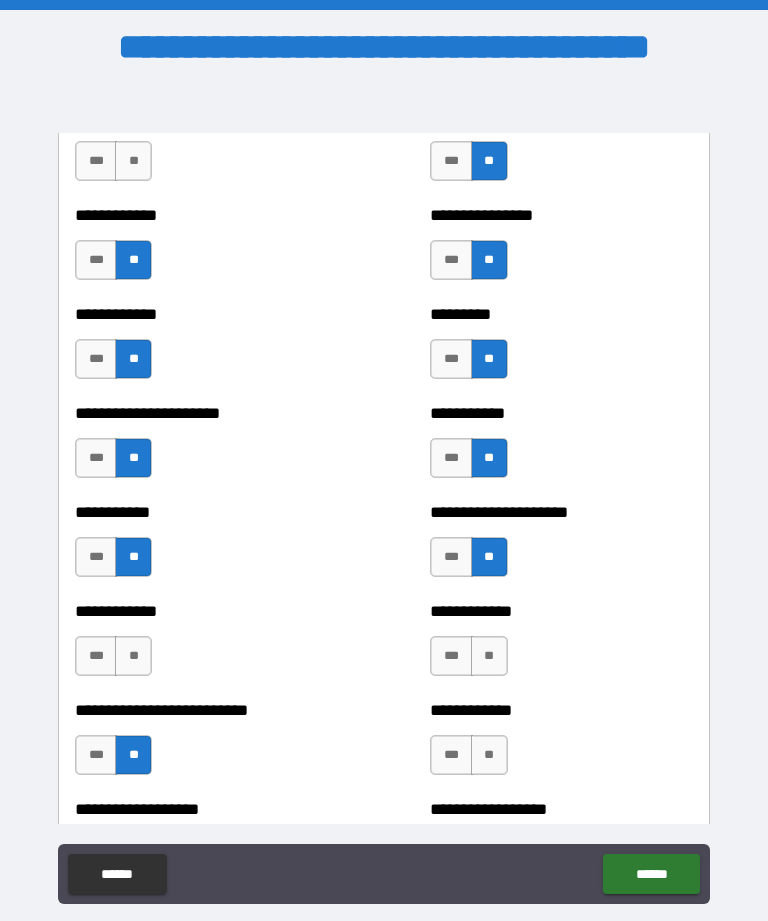 click on "*** **" at bounding box center (471, 661) 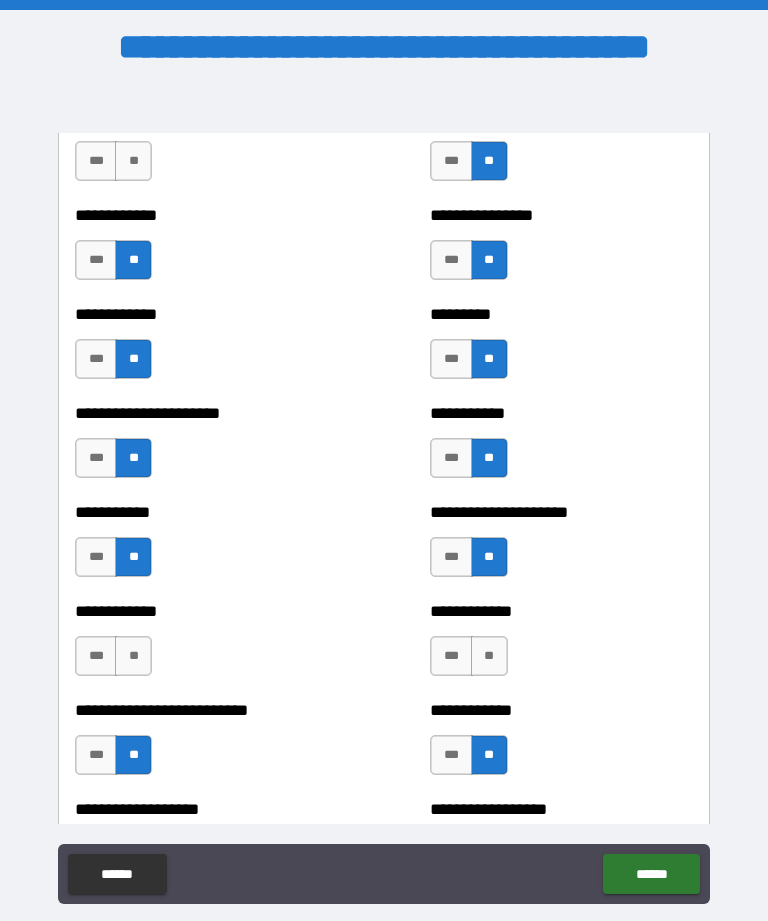 click on "**" at bounding box center [489, 656] 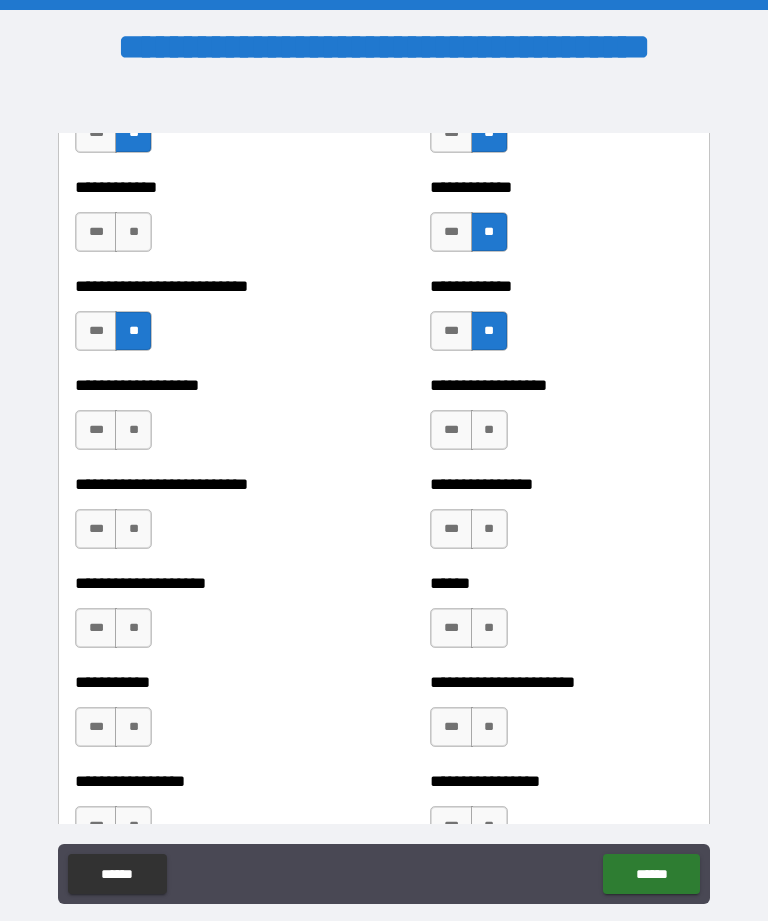 scroll, scrollTop: 5594, scrollLeft: 0, axis: vertical 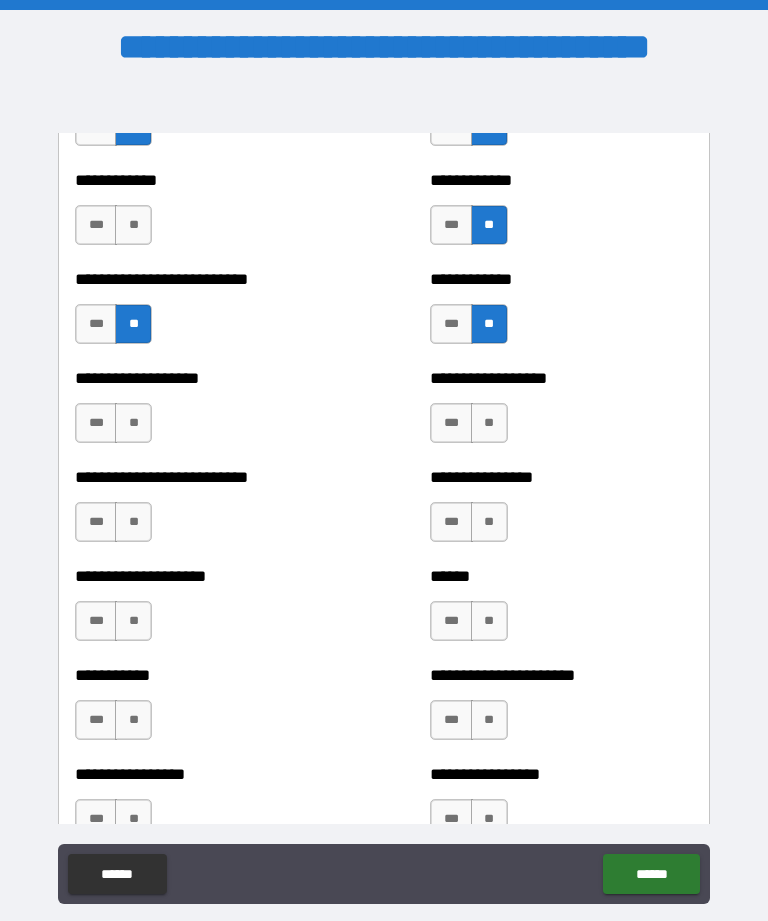 click on "**********" at bounding box center (206, 512) 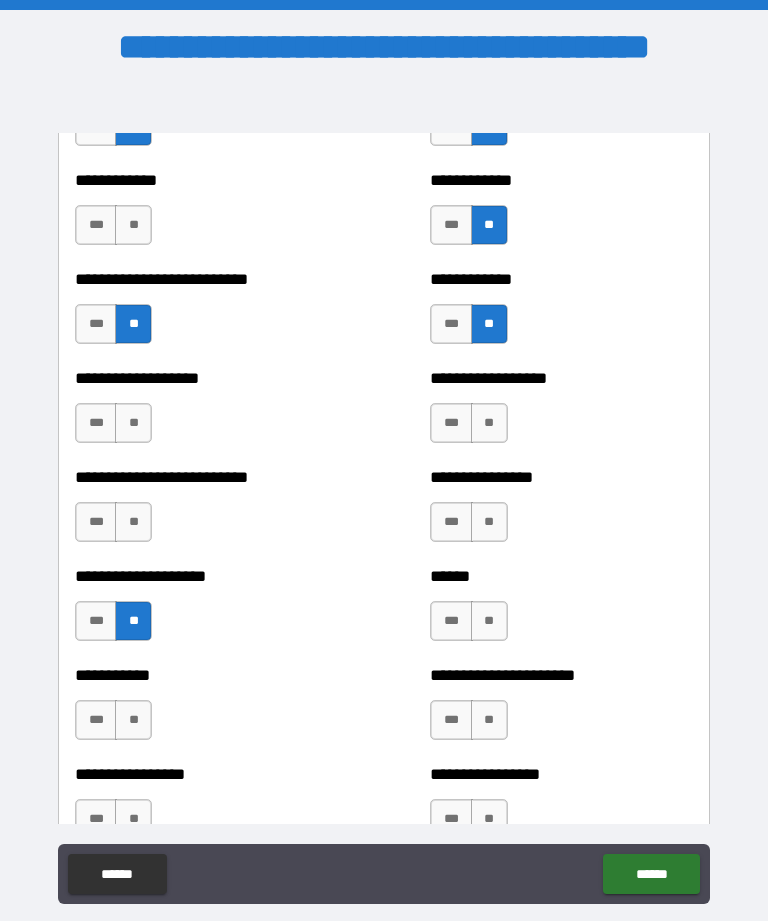 click on "**" at bounding box center [133, 720] 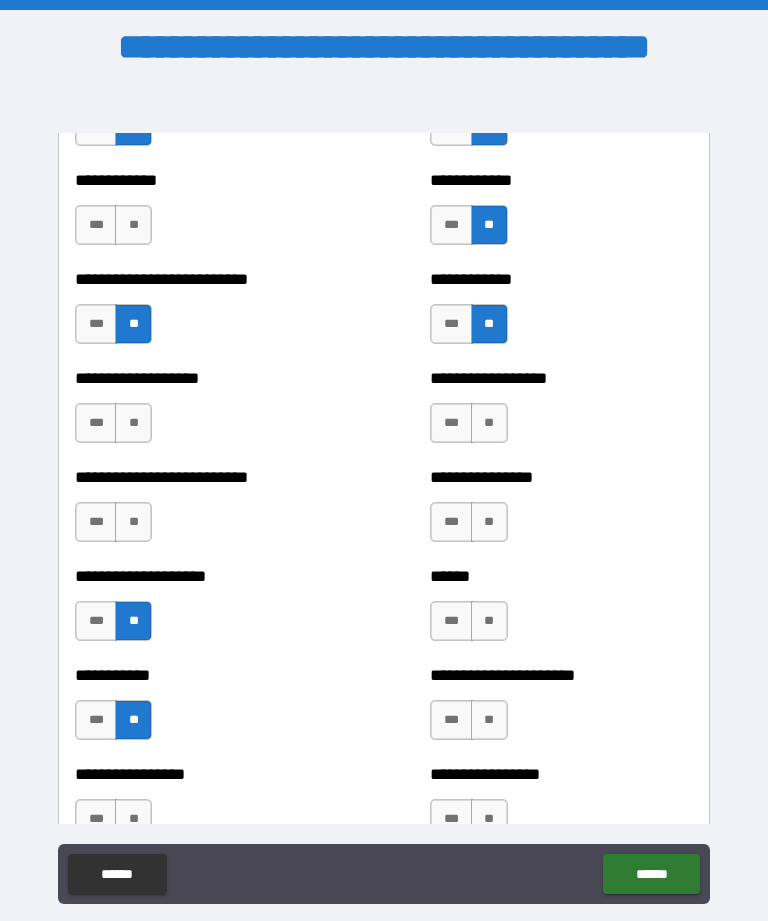 click on "**********" at bounding box center (561, 413) 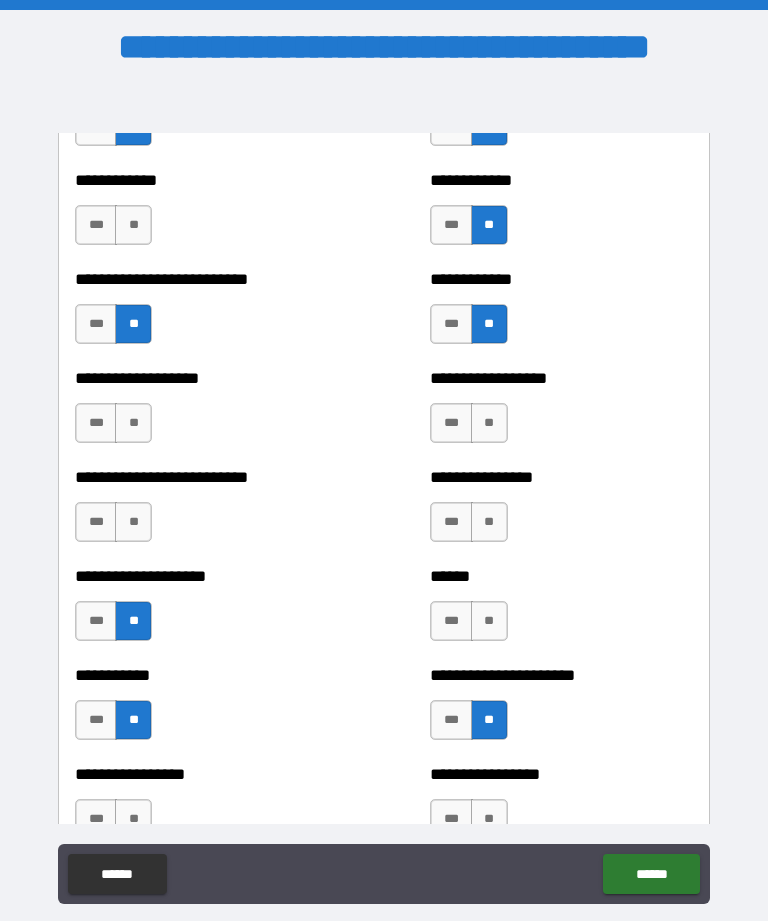 click on "**" at bounding box center (489, 819) 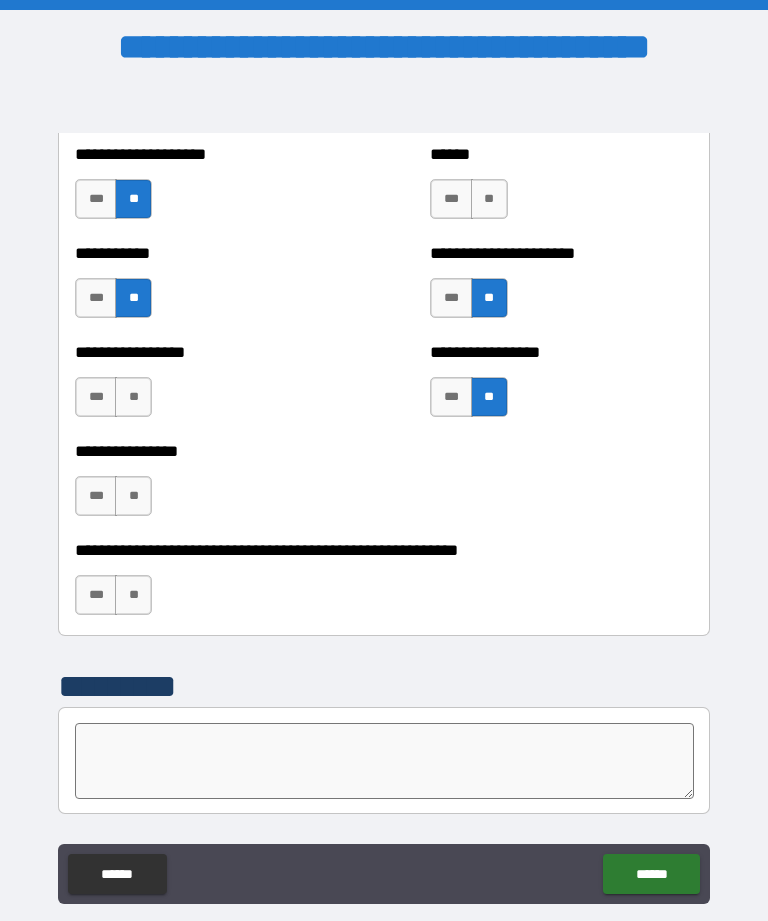 scroll, scrollTop: 6024, scrollLeft: 0, axis: vertical 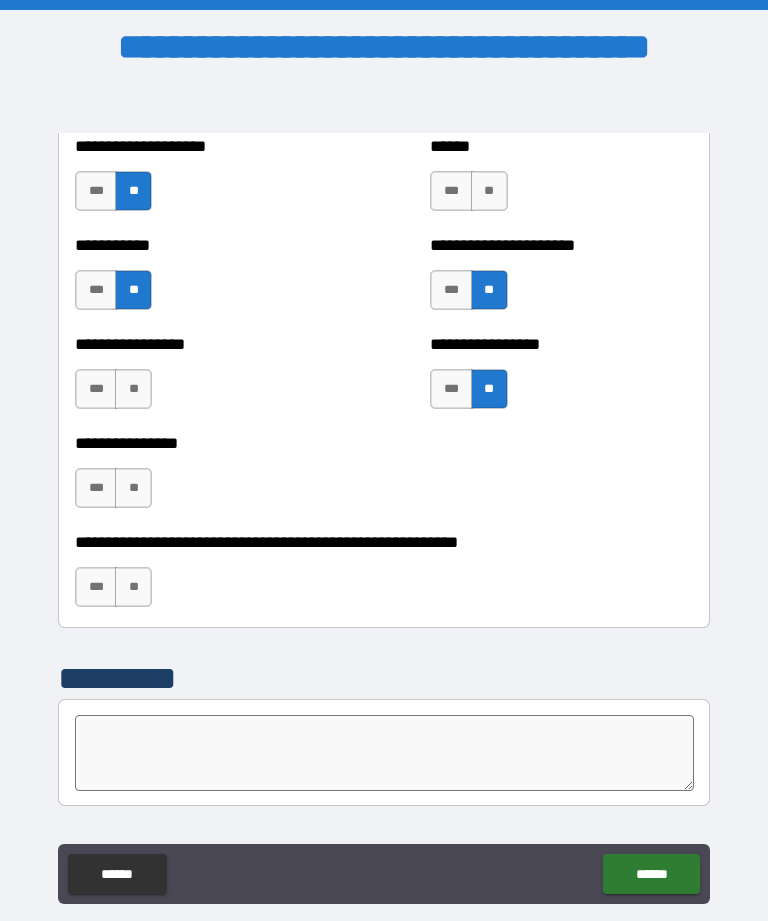 click on "**" at bounding box center (133, 488) 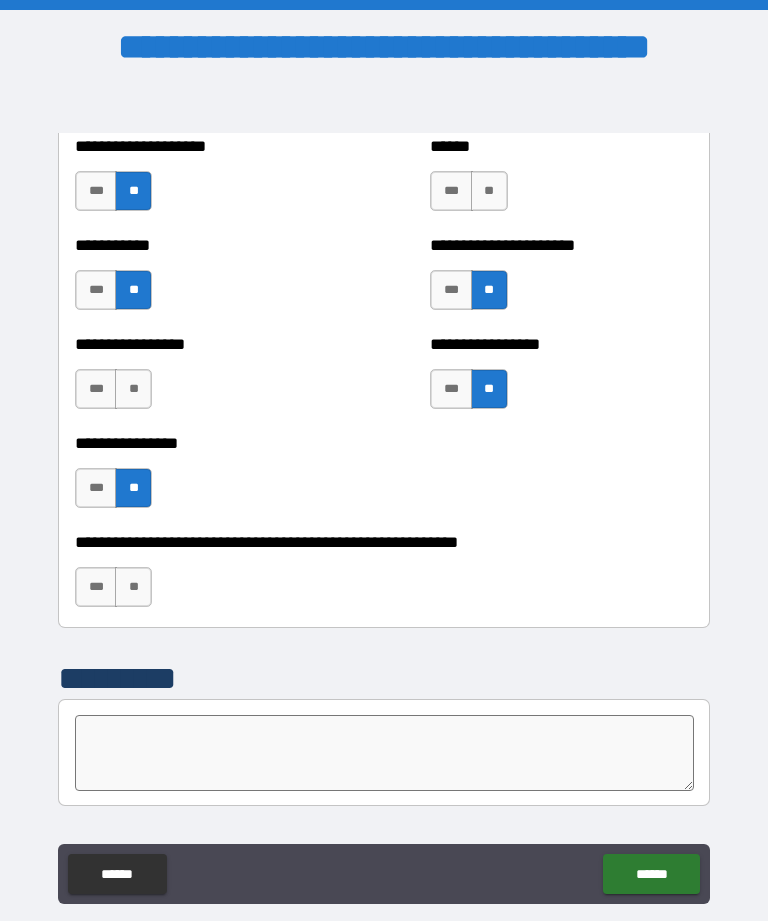click on "**" at bounding box center [133, 587] 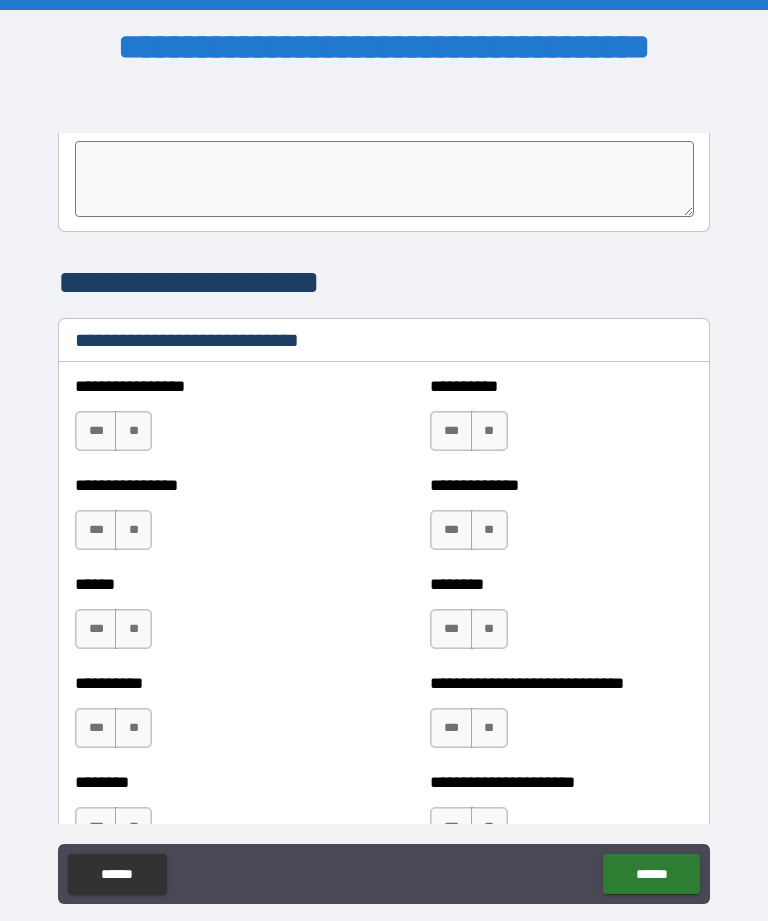 scroll, scrollTop: 6600, scrollLeft: 0, axis: vertical 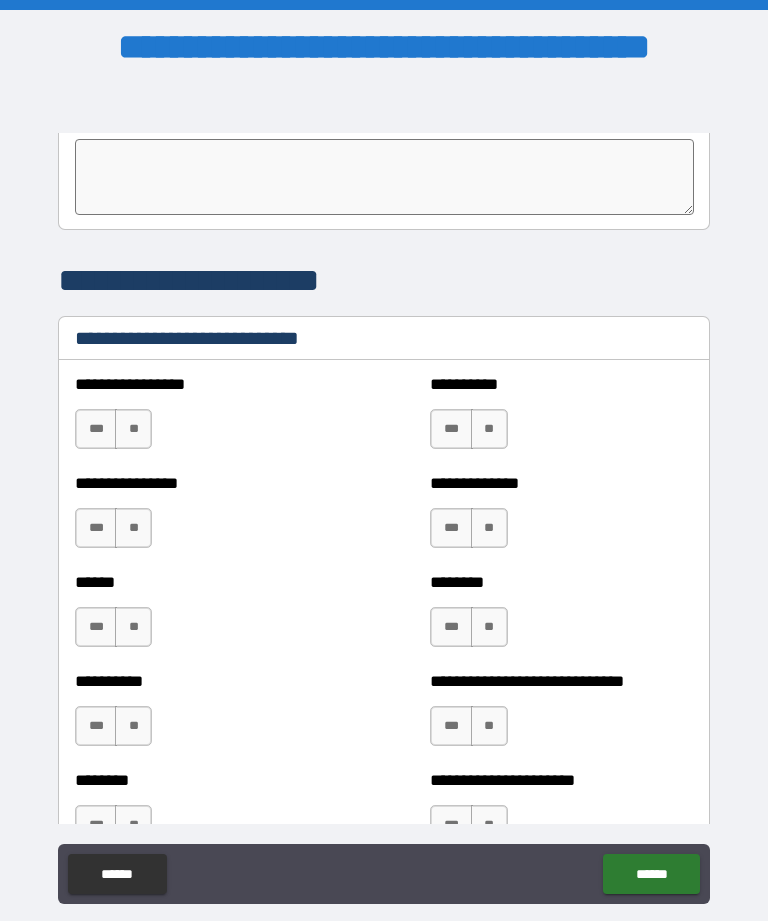 click on "***" at bounding box center [451, 429] 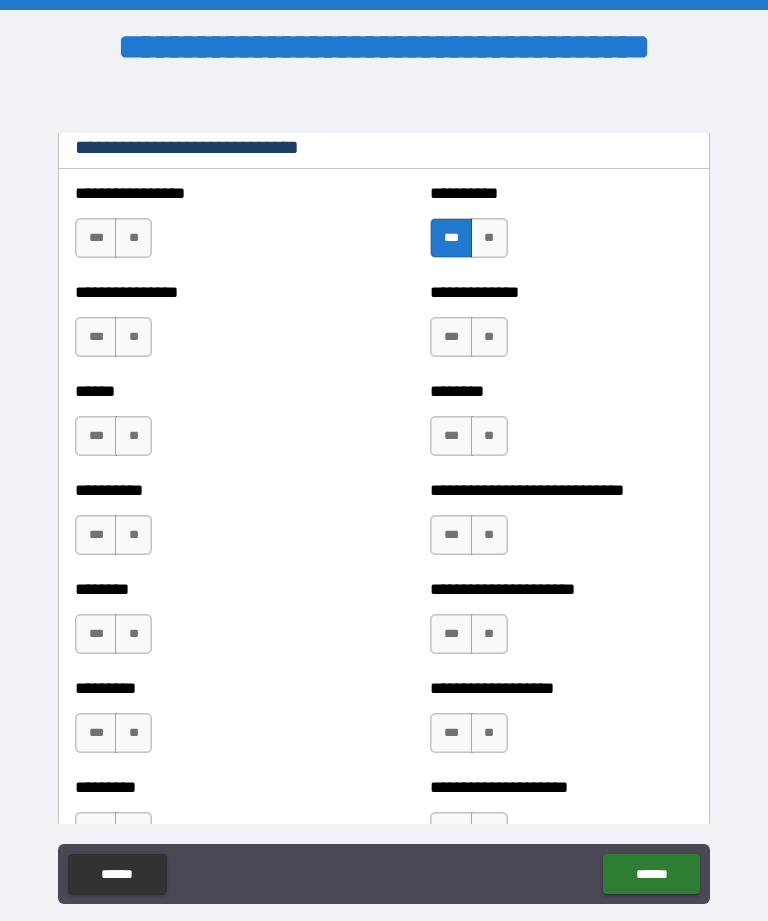 scroll, scrollTop: 6797, scrollLeft: 0, axis: vertical 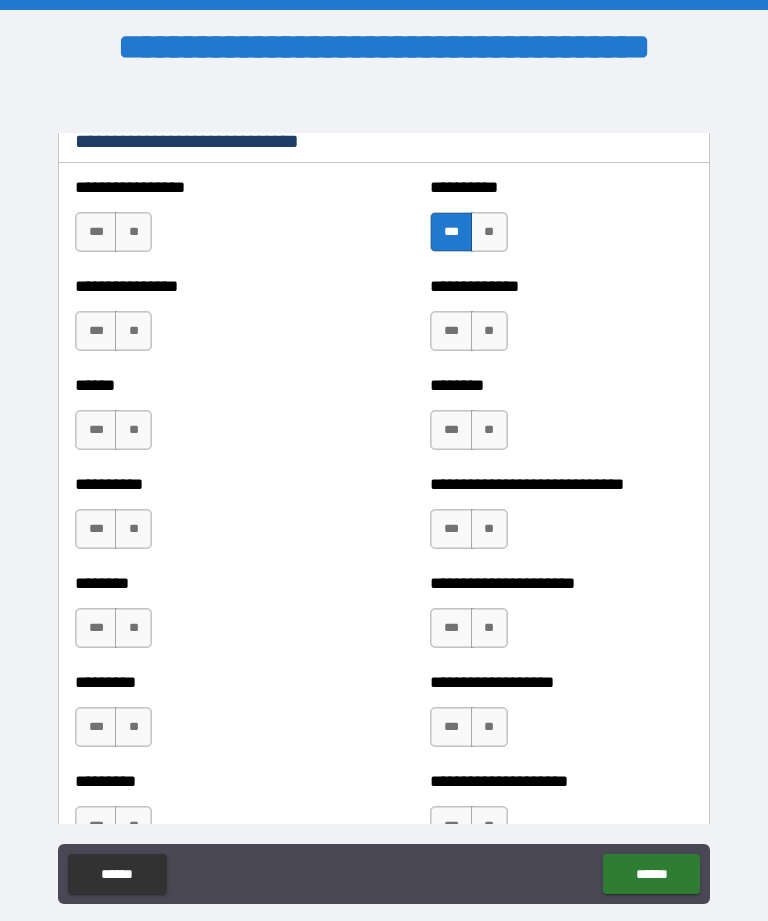 click on "***" at bounding box center [96, 430] 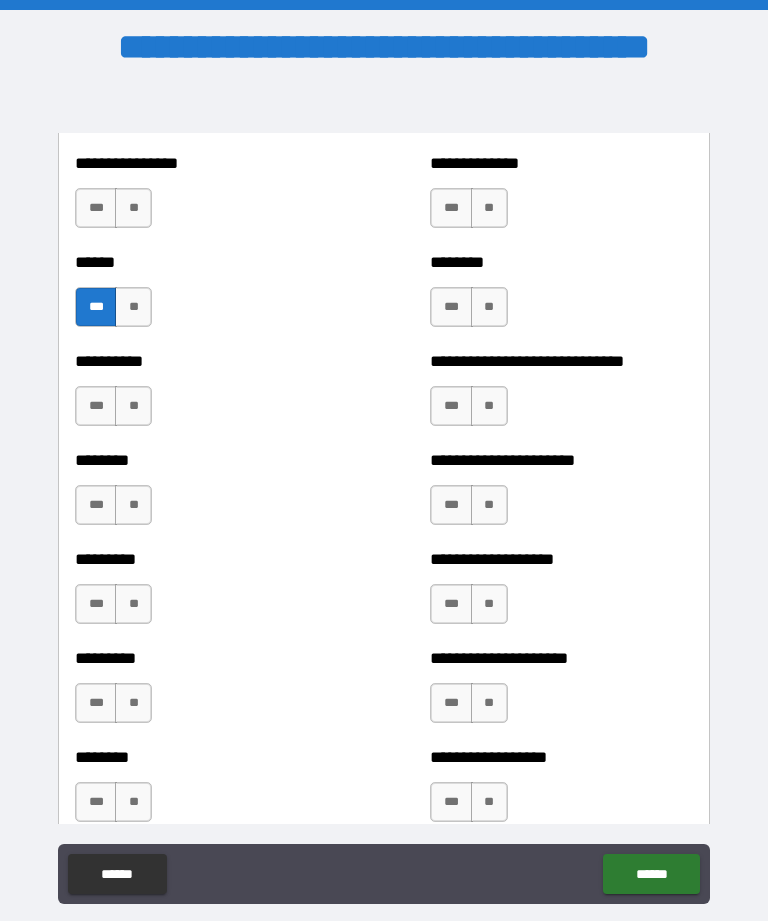 scroll, scrollTop: 6942, scrollLeft: 0, axis: vertical 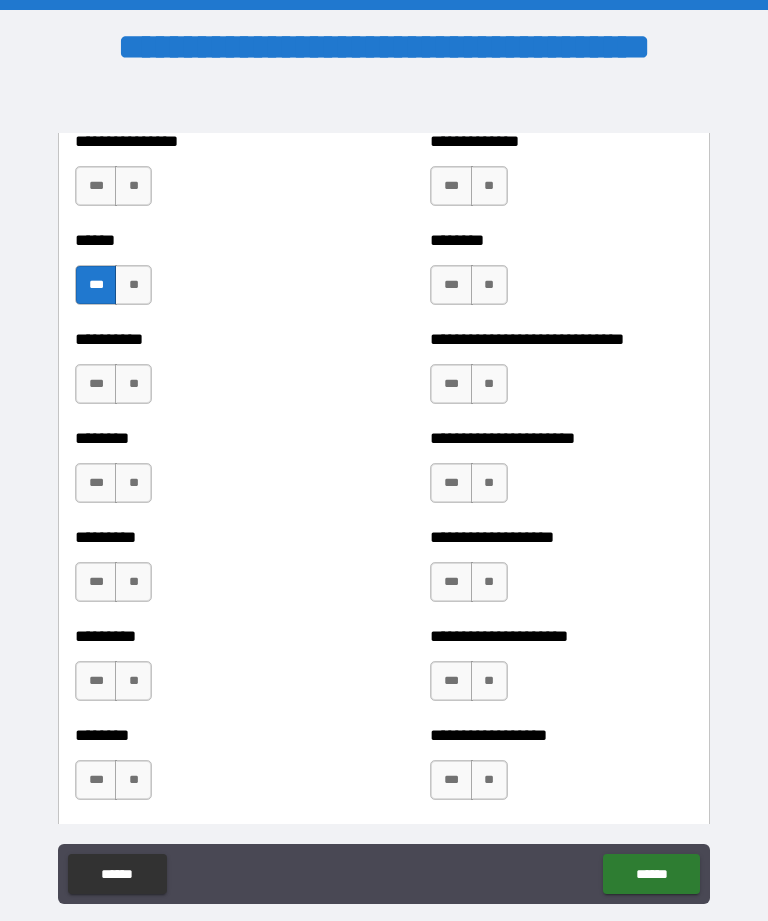 click on "**" at bounding box center [133, 582] 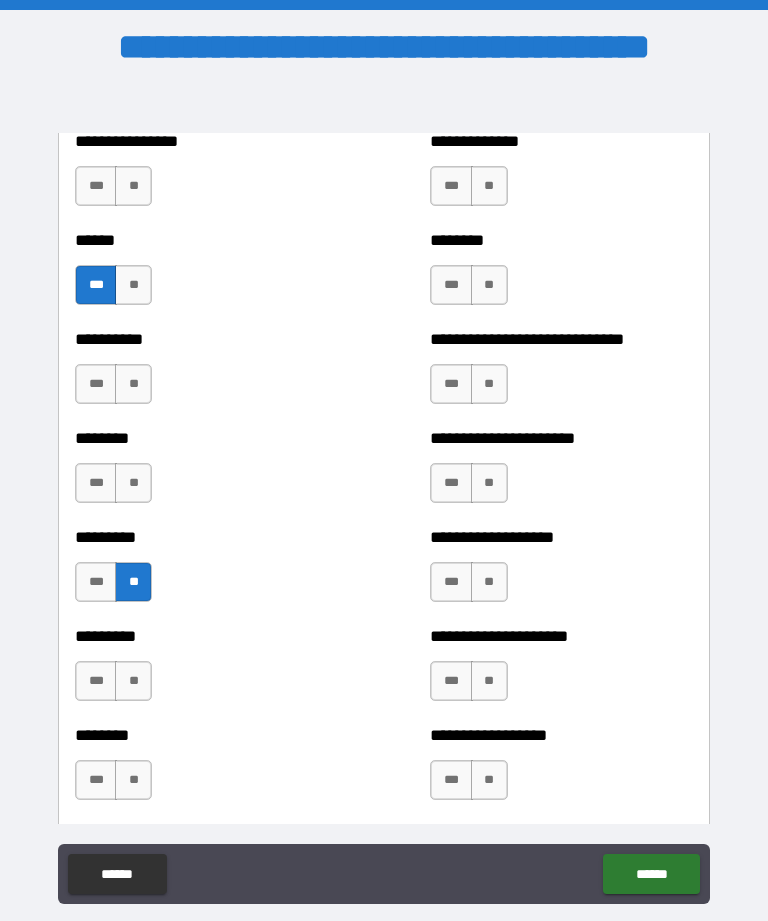 click on "**" at bounding box center [489, 582] 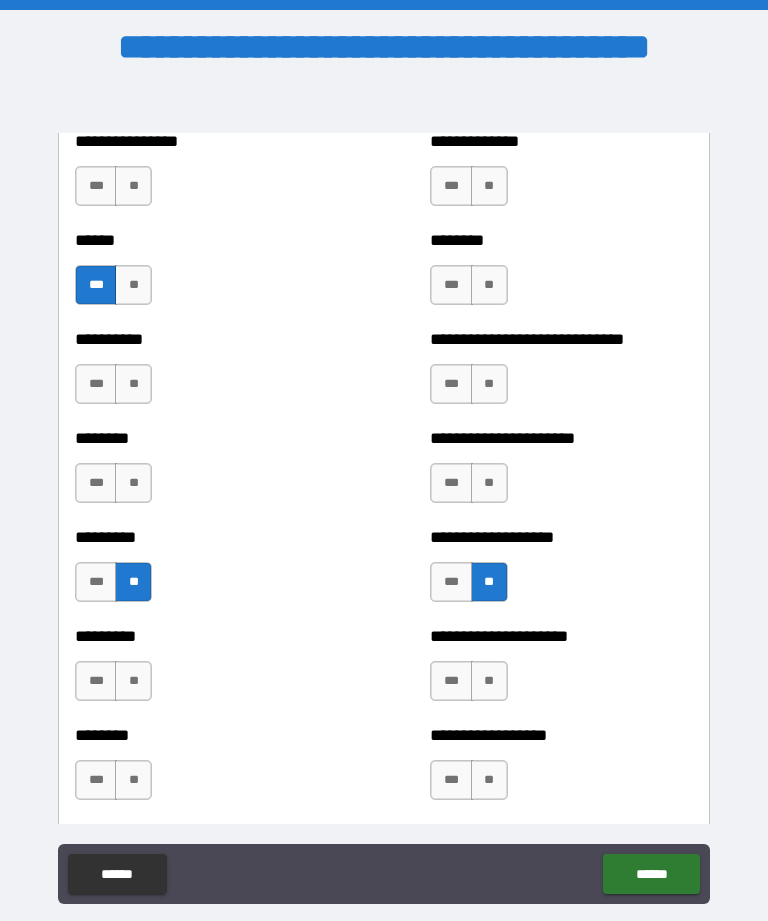 click on "**" at bounding box center (489, 186) 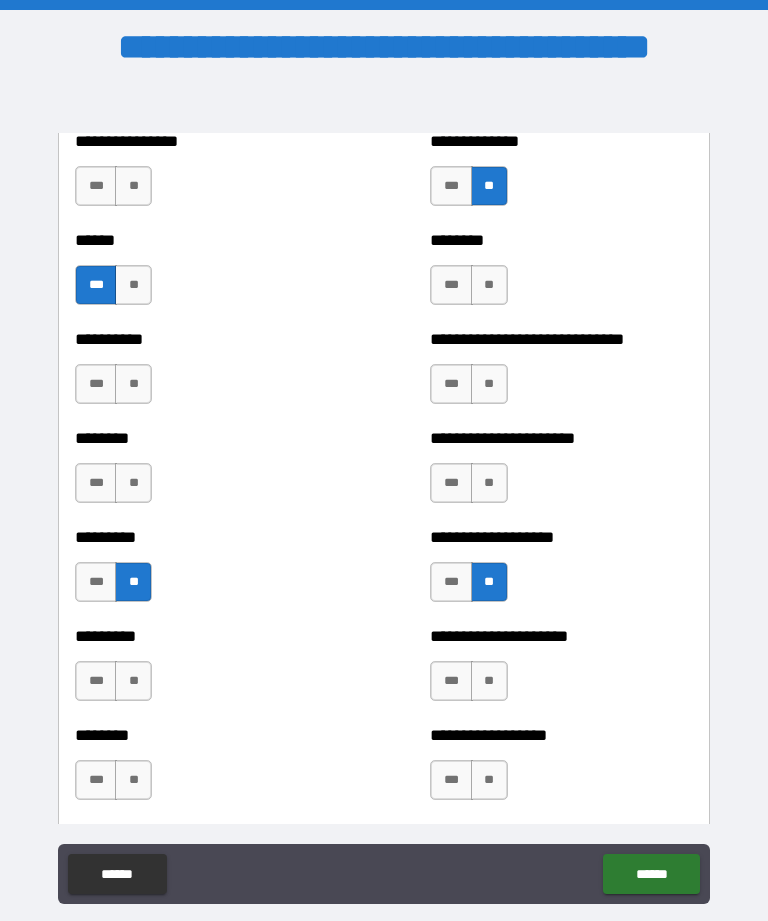 click on "**" at bounding box center [489, 285] 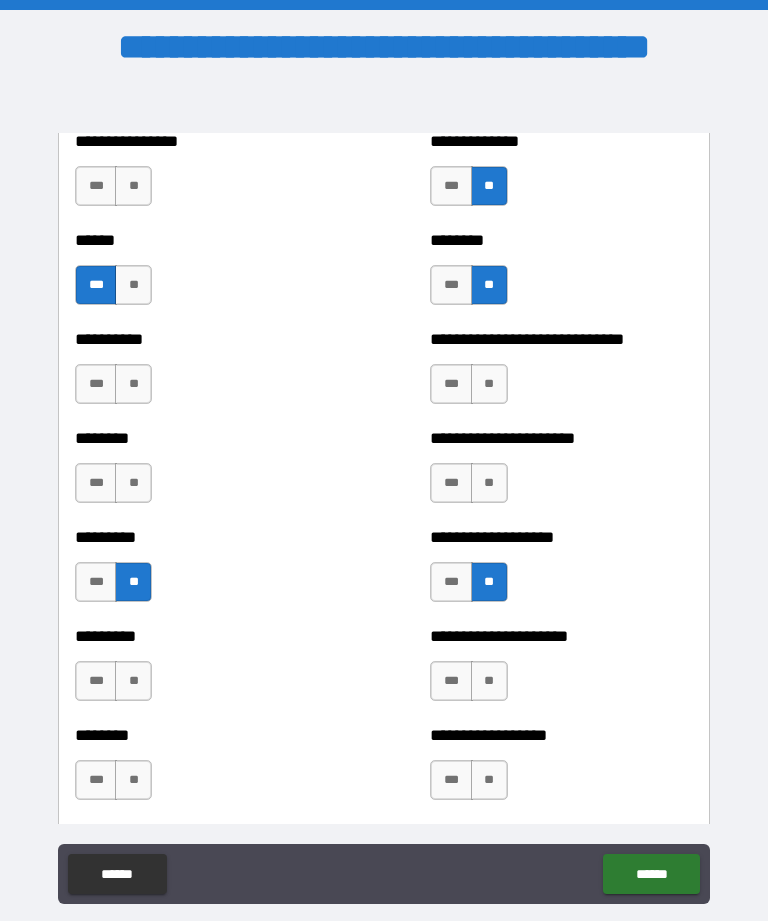 click on "**" at bounding box center (489, 384) 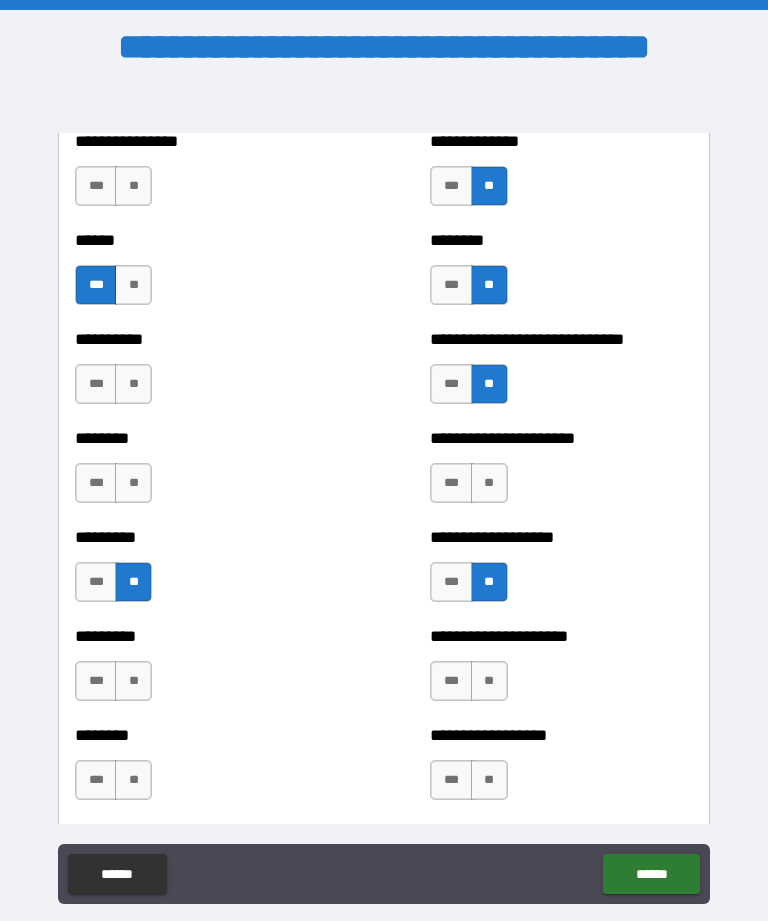 click on "**" at bounding box center [489, 681] 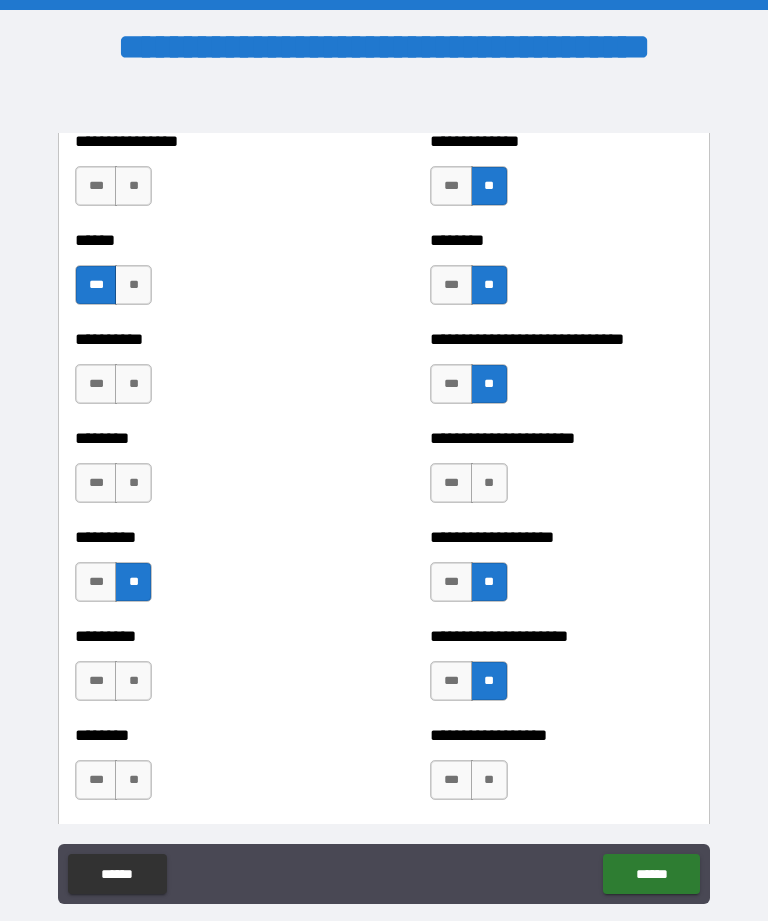 click on "**" at bounding box center [489, 780] 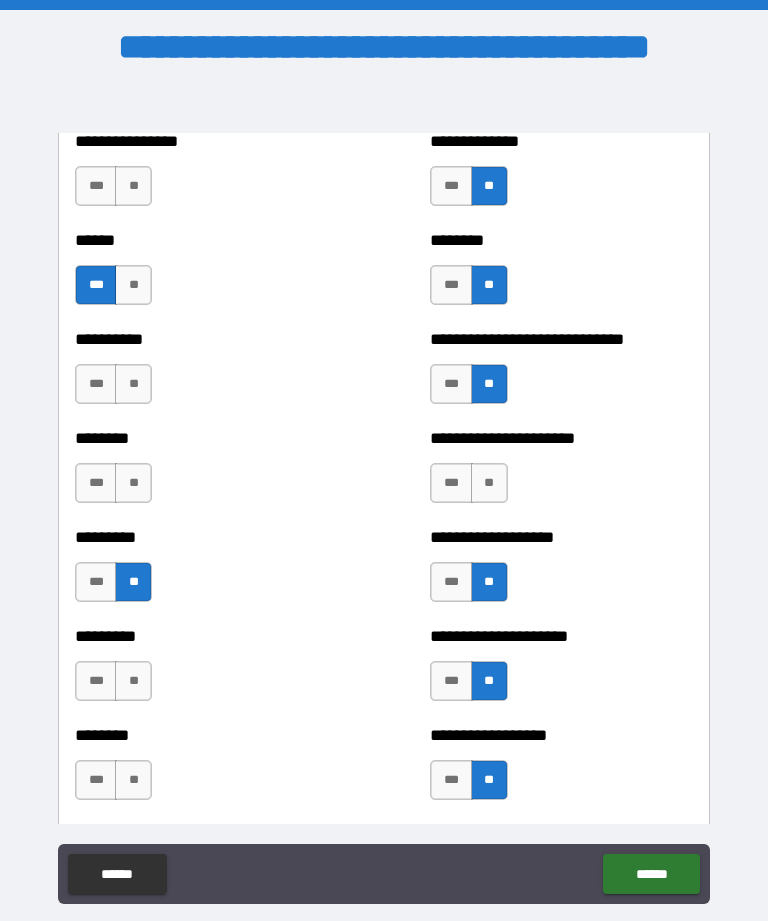 click on "**" at bounding box center (133, 780) 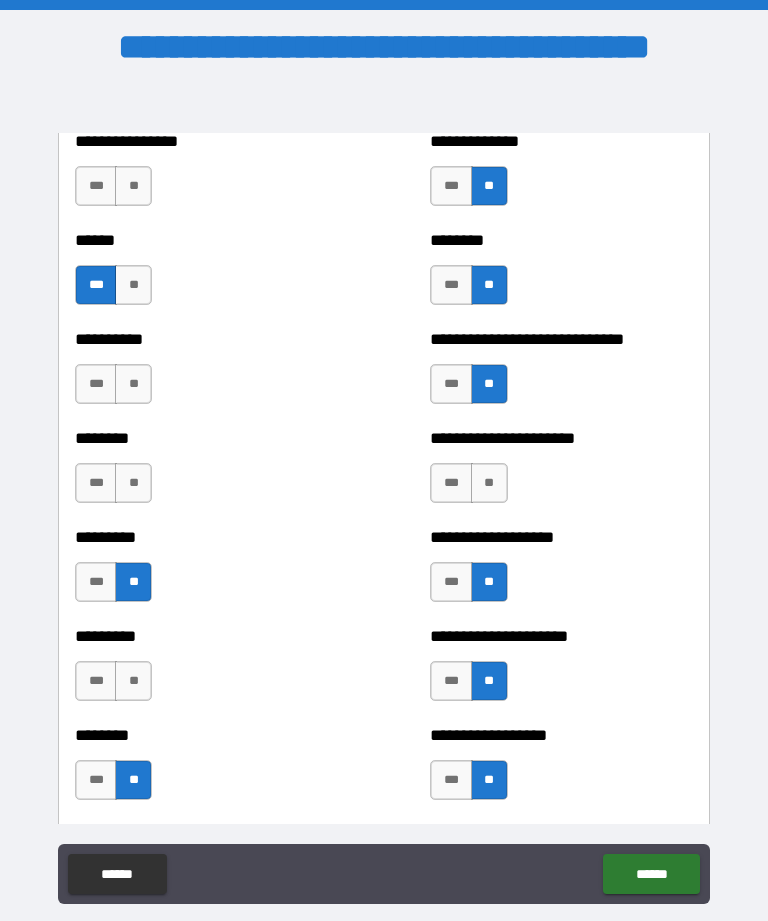 click on "**" at bounding box center (133, 681) 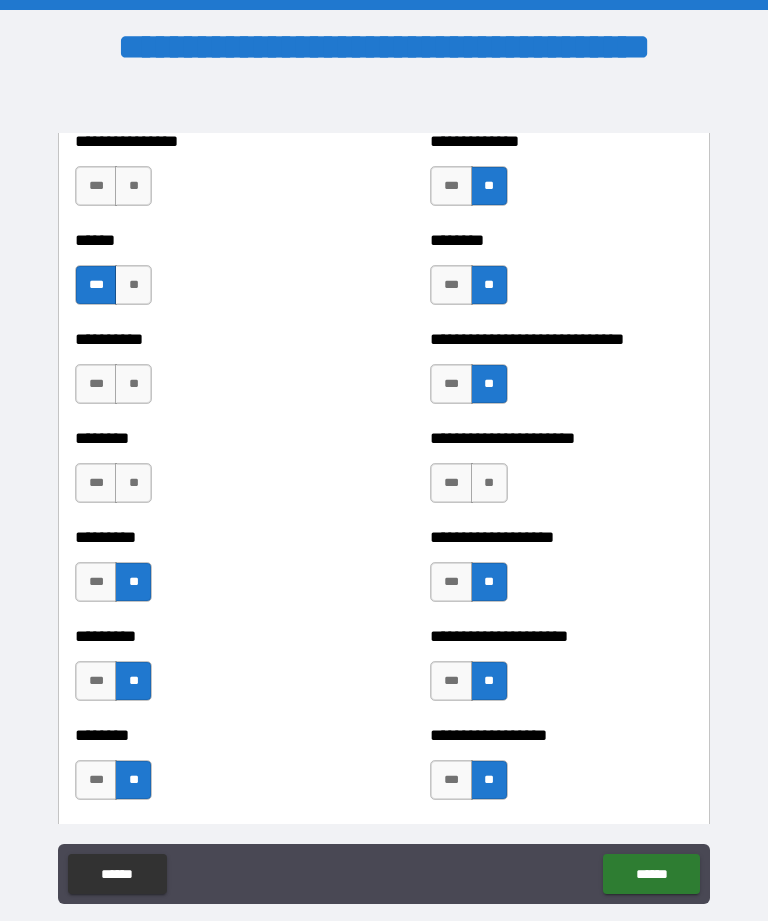click on "**" at bounding box center [133, 483] 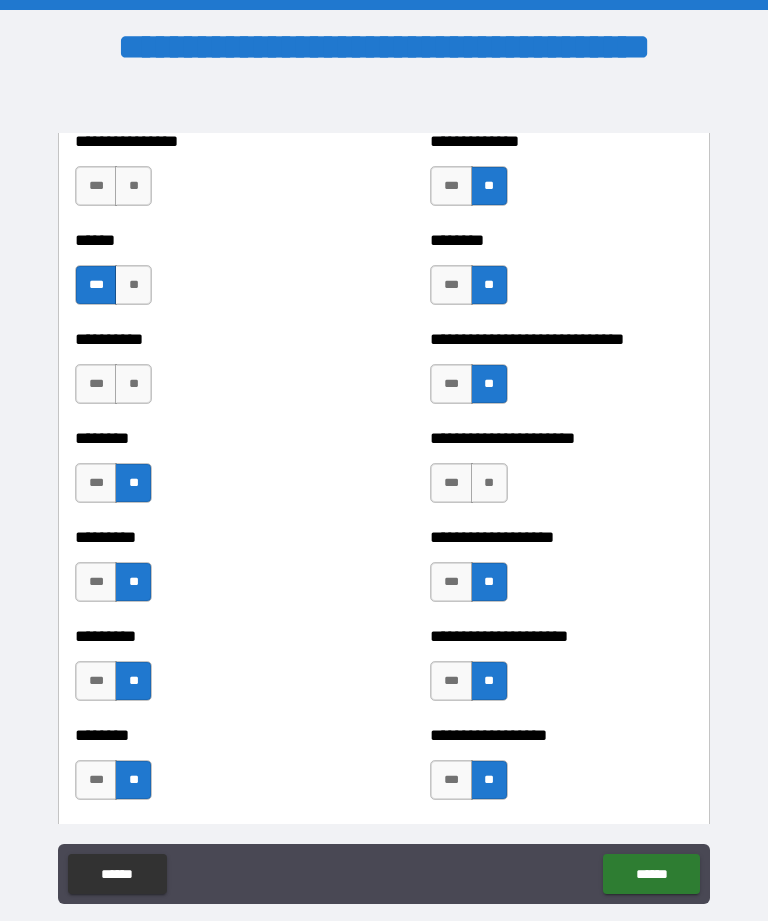 click on "**" at bounding box center (133, 384) 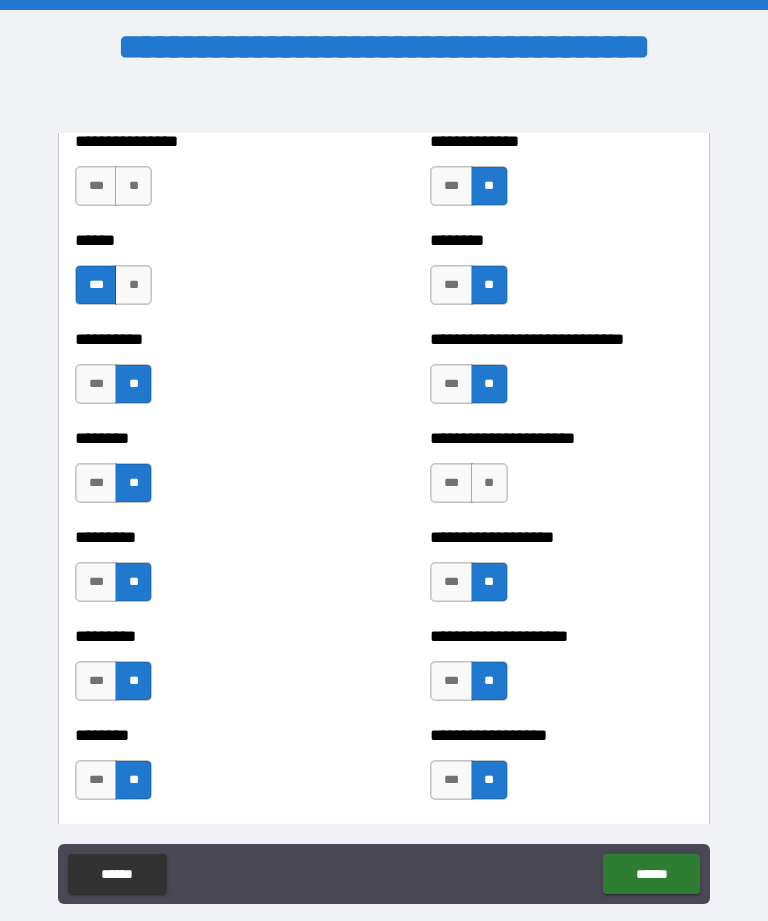 click on "**" at bounding box center [133, 186] 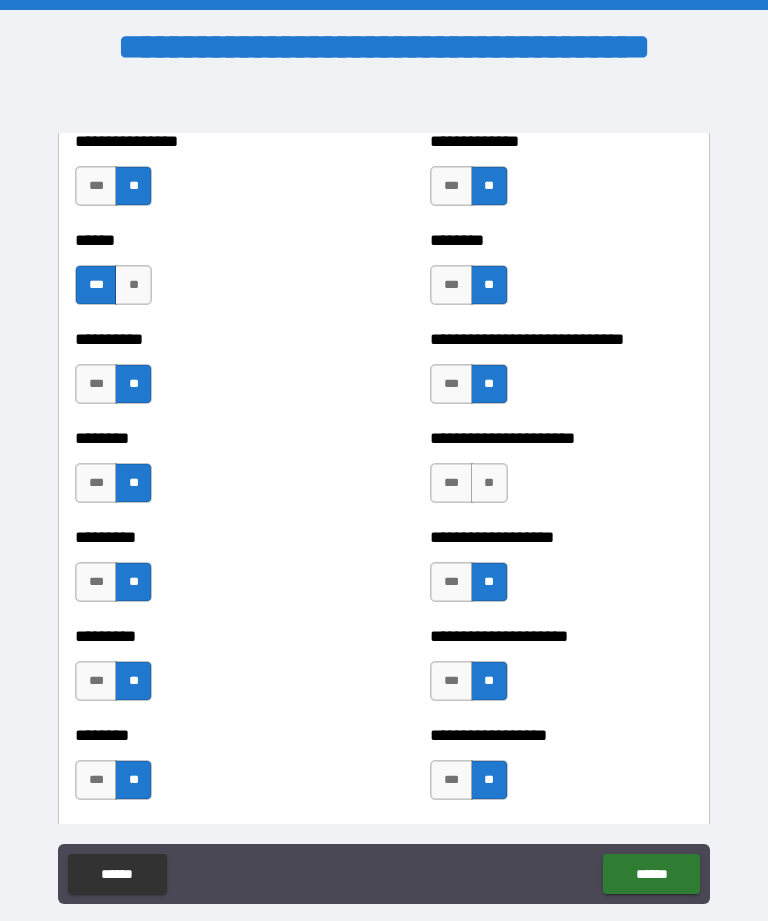 click on "**" at bounding box center [133, 285] 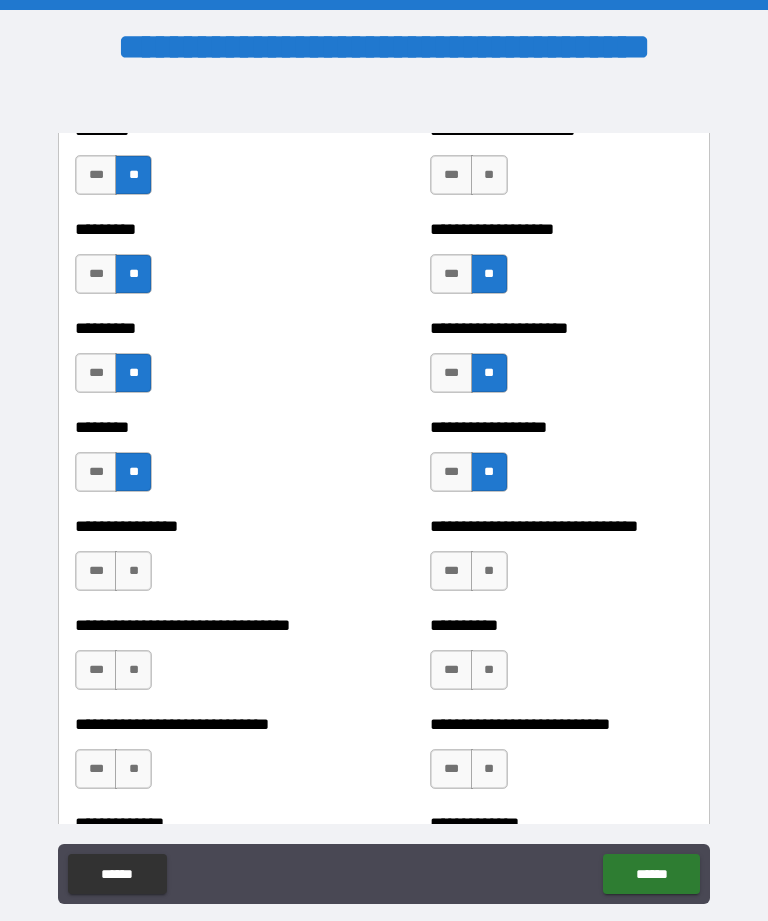 scroll, scrollTop: 7321, scrollLeft: 0, axis: vertical 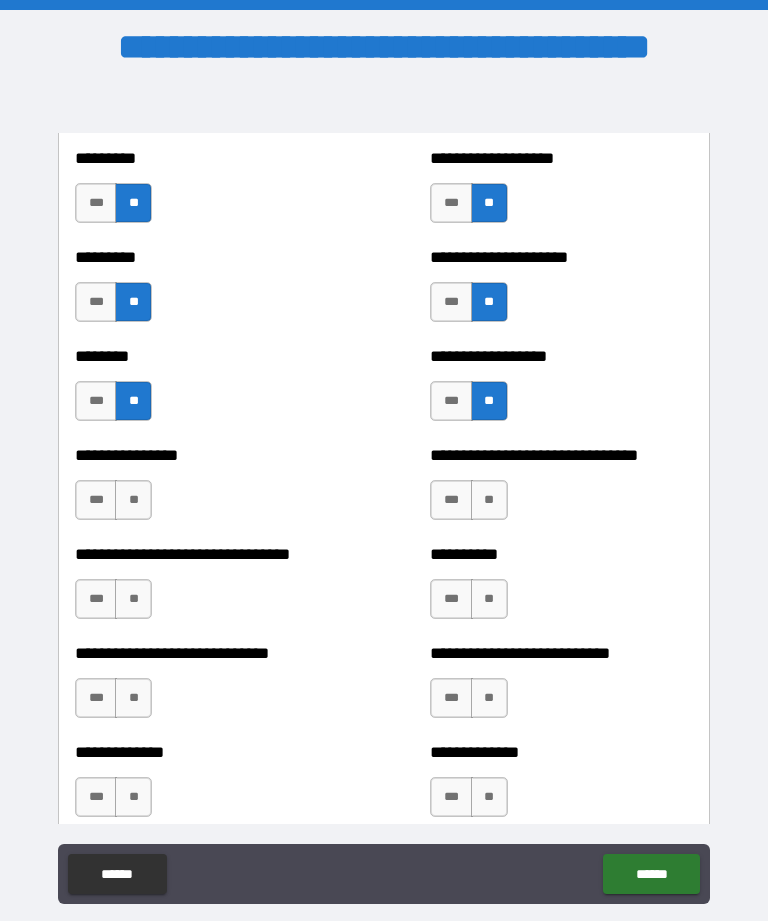 click on "**" at bounding box center (133, 797) 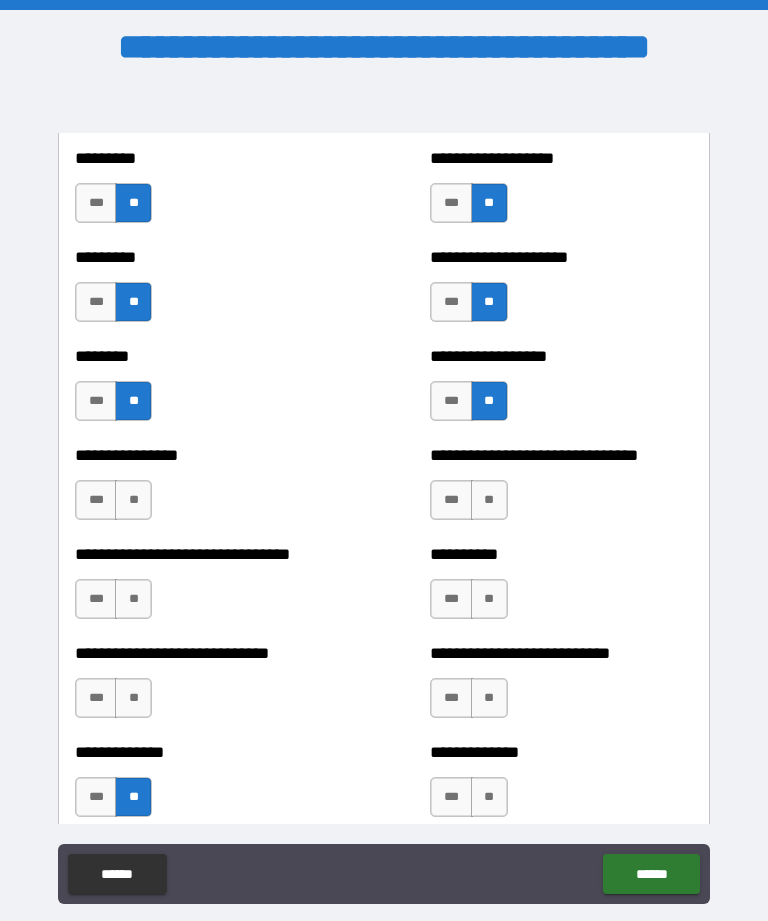 click on "**" at bounding box center (489, 500) 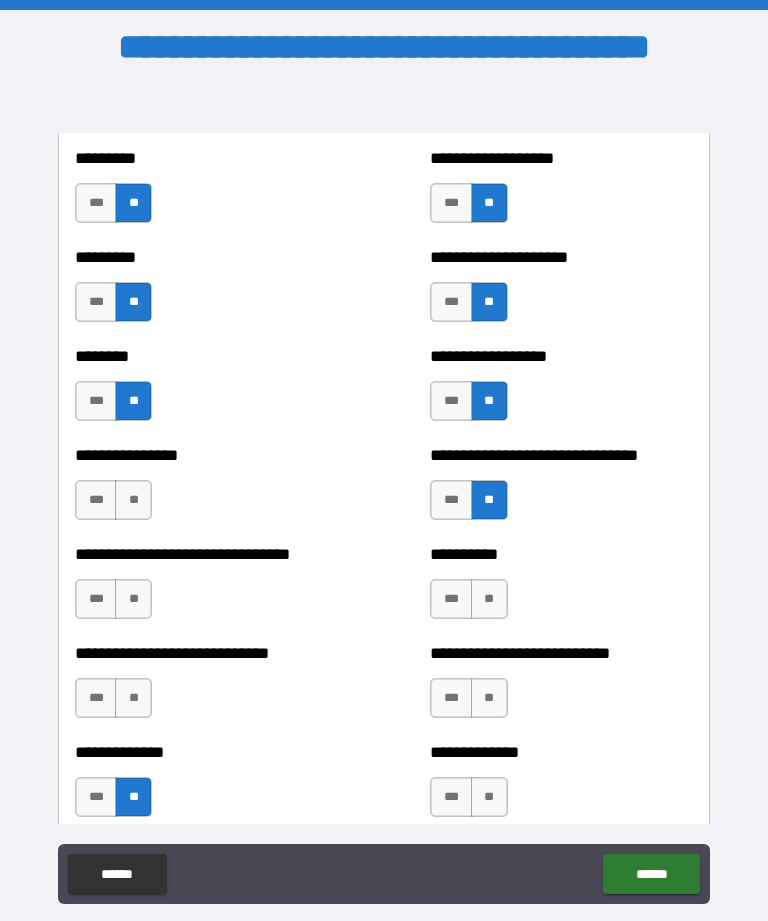 click on "**" at bounding box center (489, 599) 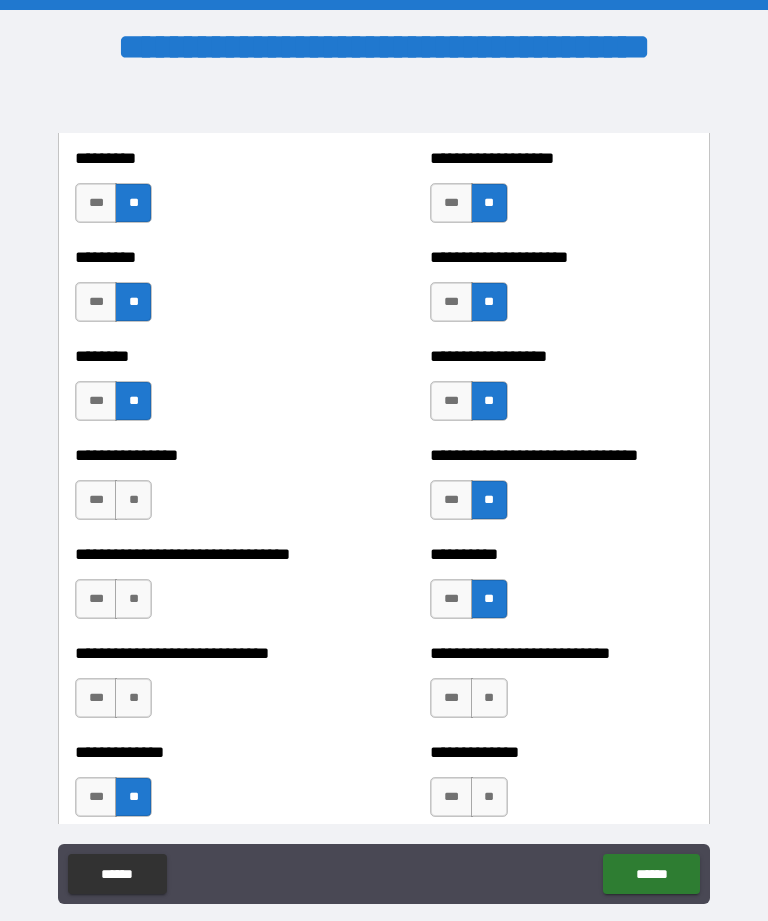 click on "**" at bounding box center [489, 698] 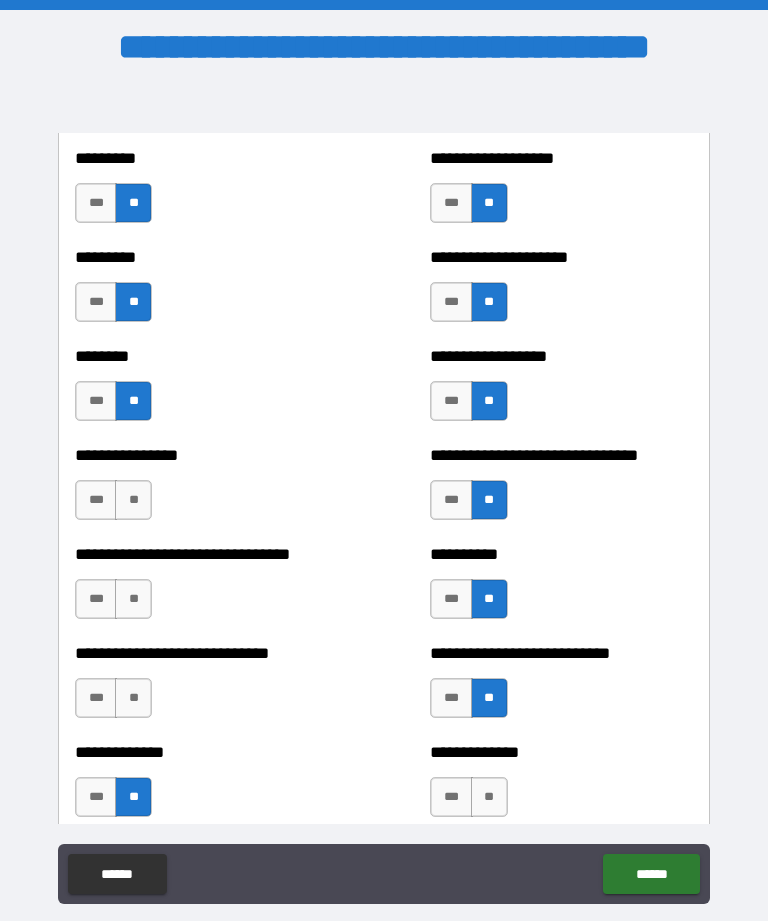 click on "**" at bounding box center (489, 797) 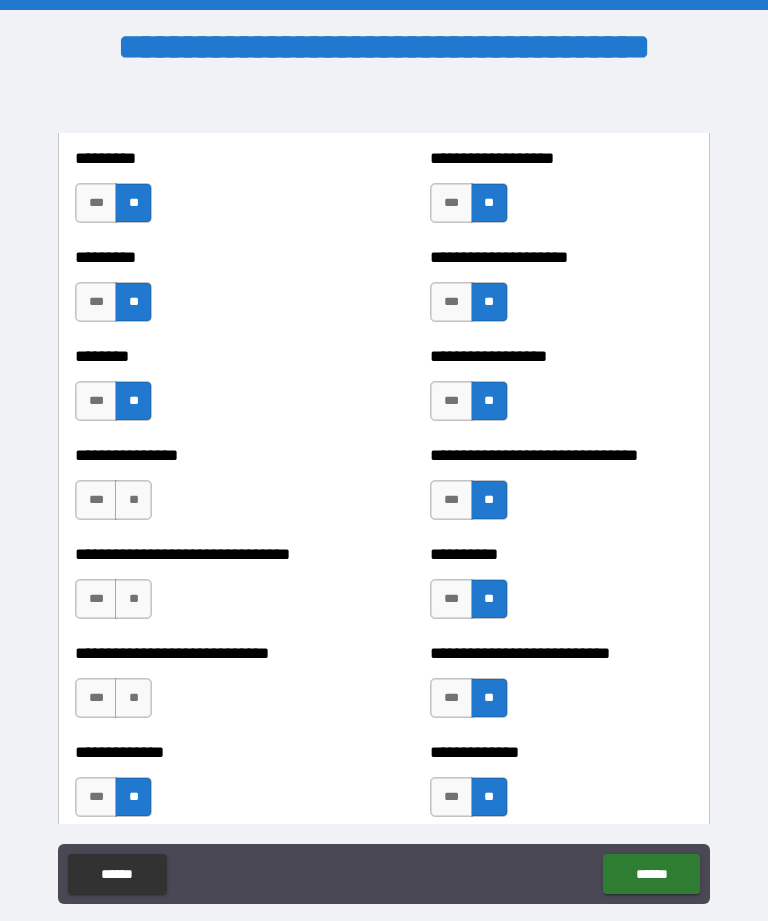click on "**" at bounding box center [133, 500] 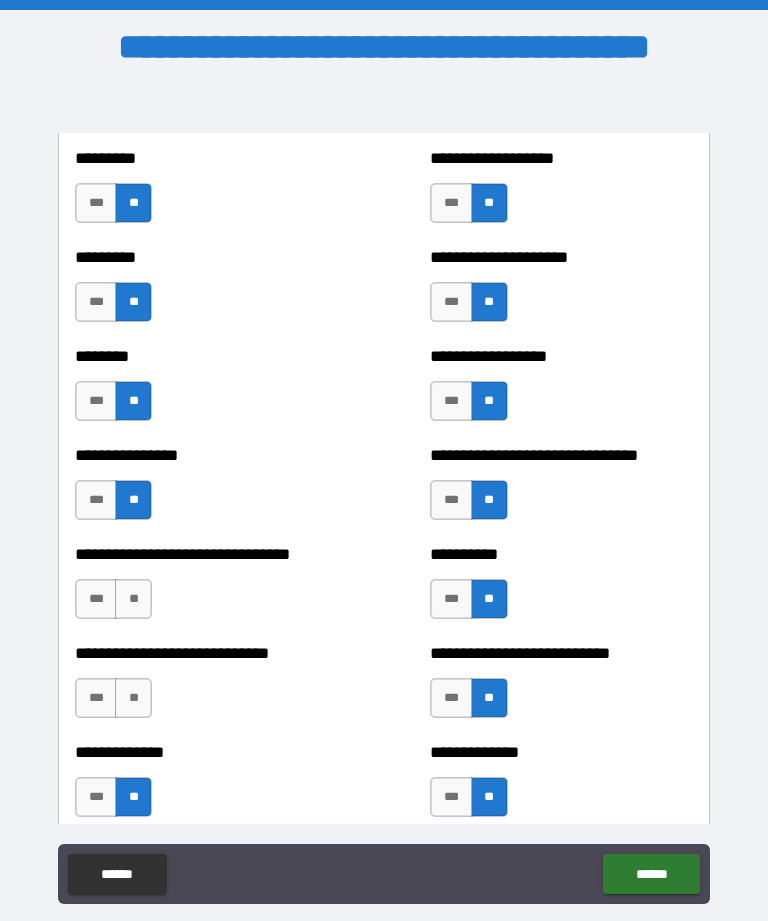 click on "**" at bounding box center (133, 599) 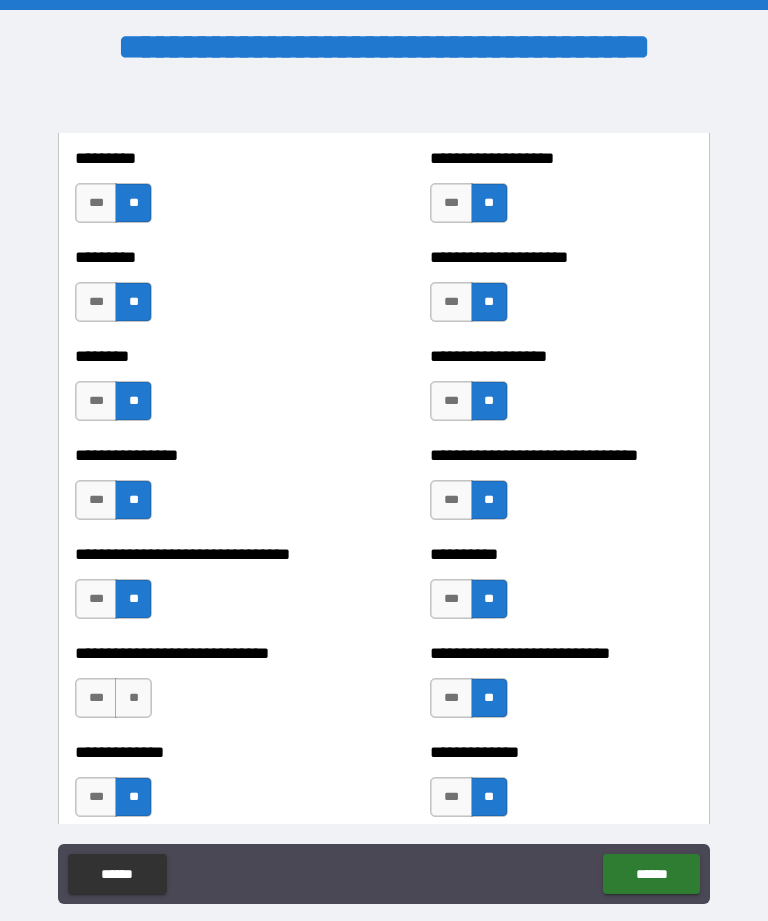click on "**" at bounding box center [133, 698] 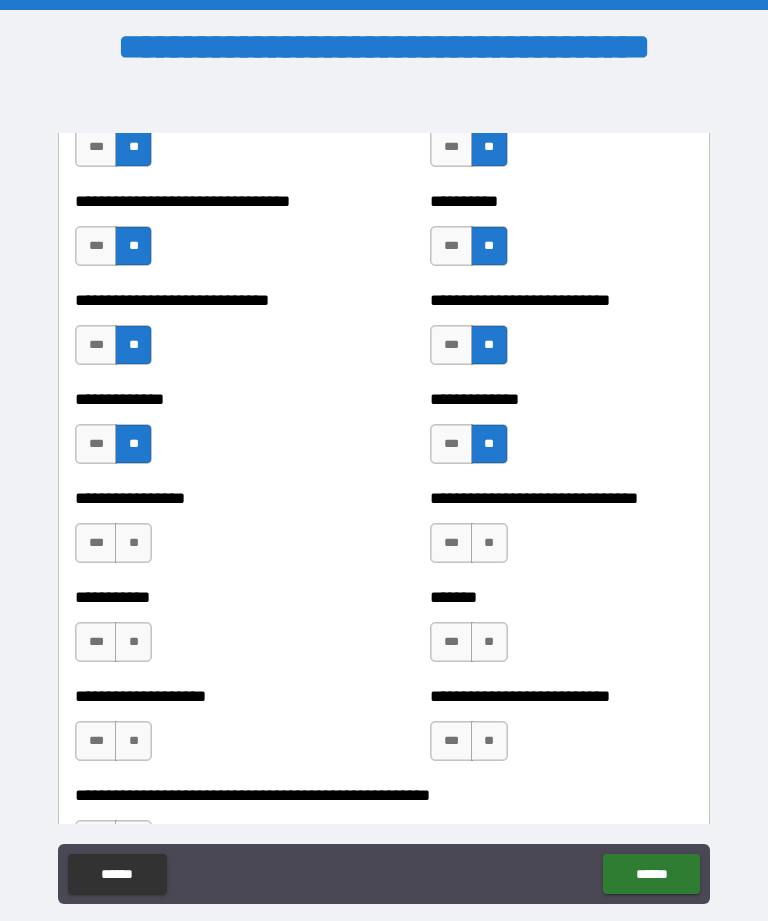 scroll, scrollTop: 7687, scrollLeft: 0, axis: vertical 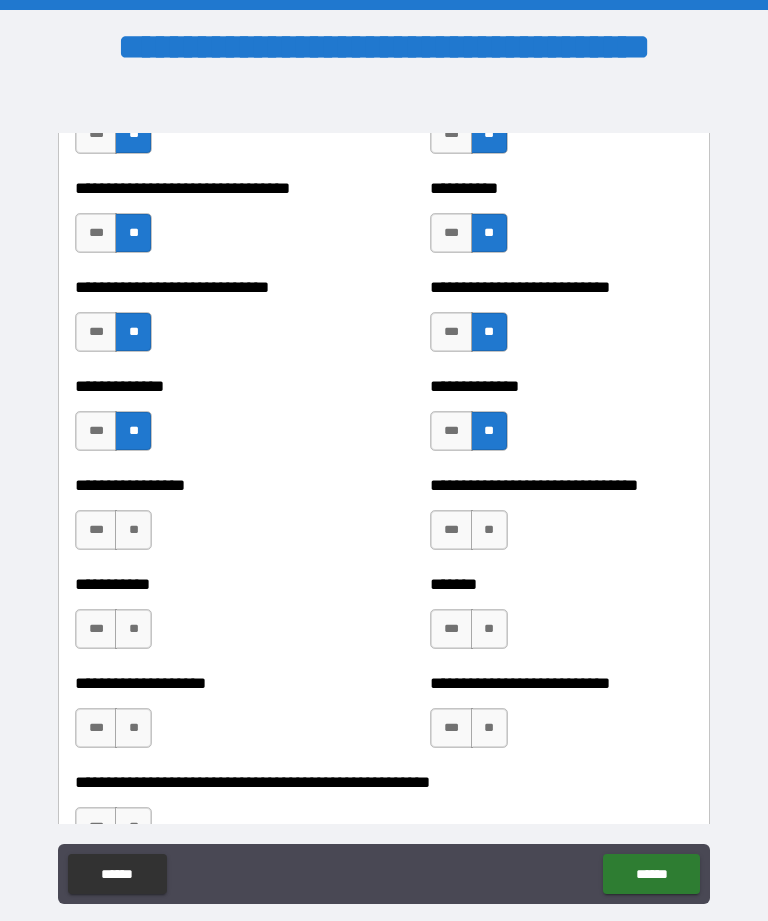 click on "**" at bounding box center [133, 530] 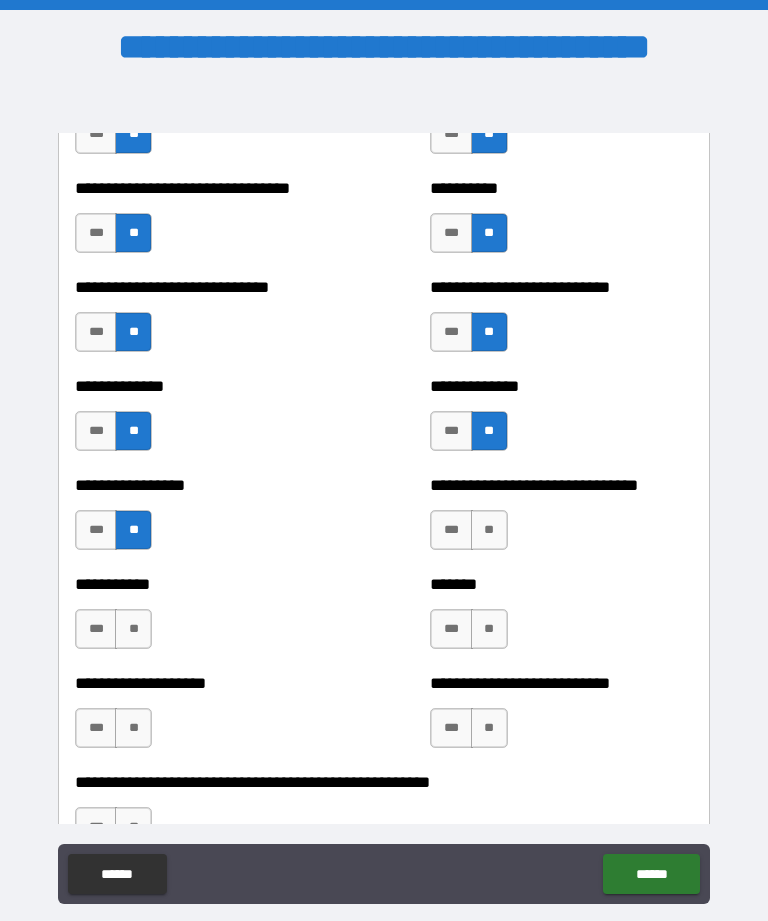 click on "**" at bounding box center [489, 530] 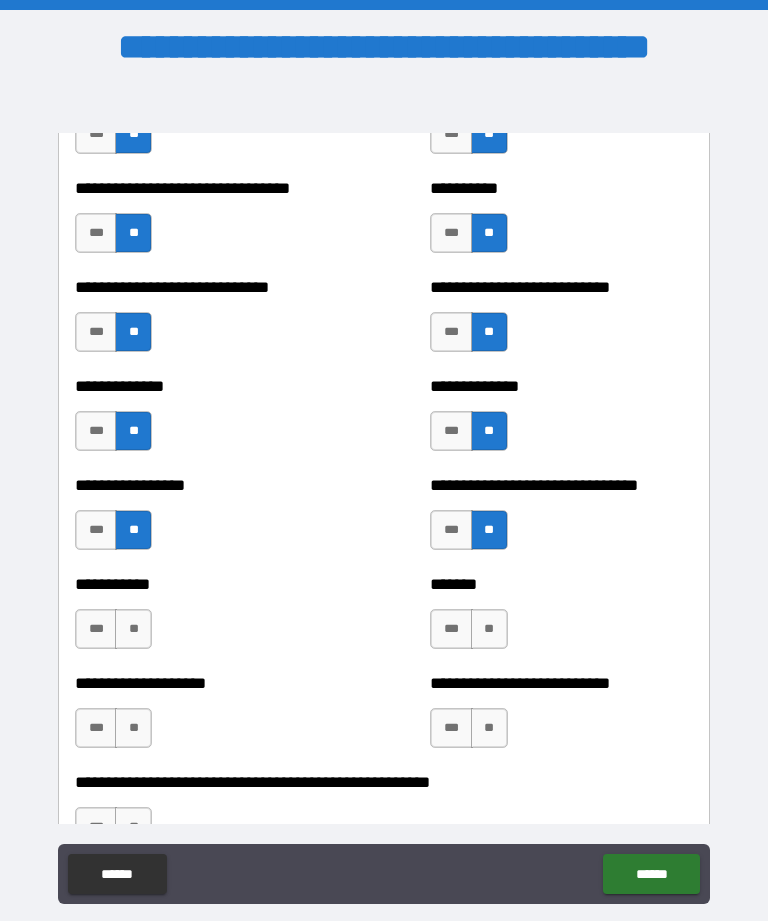 click on "**" at bounding box center (489, 629) 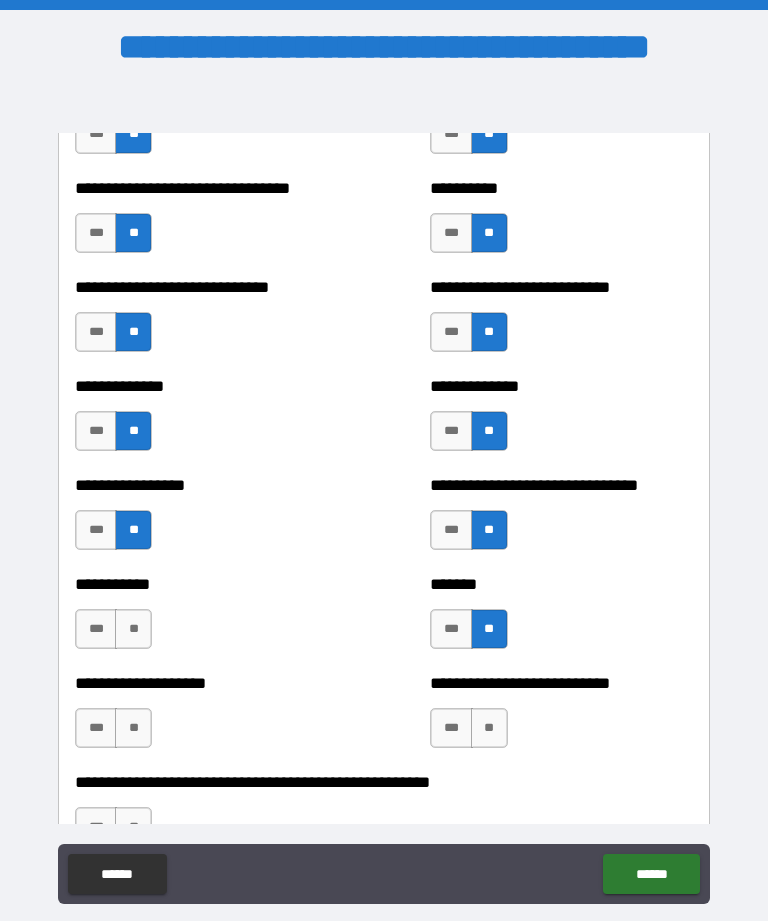 click on "**" at bounding box center [489, 728] 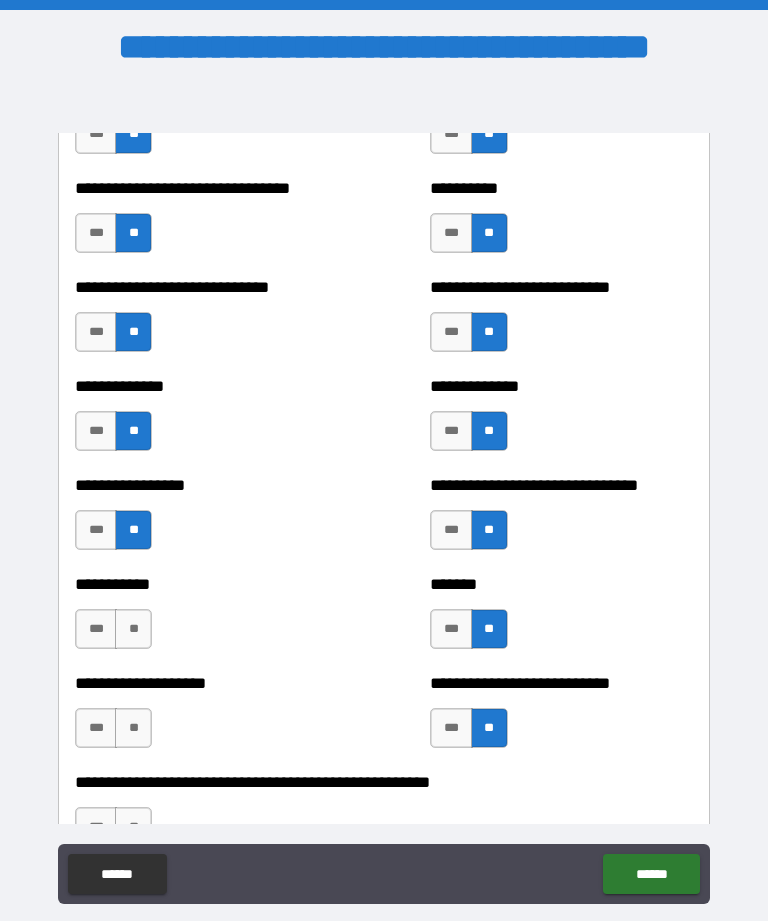 click on "**" at bounding box center [133, 629] 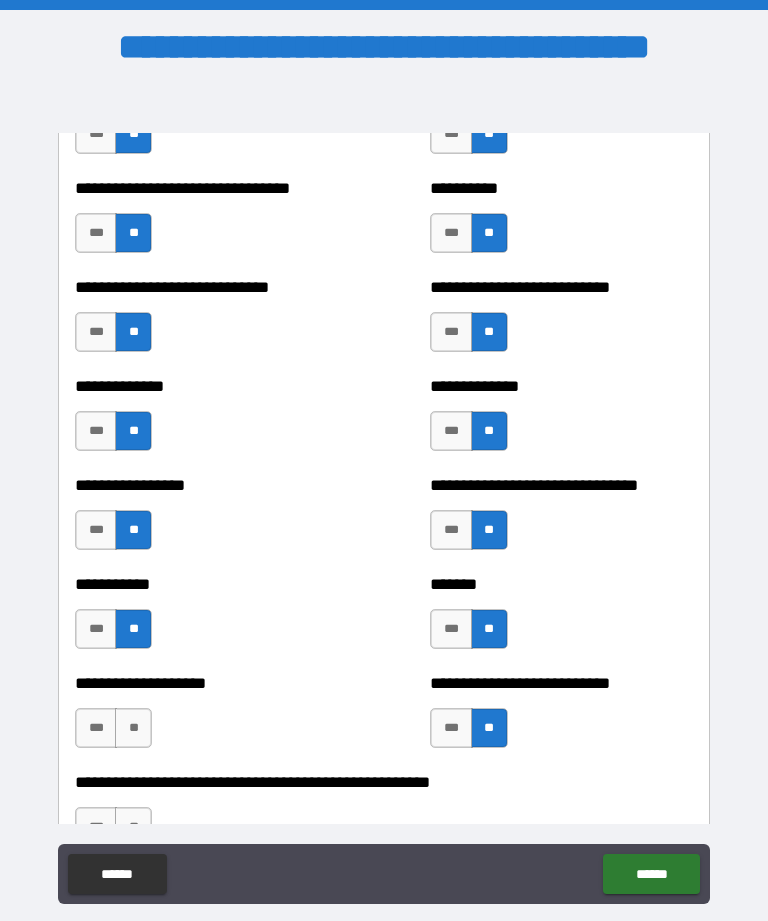 click on "**" at bounding box center [133, 728] 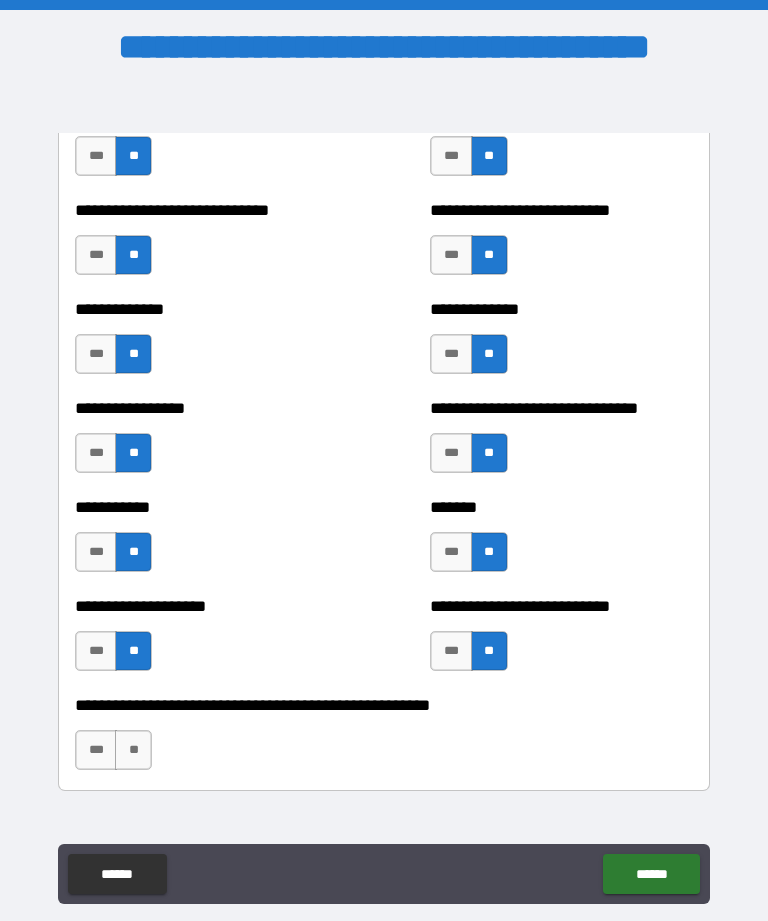 scroll, scrollTop: 7880, scrollLeft: 0, axis: vertical 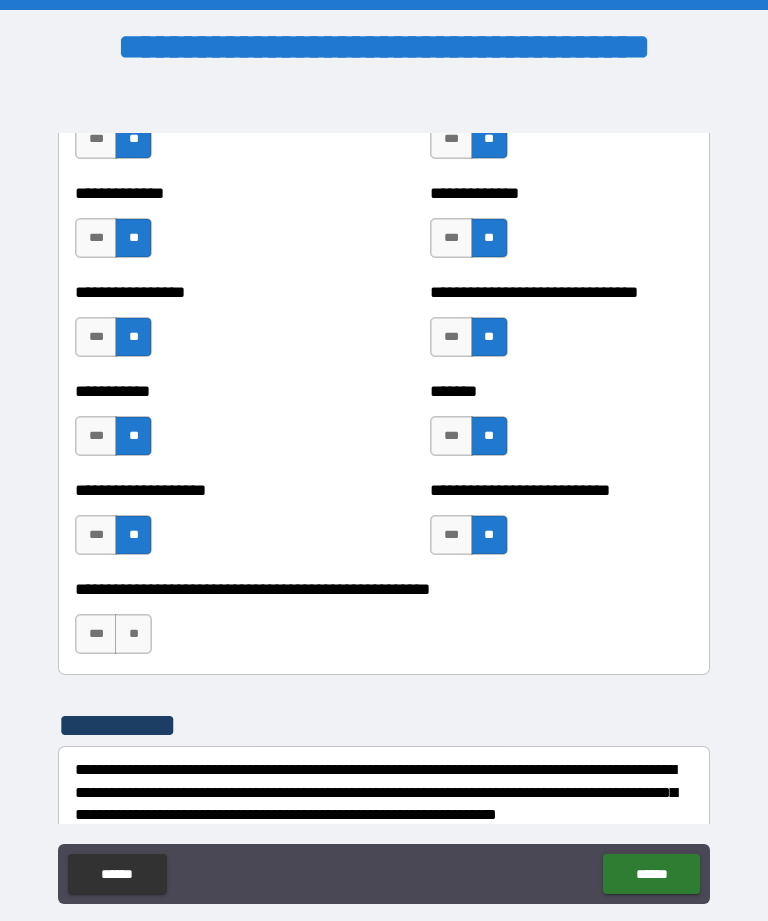 click on "**" at bounding box center [133, 634] 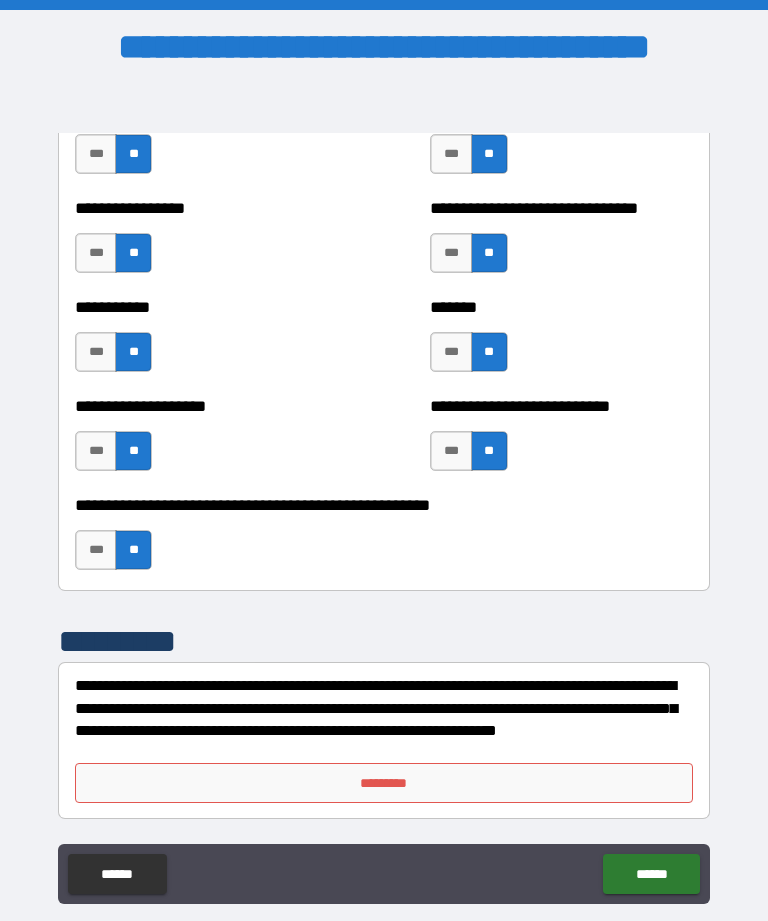 scroll, scrollTop: 7964, scrollLeft: 0, axis: vertical 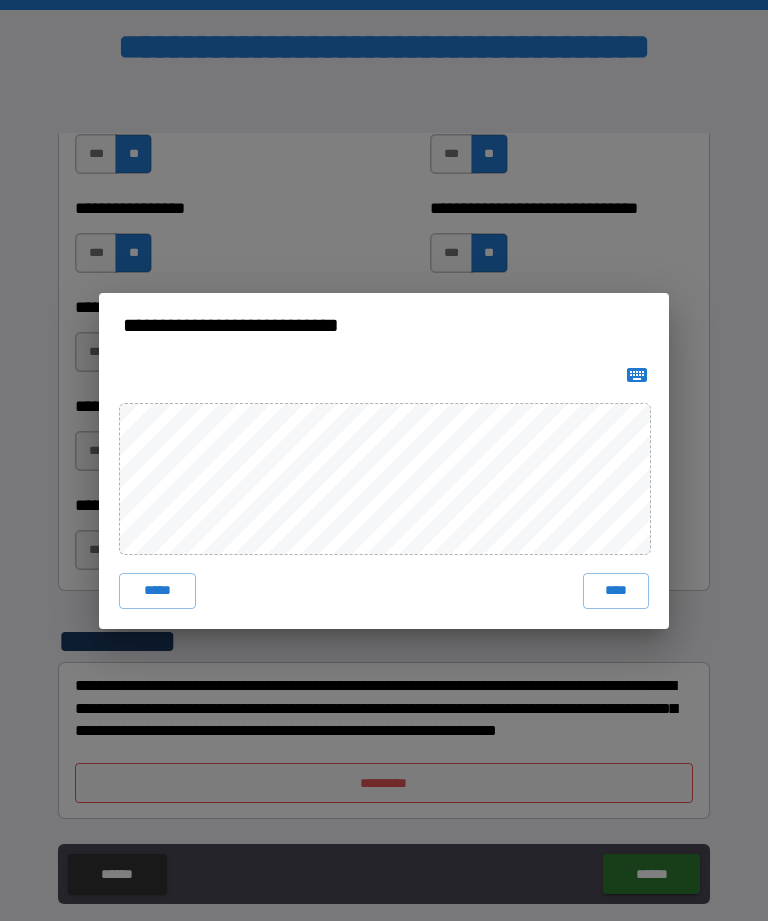 click on "****" at bounding box center [616, 591] 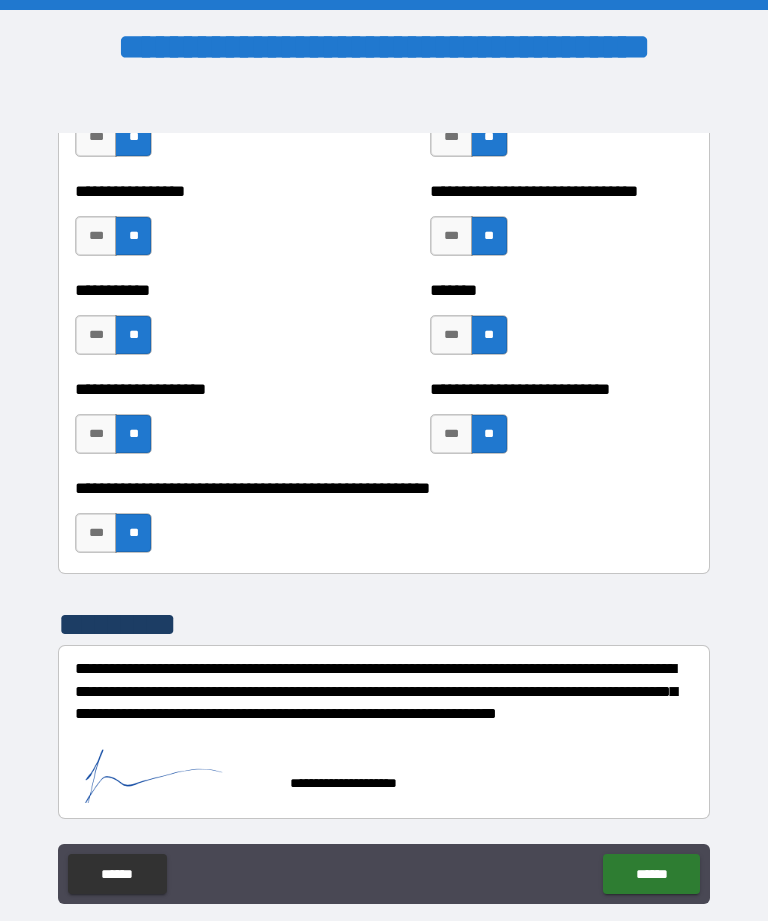 scroll, scrollTop: 7981, scrollLeft: 0, axis: vertical 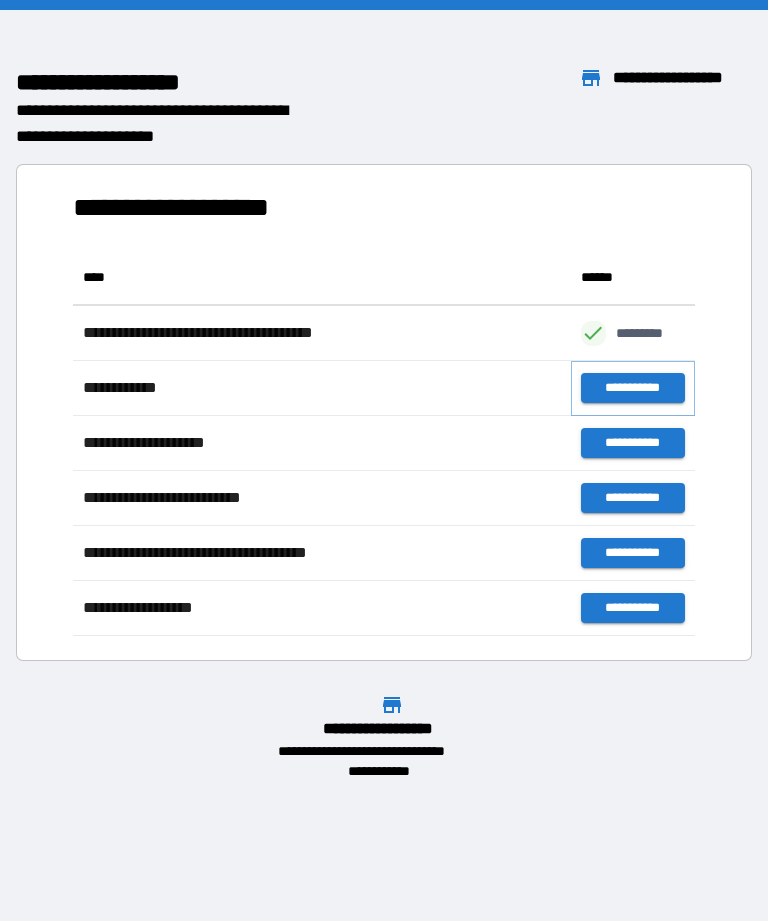 click on "**********" at bounding box center (633, 388) 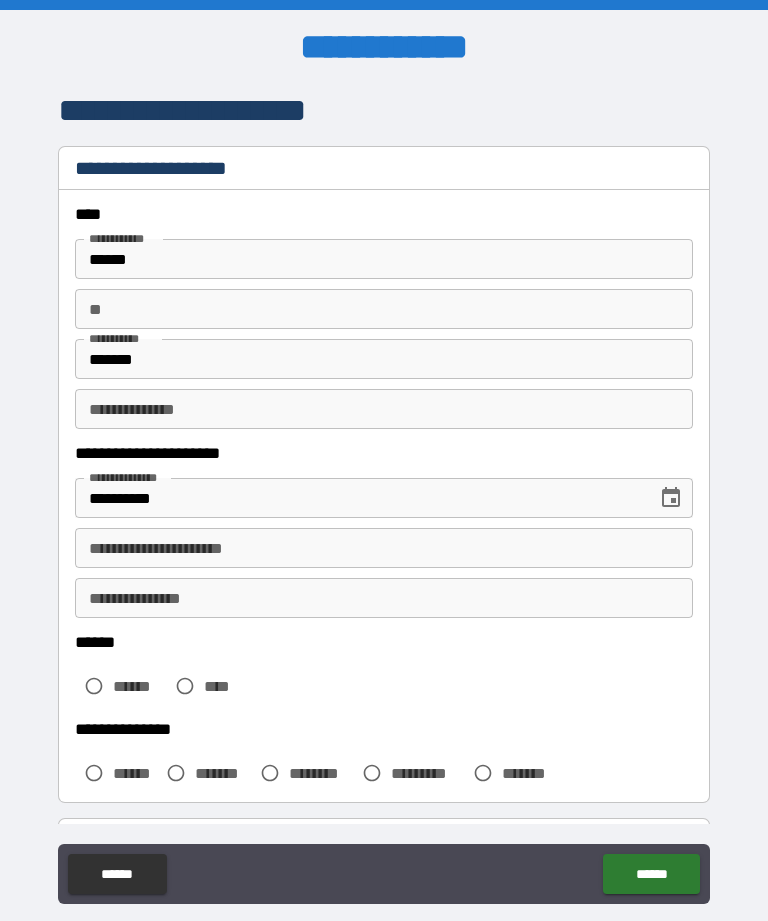 click on "**********" at bounding box center (384, 548) 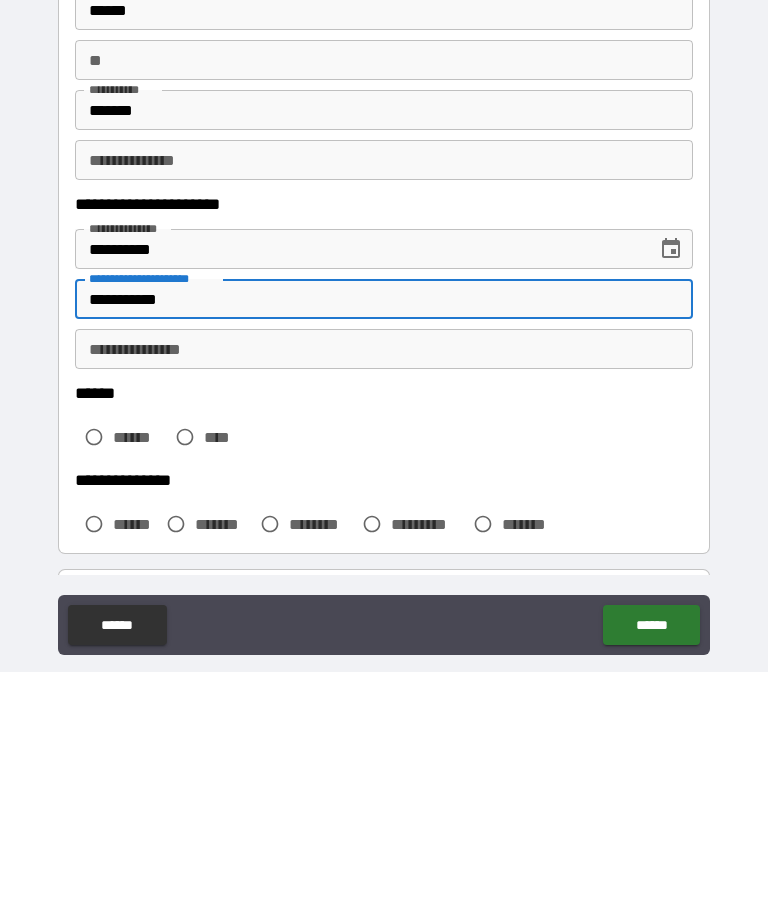 type on "**********" 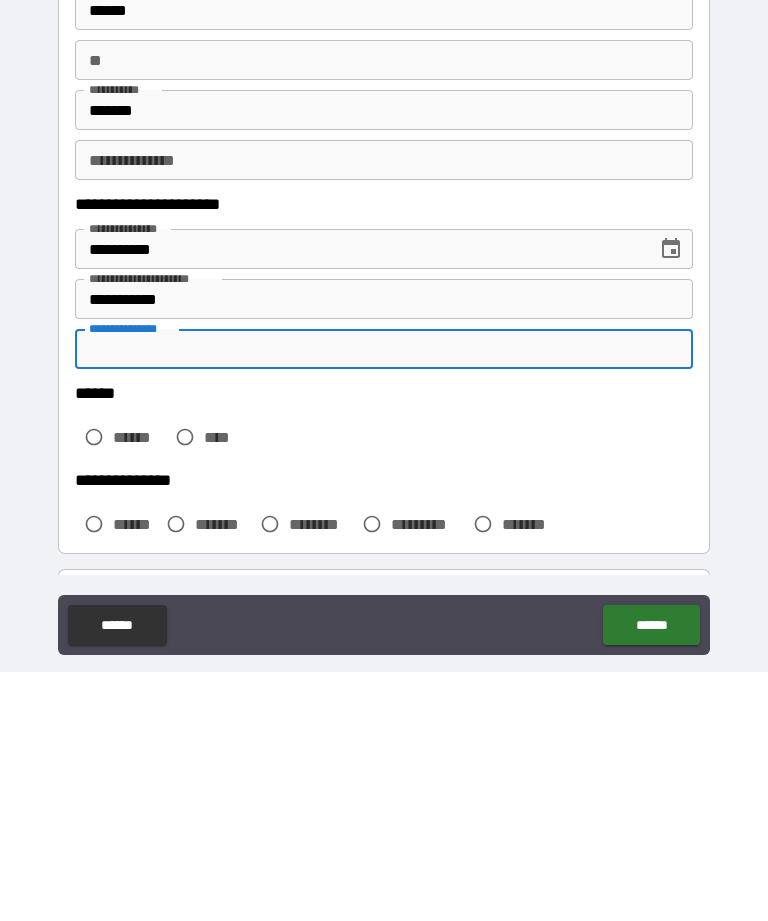 scroll, scrollTop: 64, scrollLeft: 0, axis: vertical 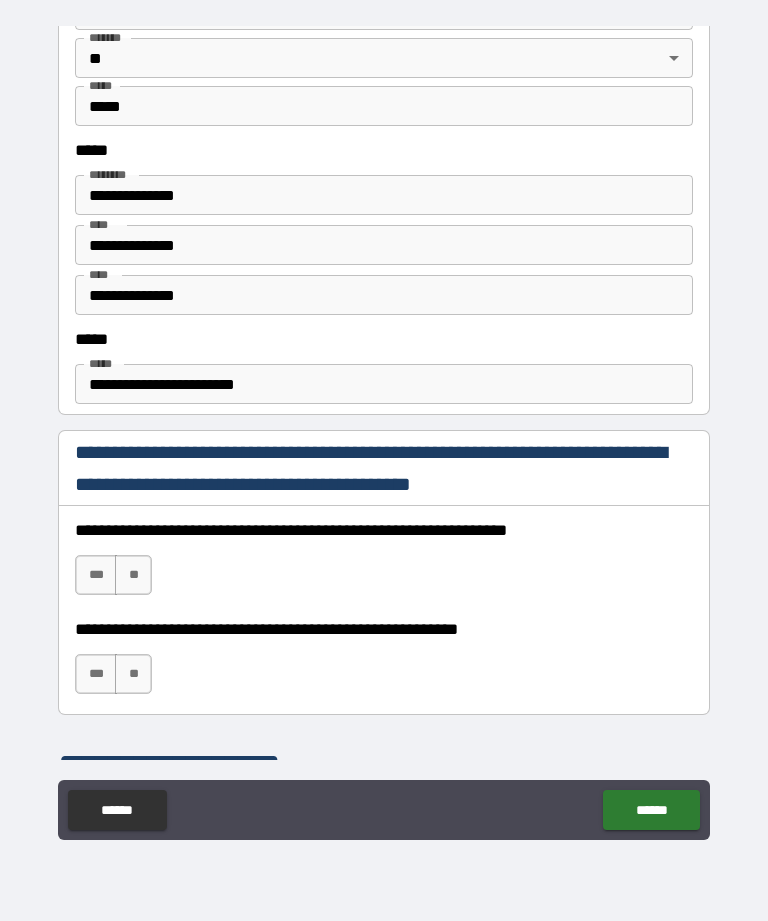 click on "***" at bounding box center (96, 575) 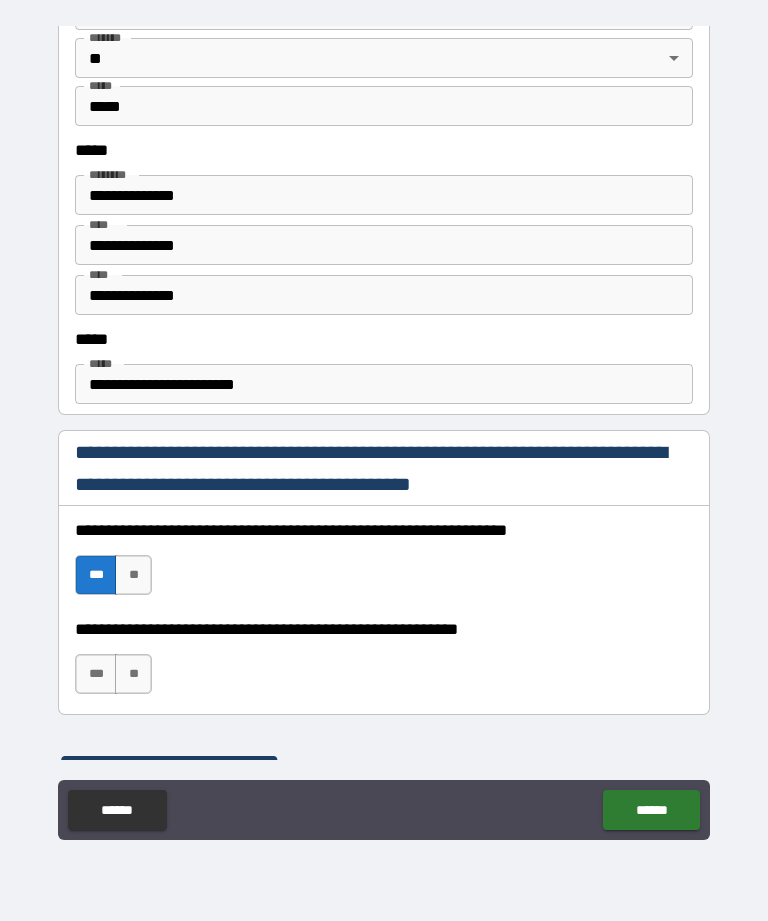 click on "***" at bounding box center (96, 674) 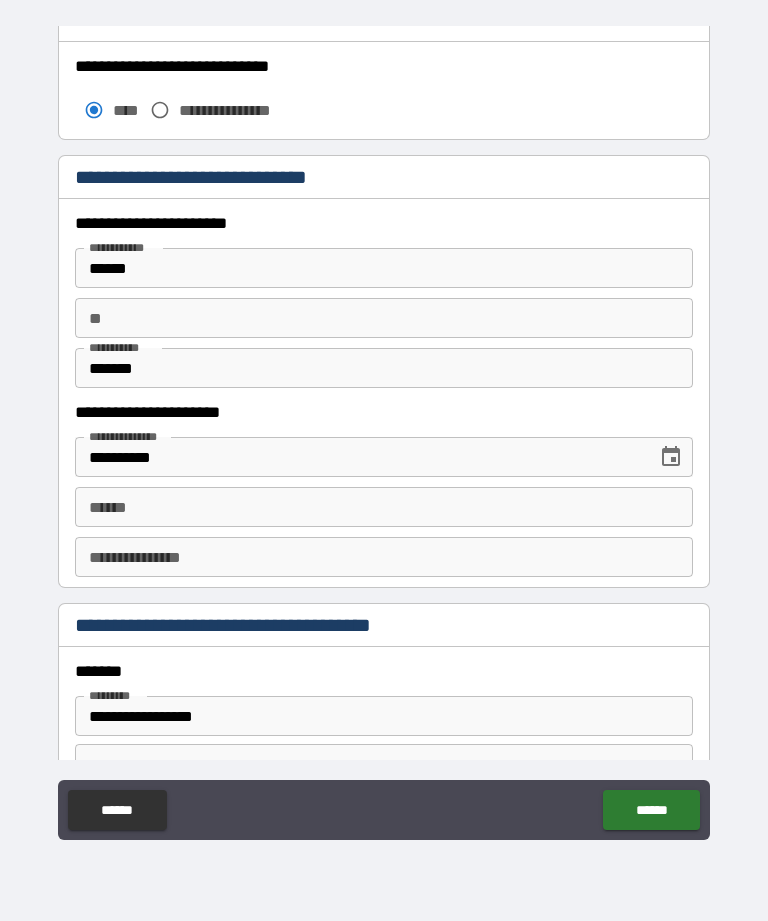 scroll, scrollTop: 1809, scrollLeft: 0, axis: vertical 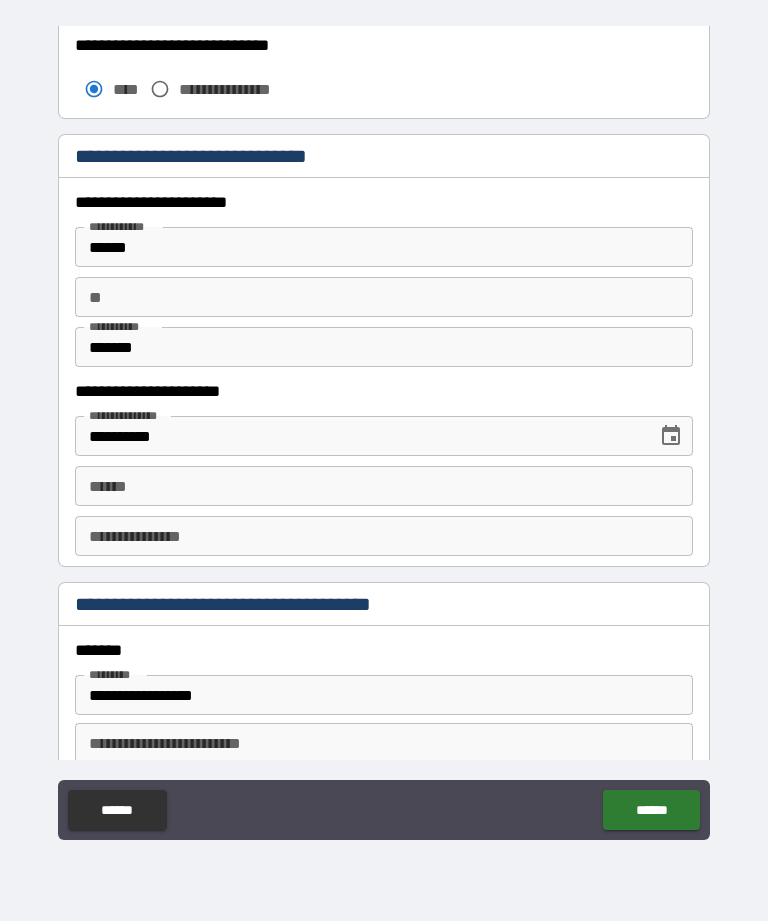 click on "****   * ****   *" at bounding box center (384, 486) 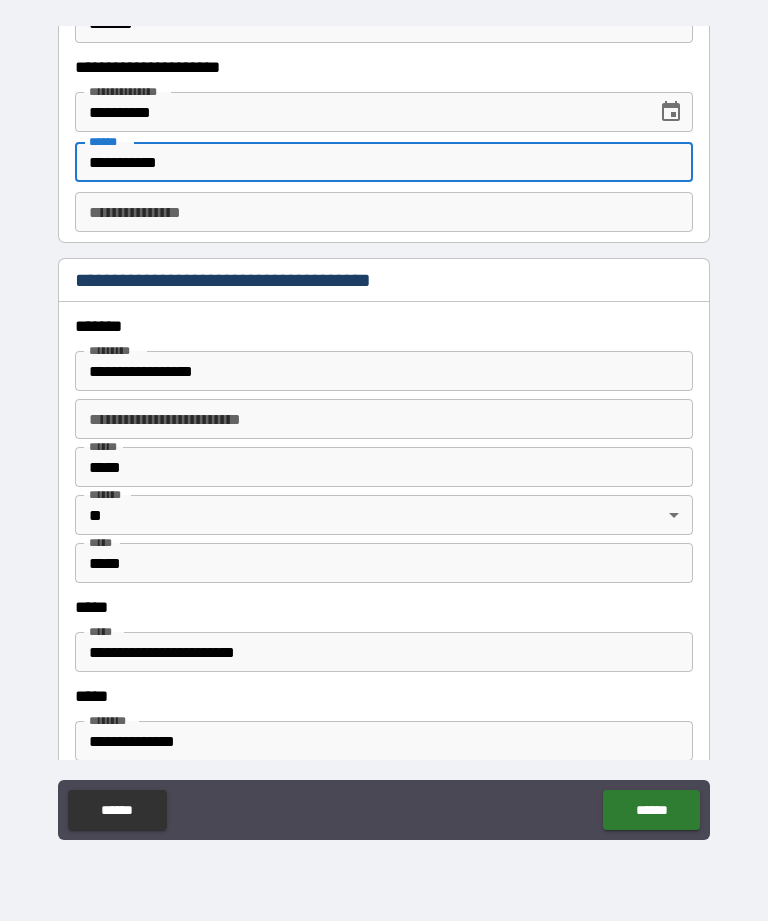 scroll, scrollTop: 2135, scrollLeft: 0, axis: vertical 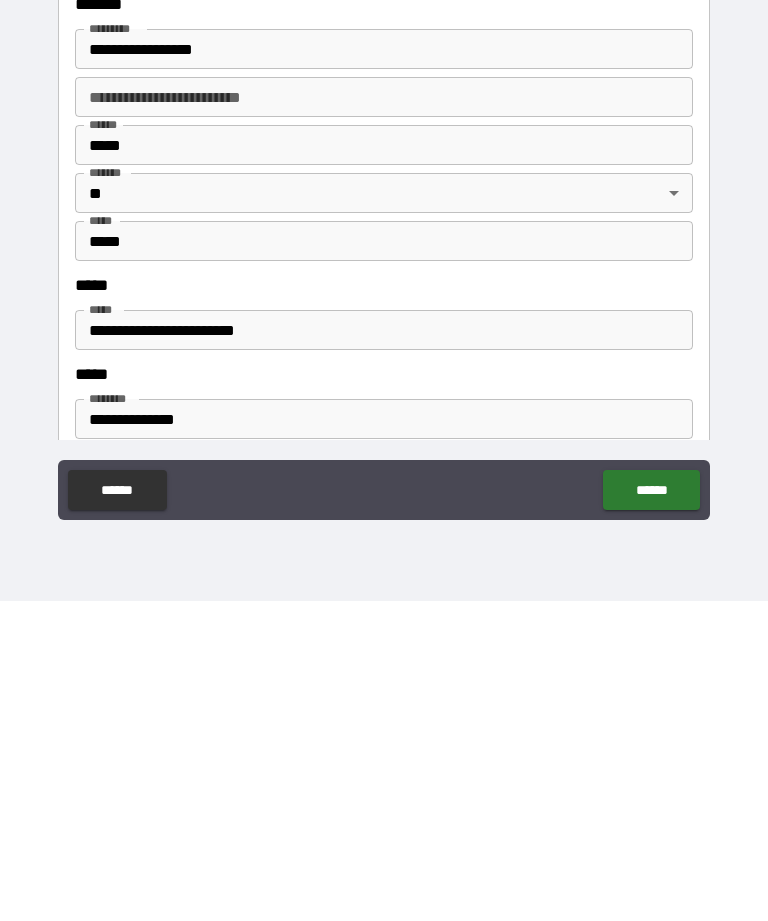 type on "**********" 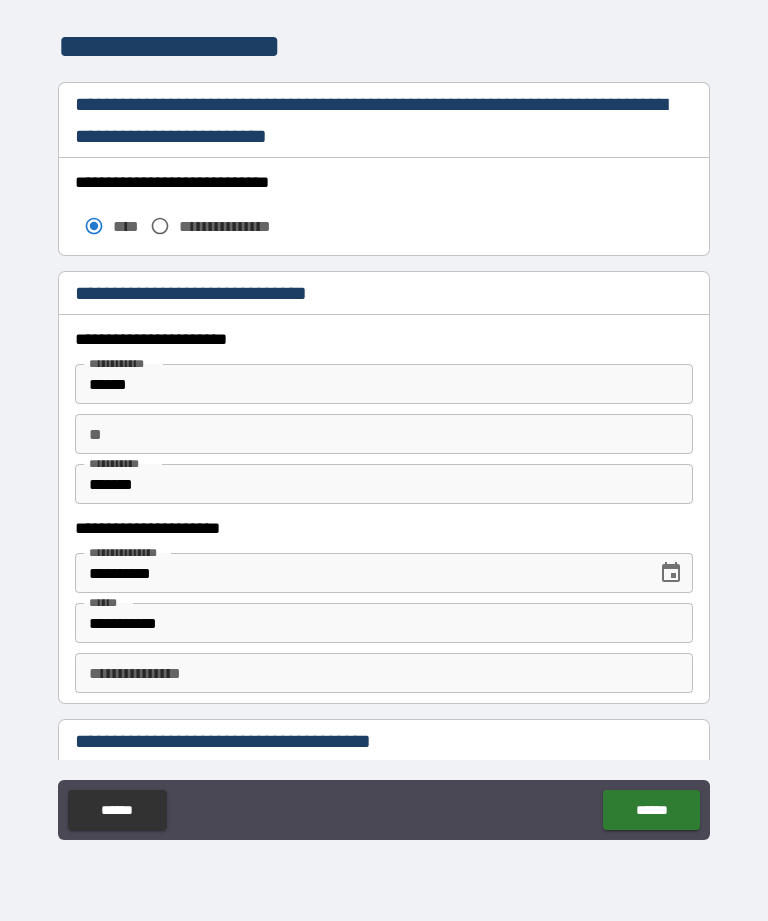 scroll, scrollTop: 1671, scrollLeft: 0, axis: vertical 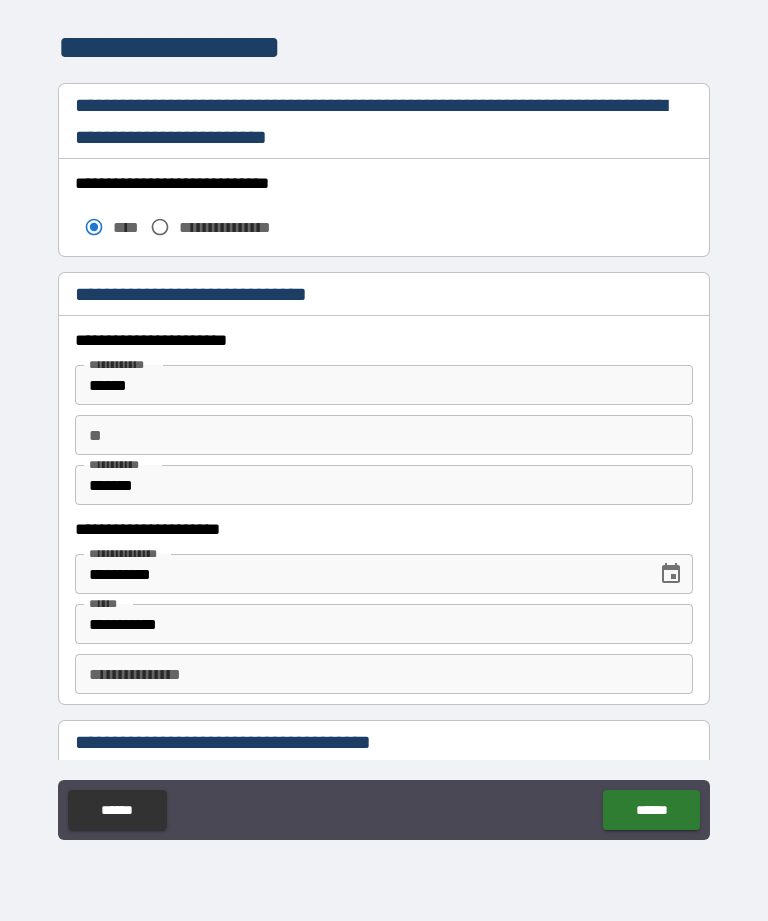 click on "**********" at bounding box center (384, 674) 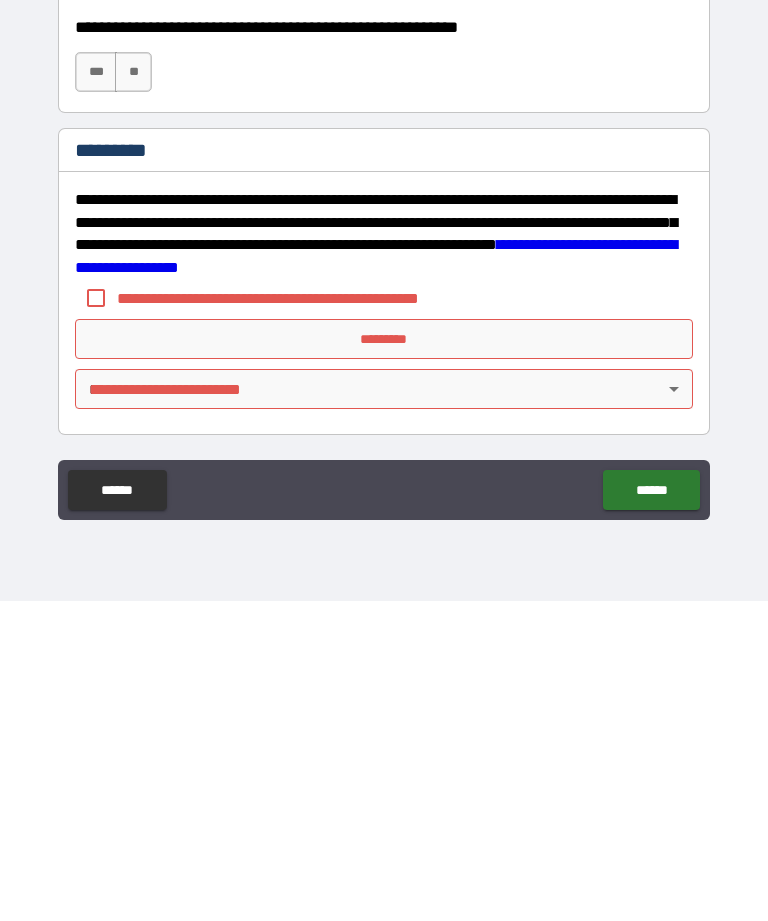 scroll, scrollTop: 2872, scrollLeft: 0, axis: vertical 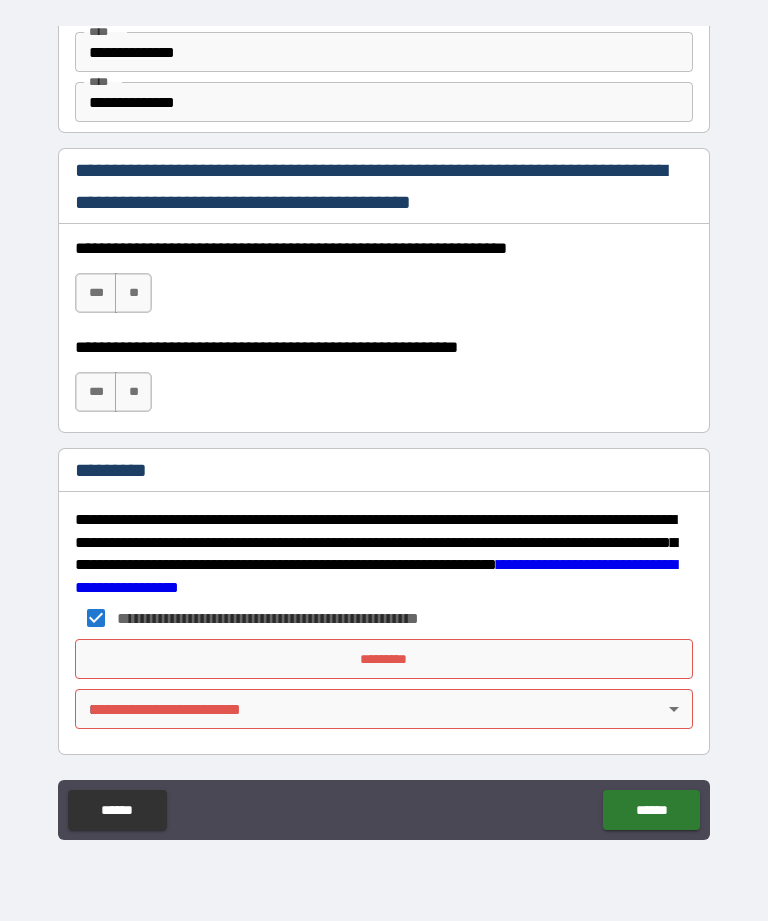 click on "*********" at bounding box center (384, 659) 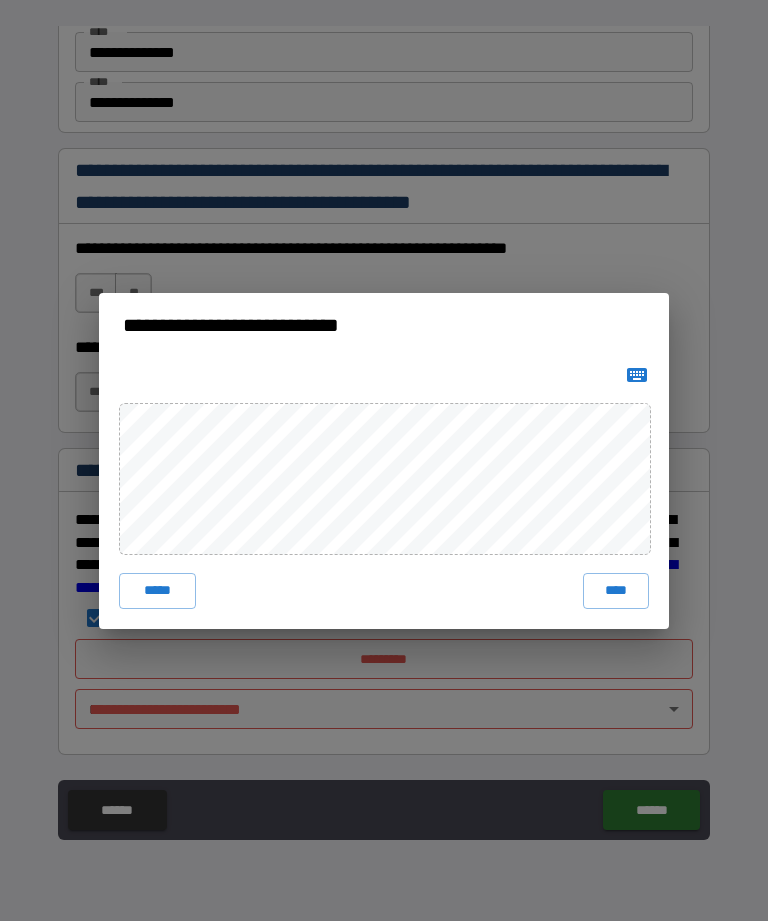 click on "****" at bounding box center (616, 591) 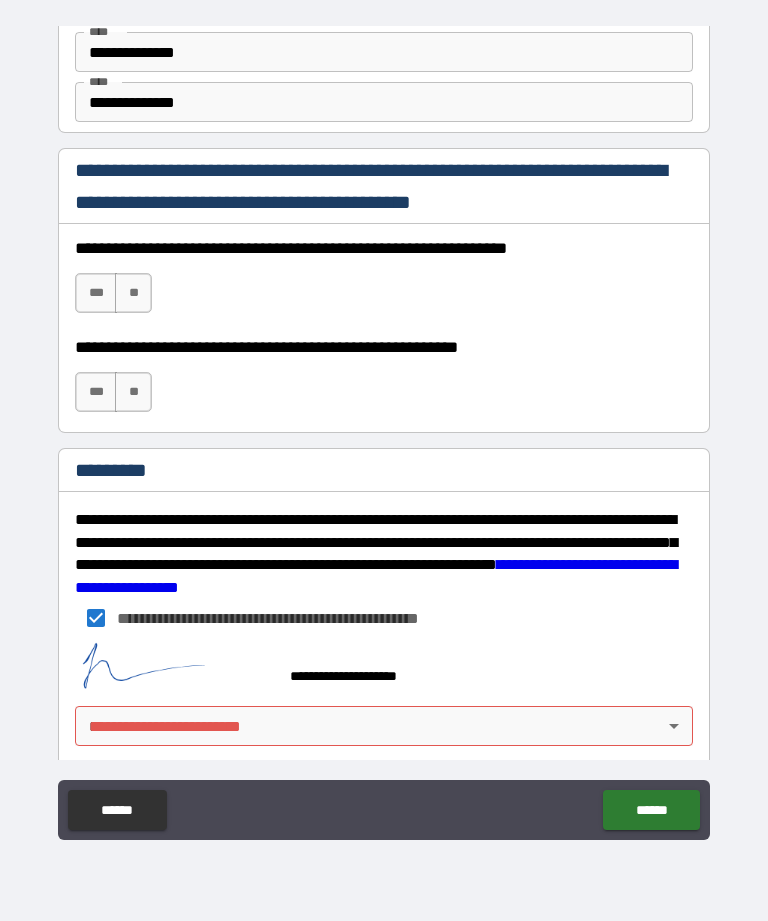 click on "******" at bounding box center (651, 810) 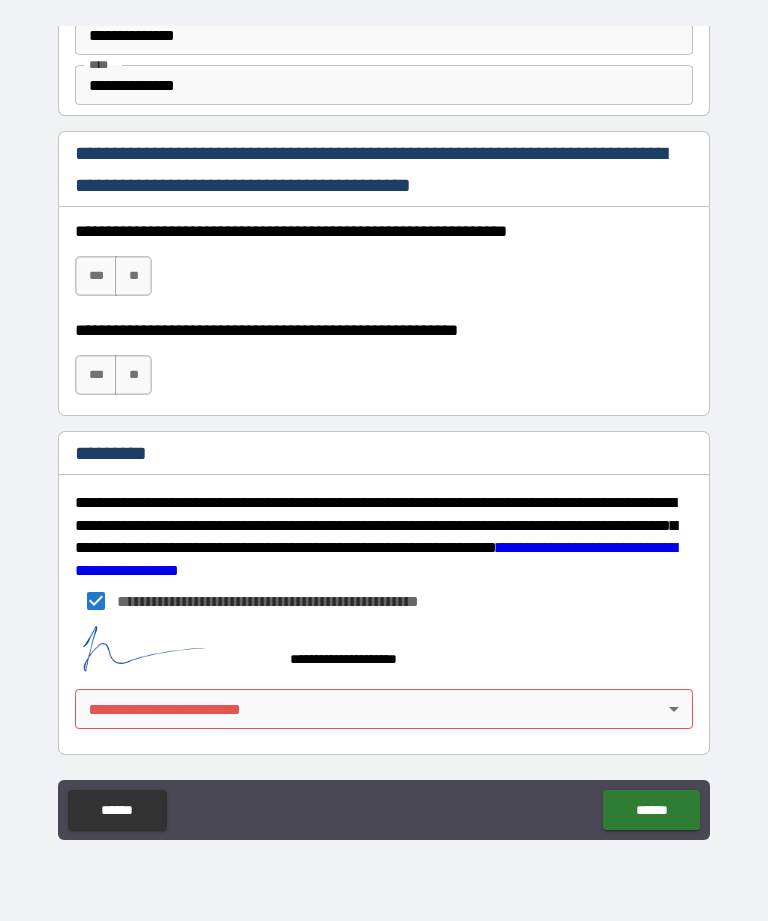 scroll, scrollTop: 2889, scrollLeft: 0, axis: vertical 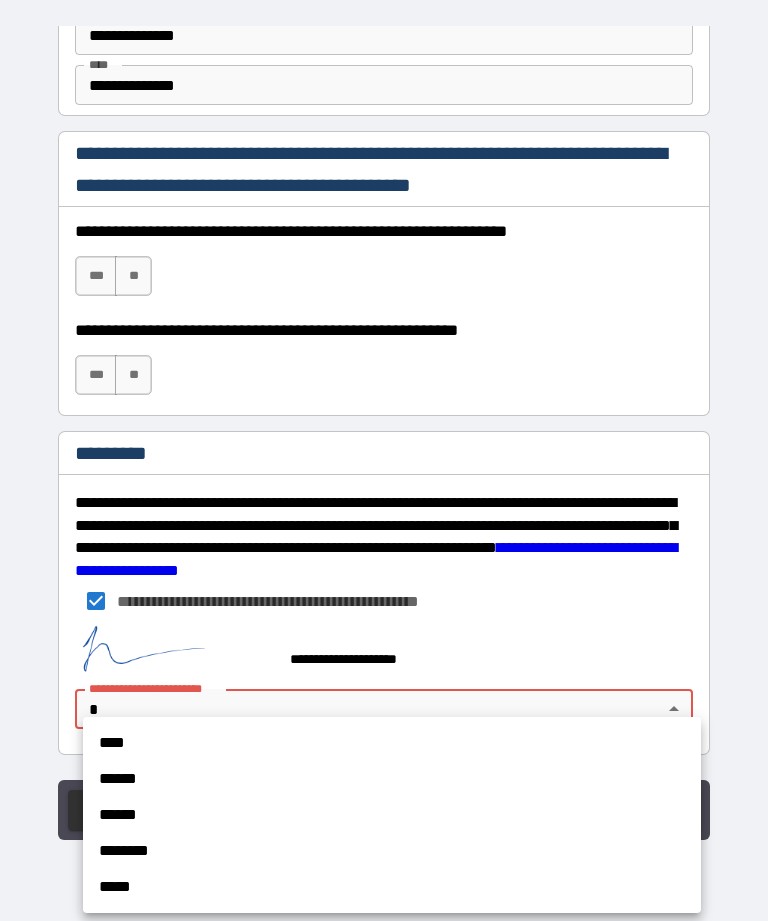 click on "****" at bounding box center (392, 743) 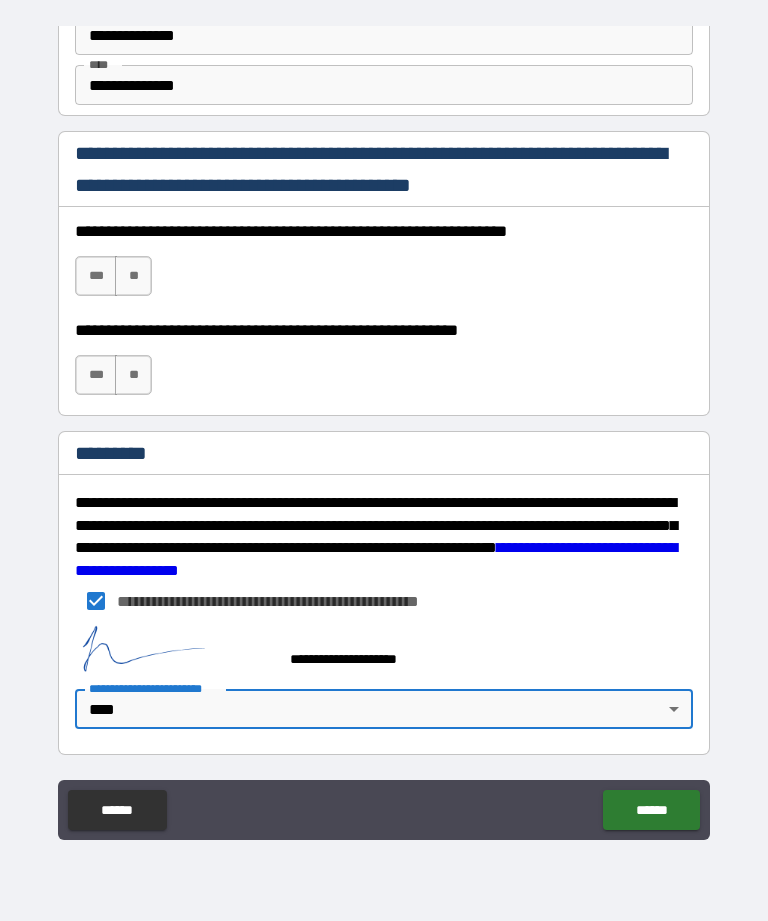 click on "******" at bounding box center [651, 810] 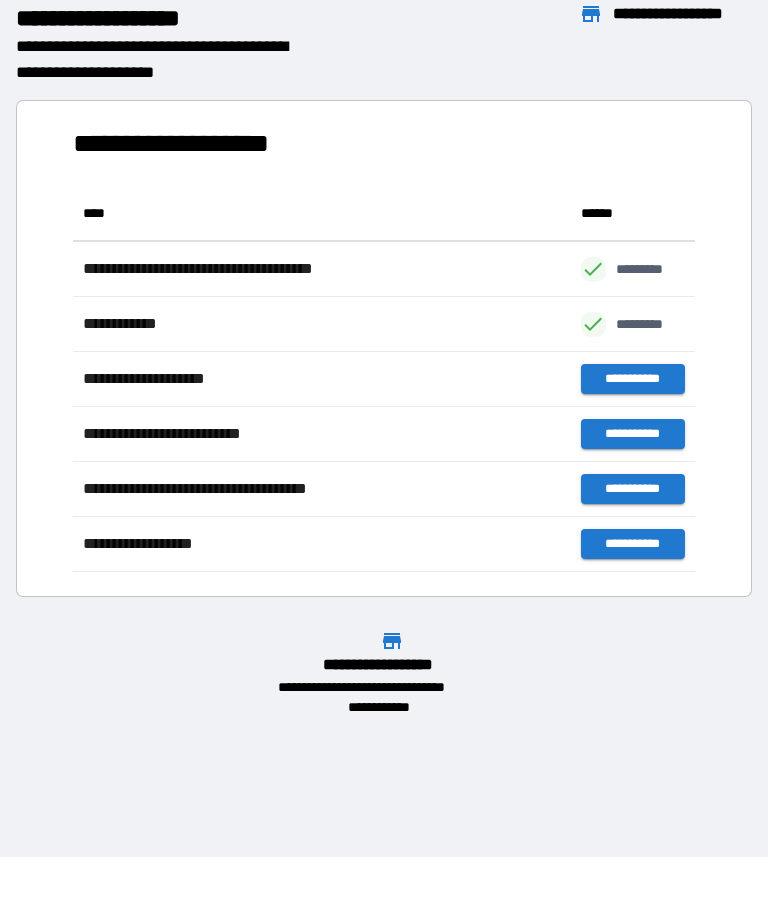 scroll, scrollTop: 1, scrollLeft: 1, axis: both 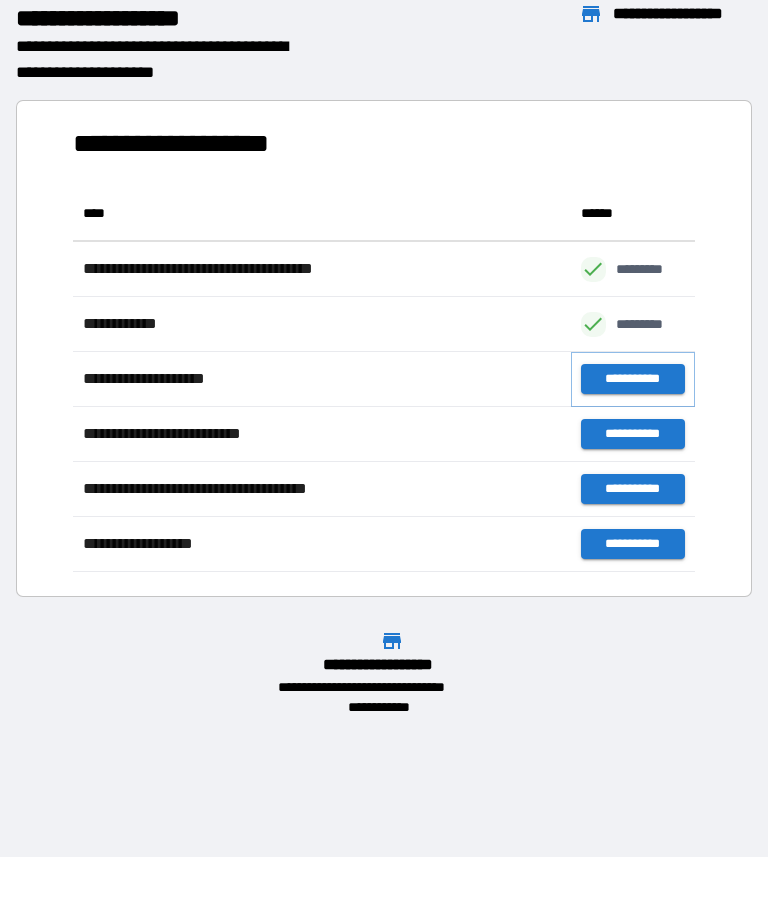 click on "**********" at bounding box center (633, 379) 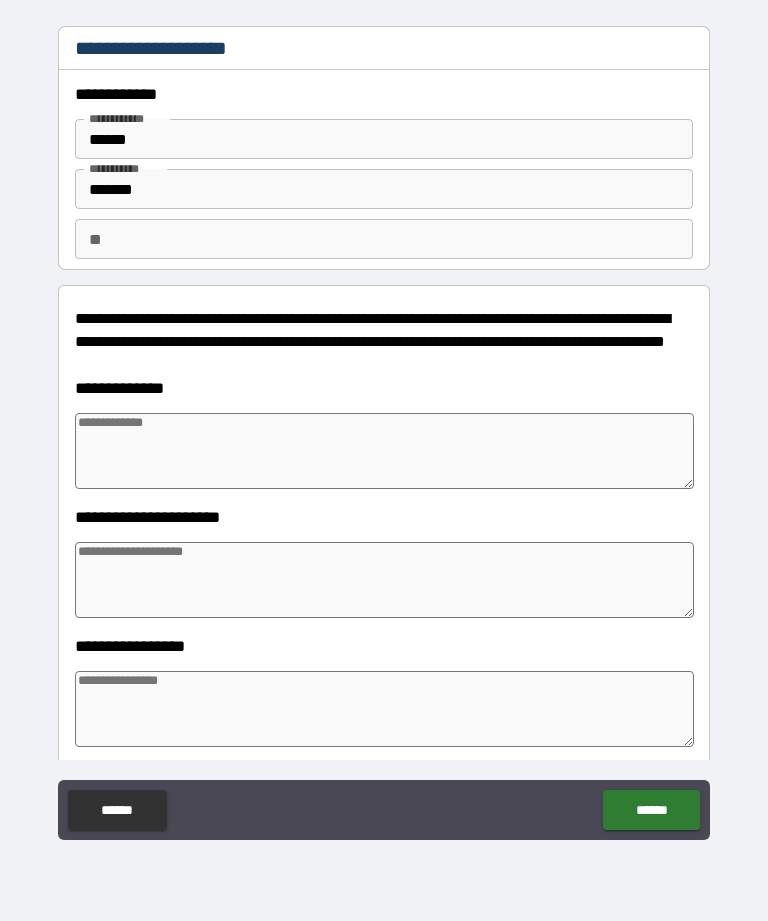 type on "*" 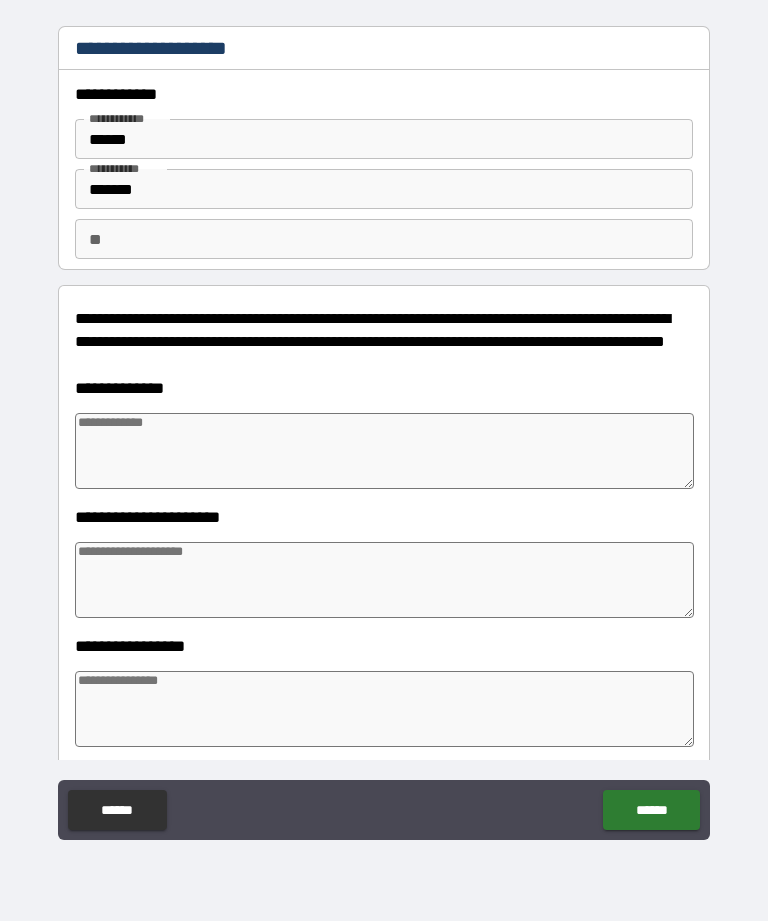 type on "*" 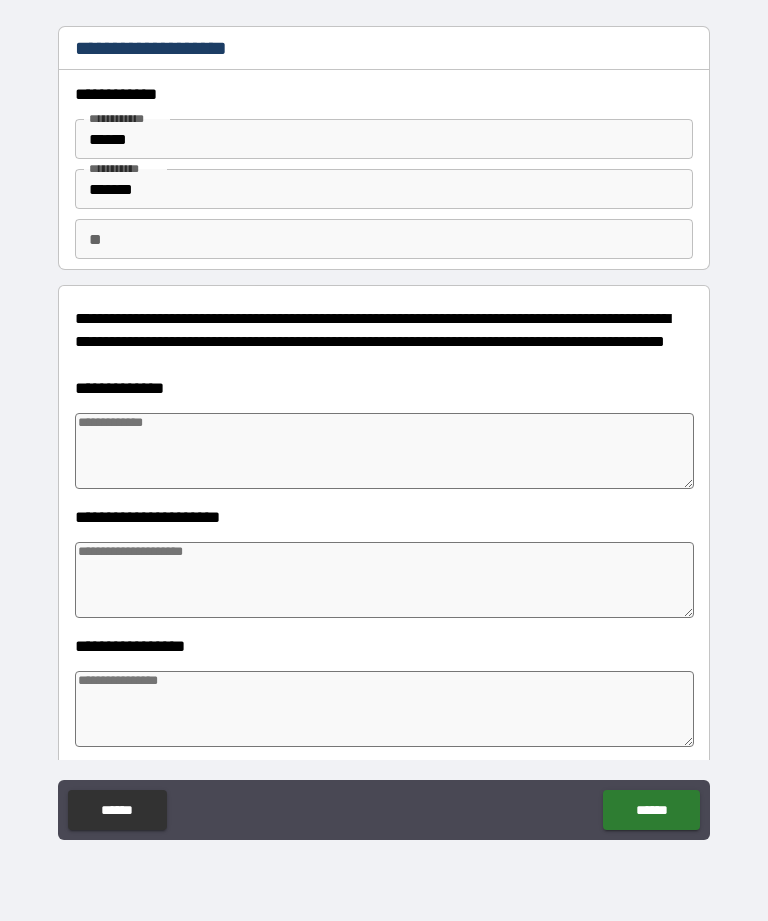 type on "*" 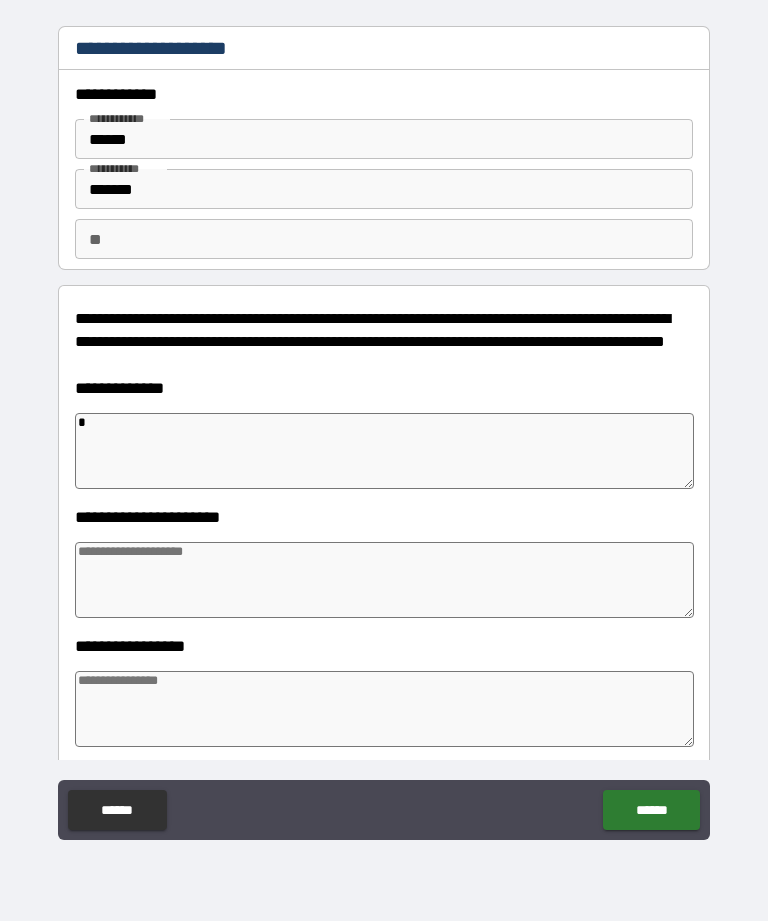 type on "*" 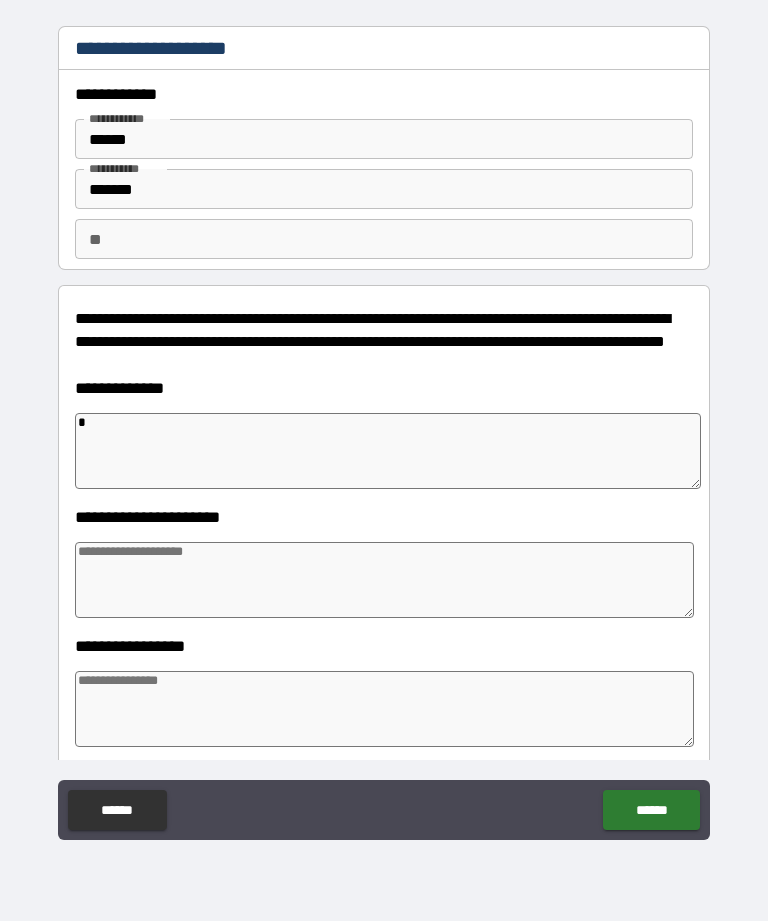 type on "**" 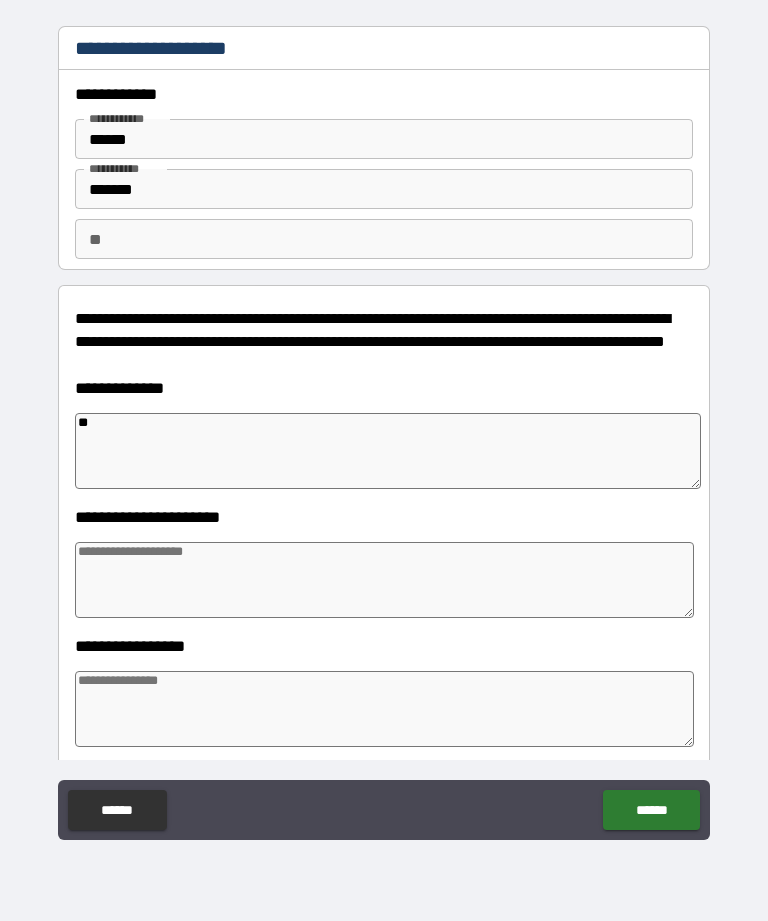 type on "*" 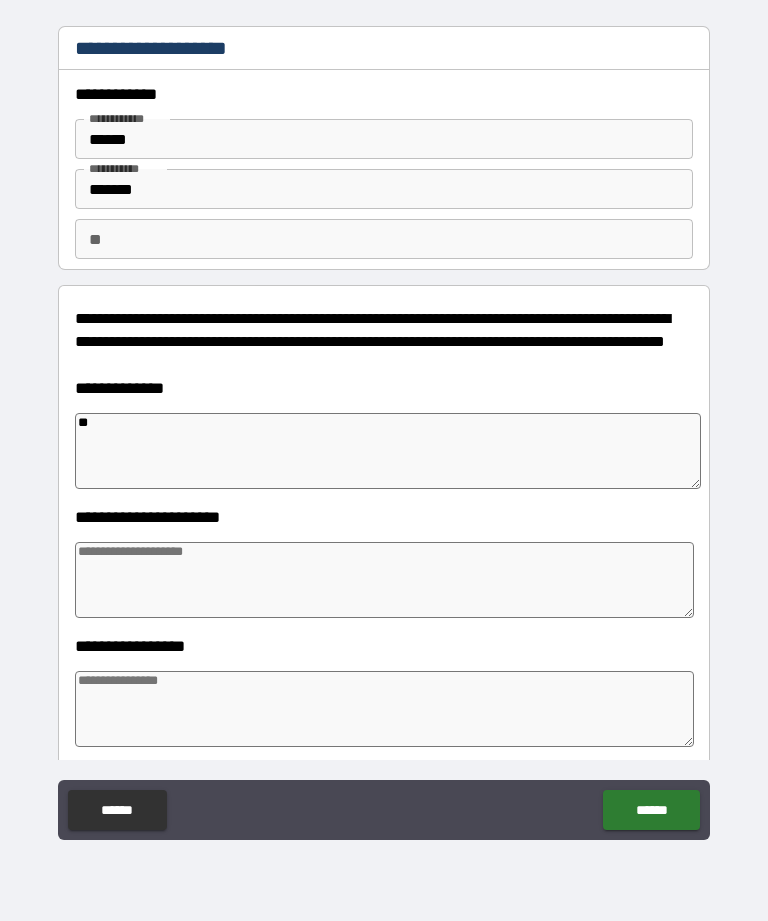 type on "***" 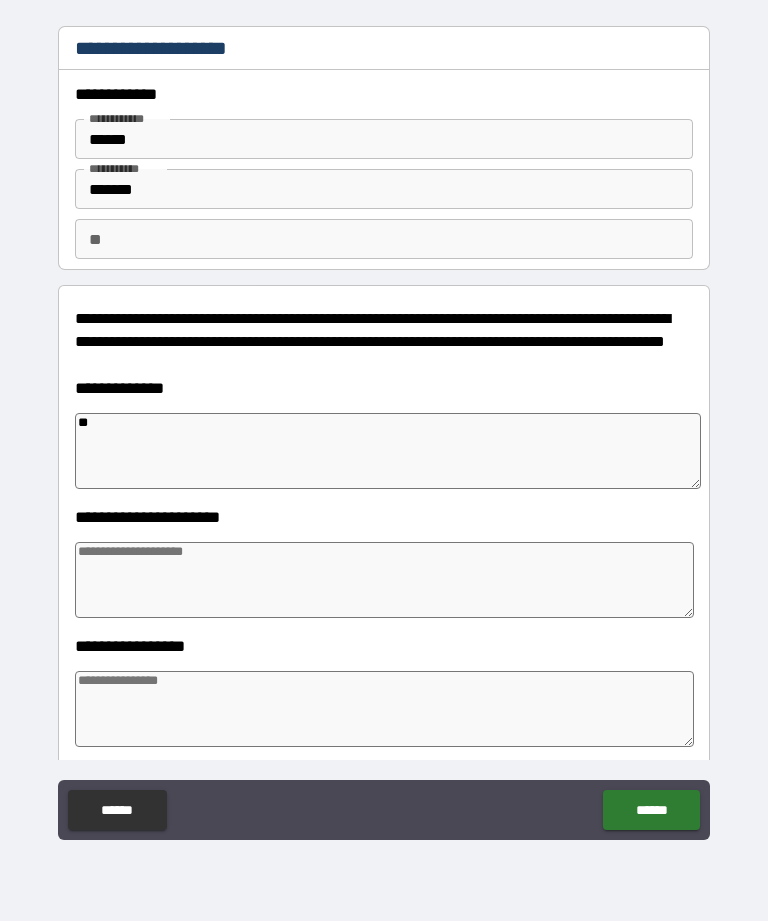 type on "*" 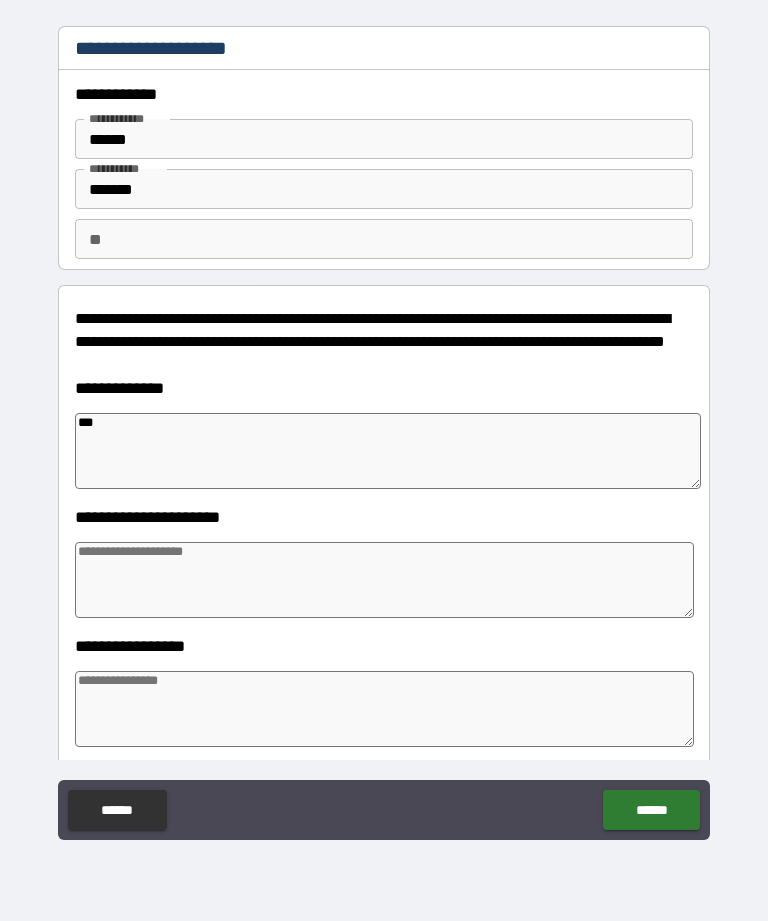type on "*" 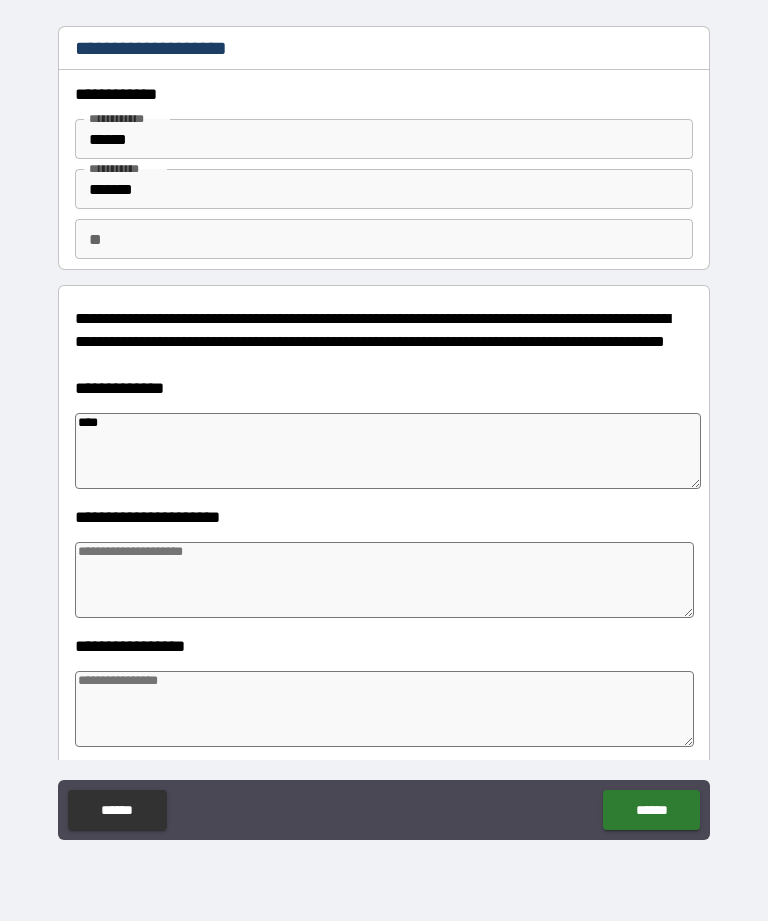 type on "*" 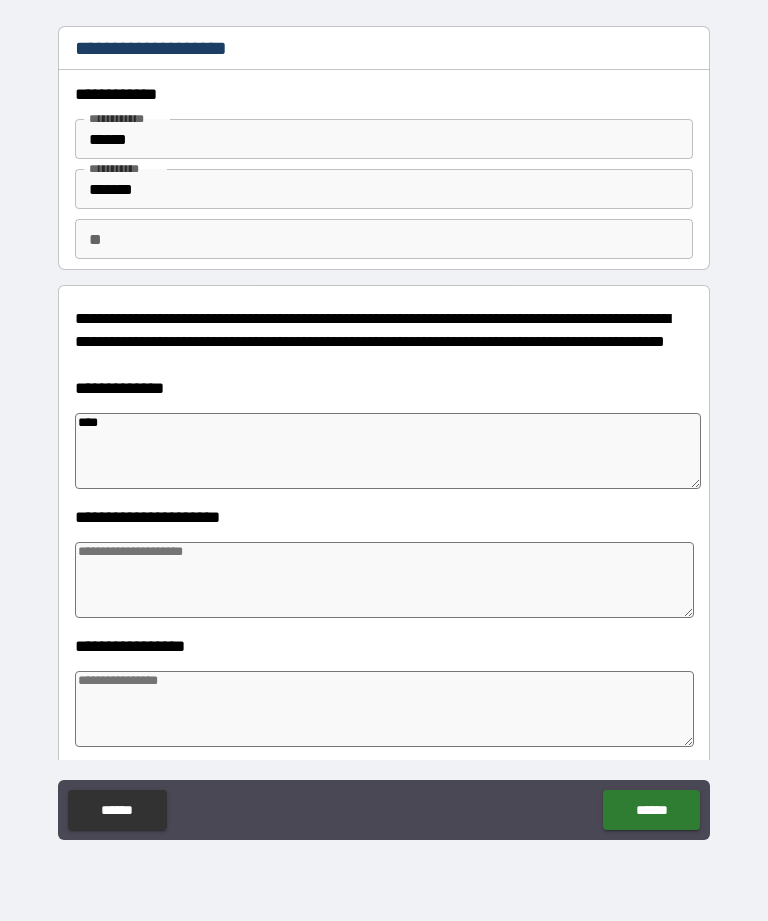 type on "*******" 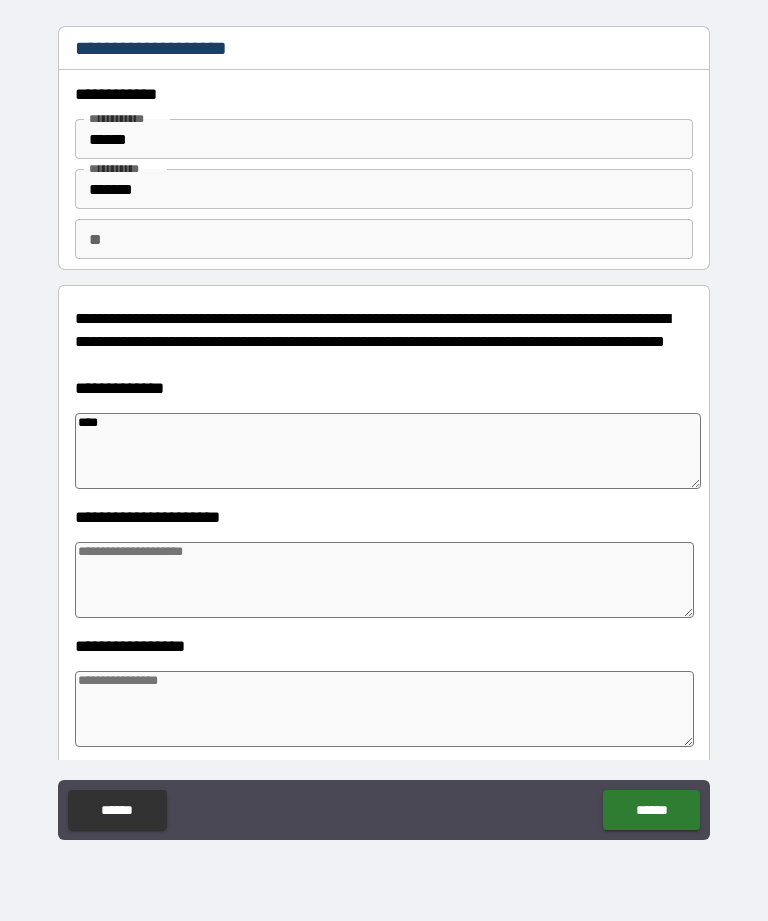 type on "*" 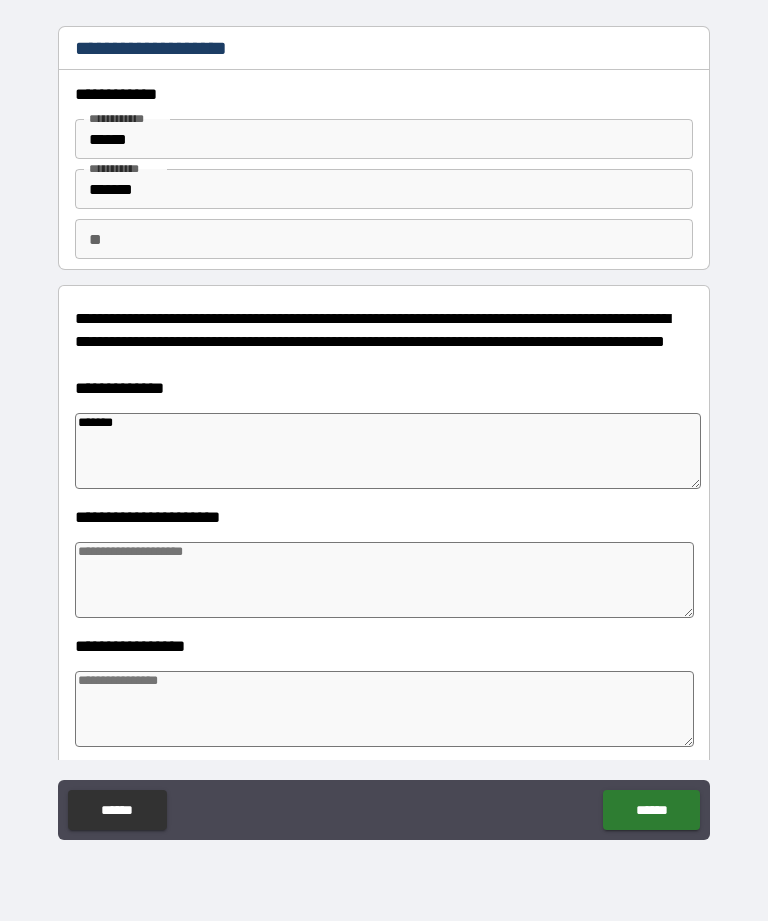 type on "*******" 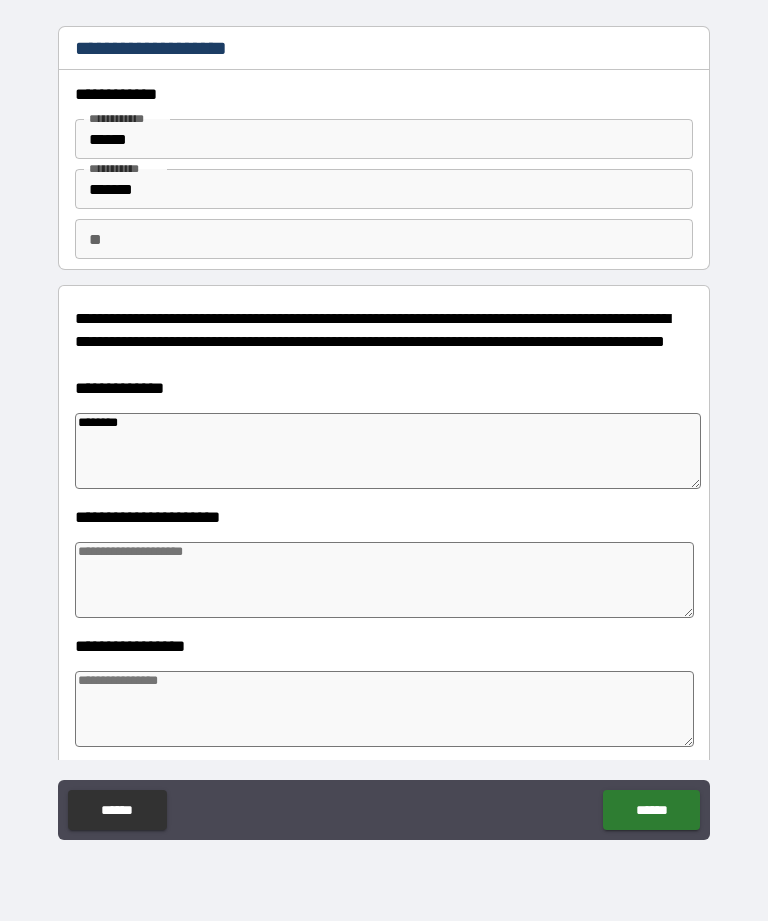 type on "*" 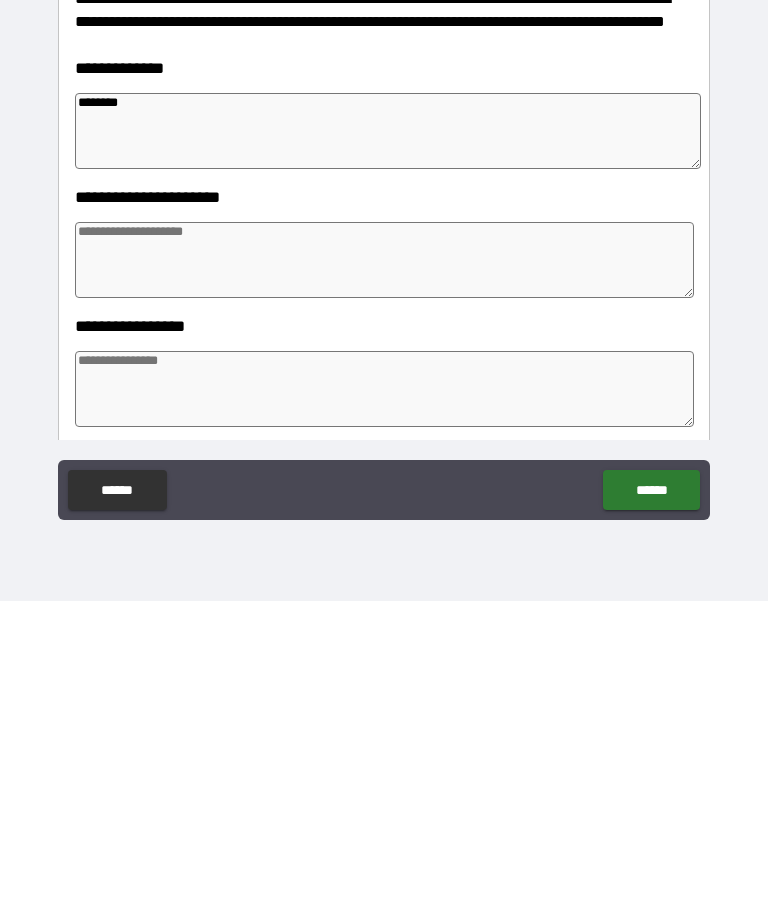 type on "*******" 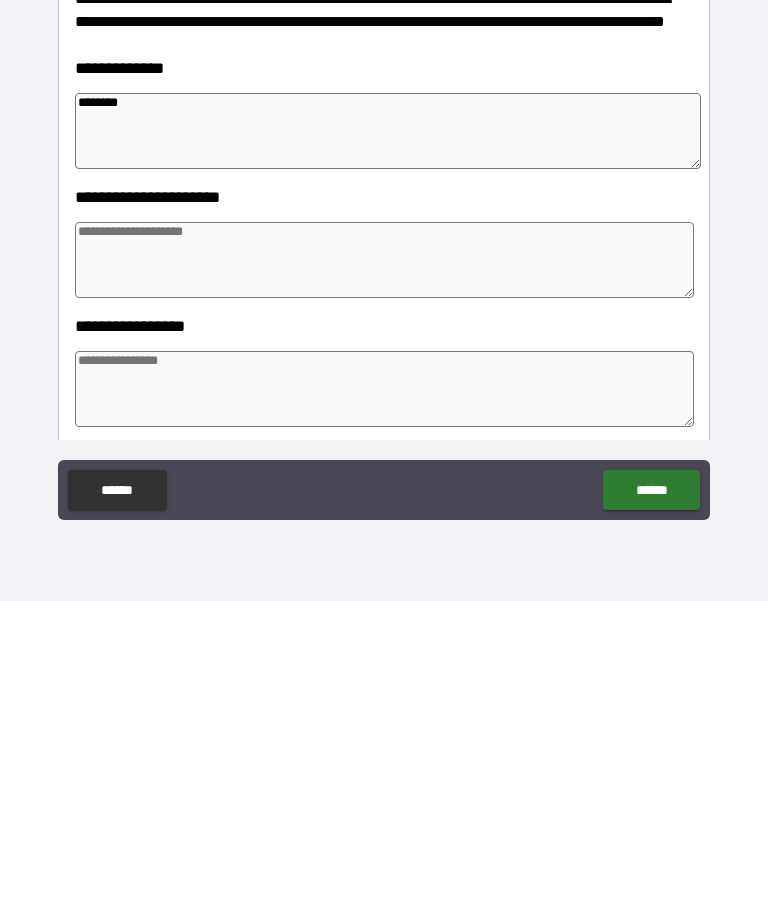 type on "*" 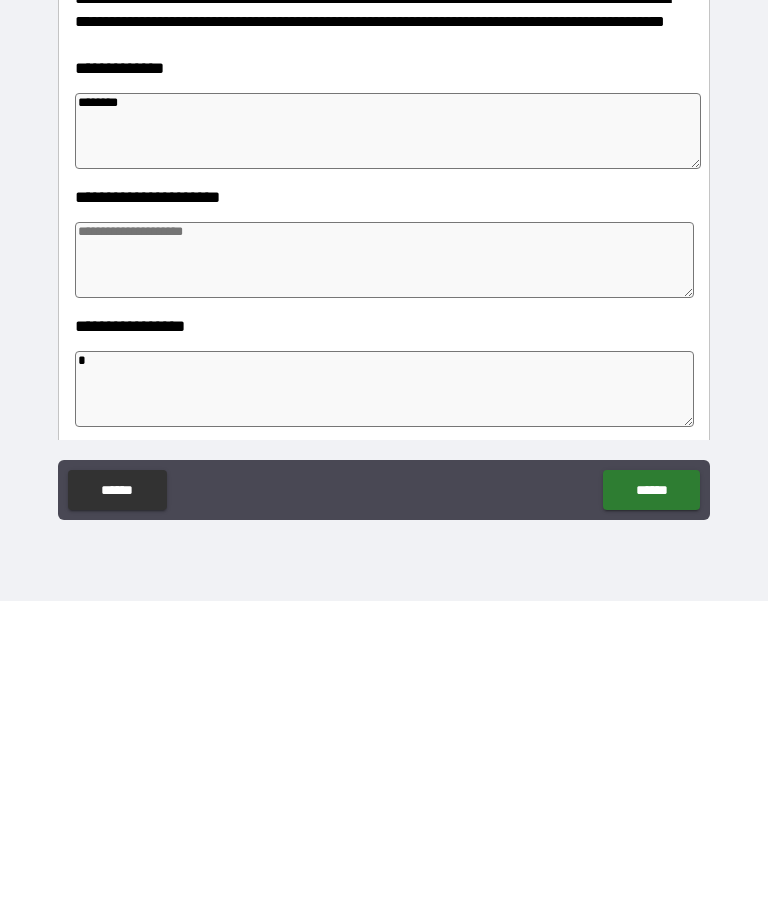 type on "*" 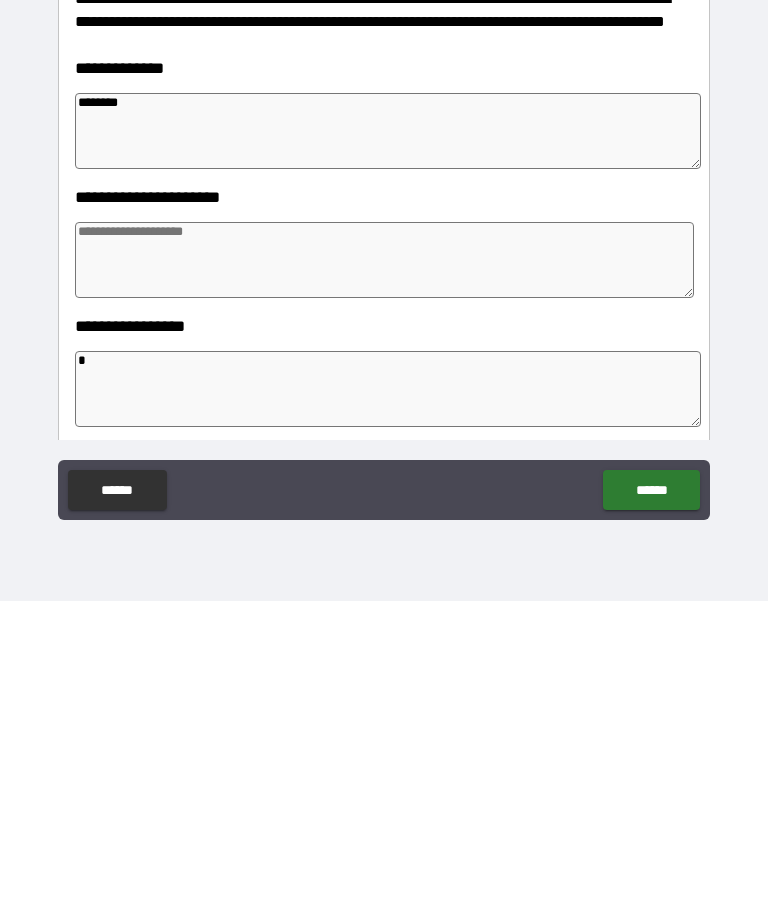type on "*" 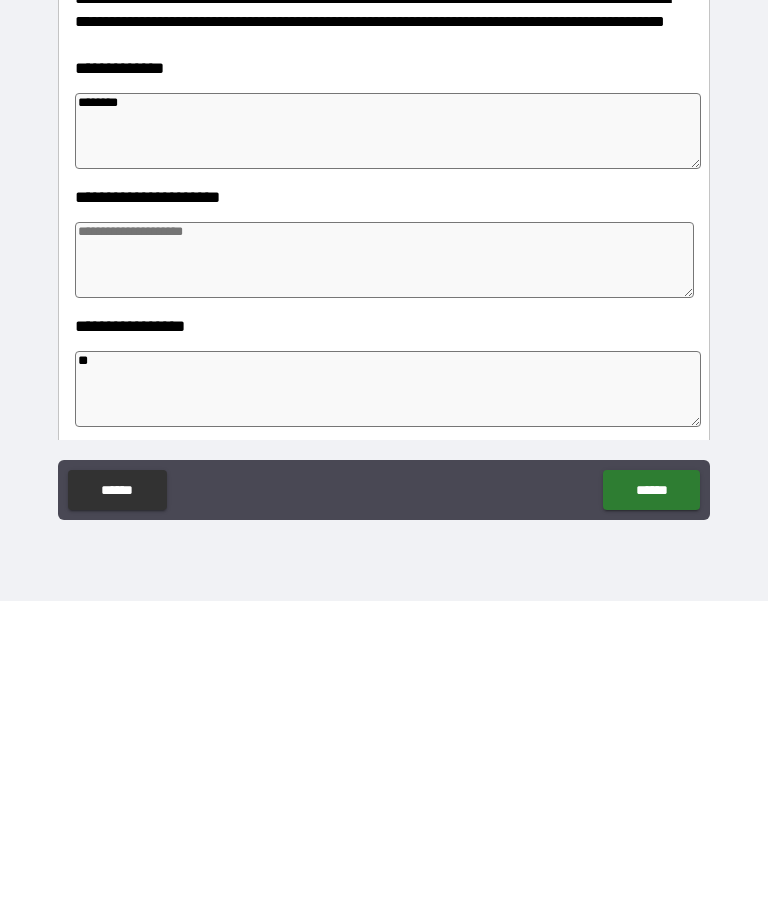 type on "*" 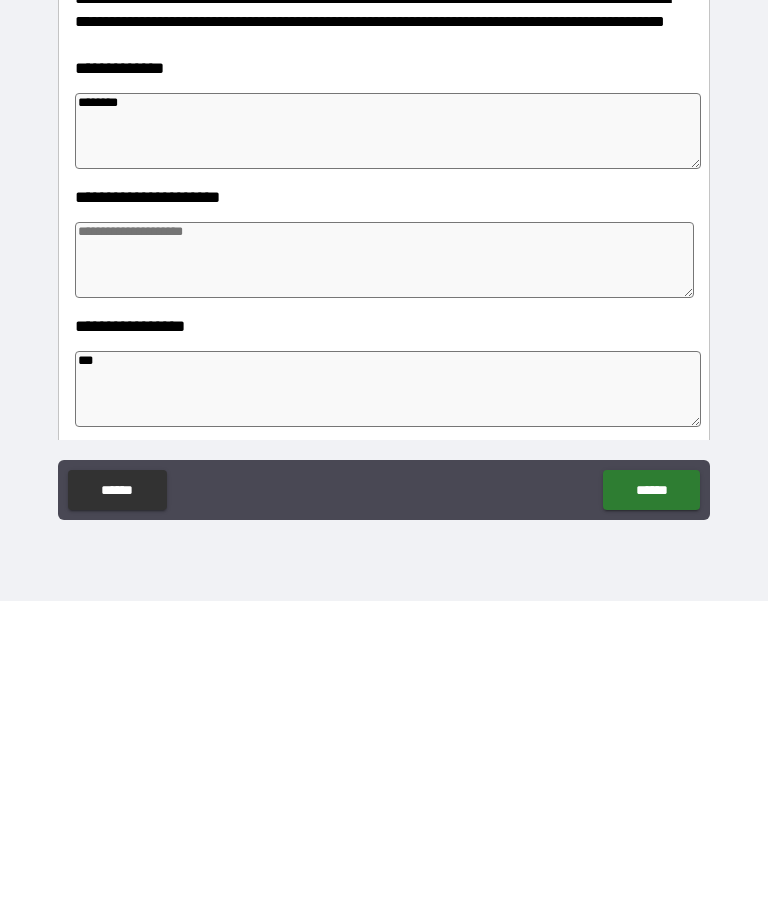 type on "*" 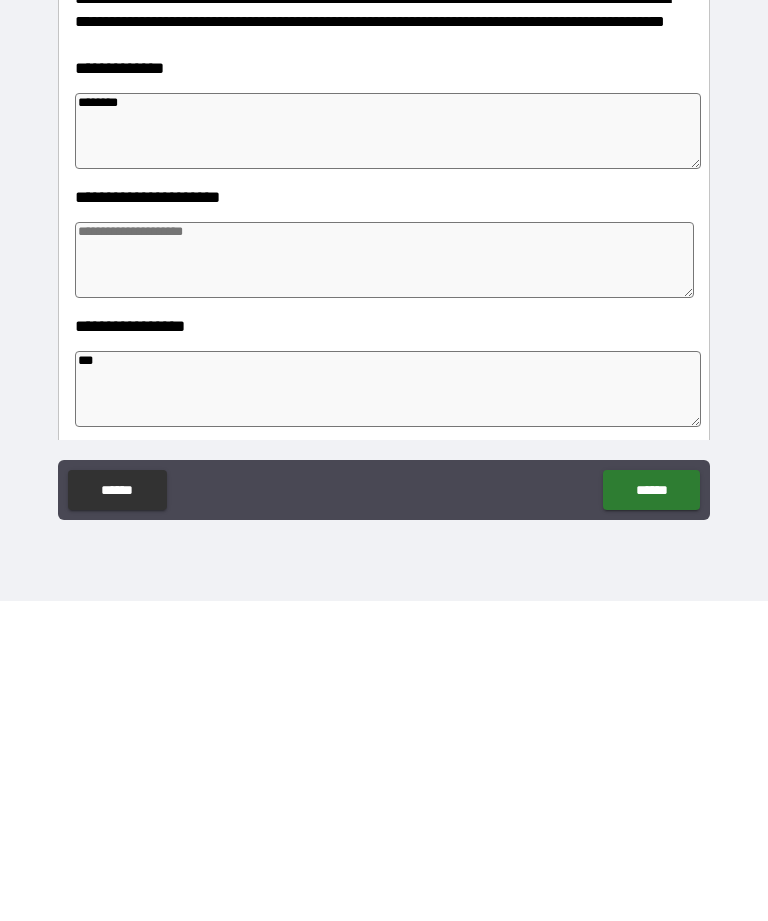 click on "***" at bounding box center (388, 709) 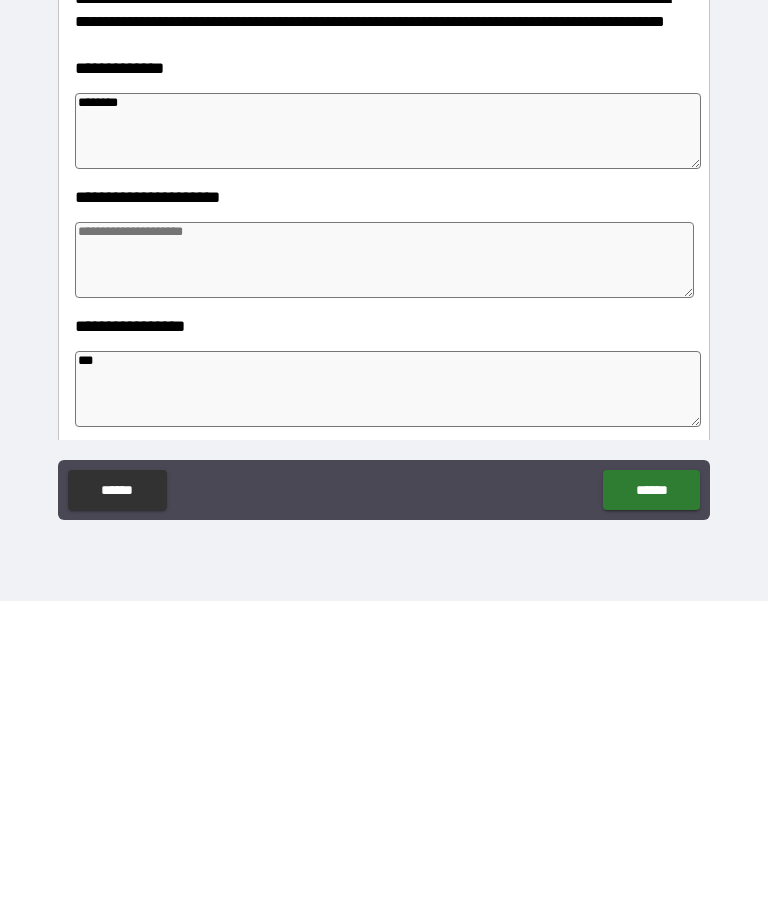 type on "**" 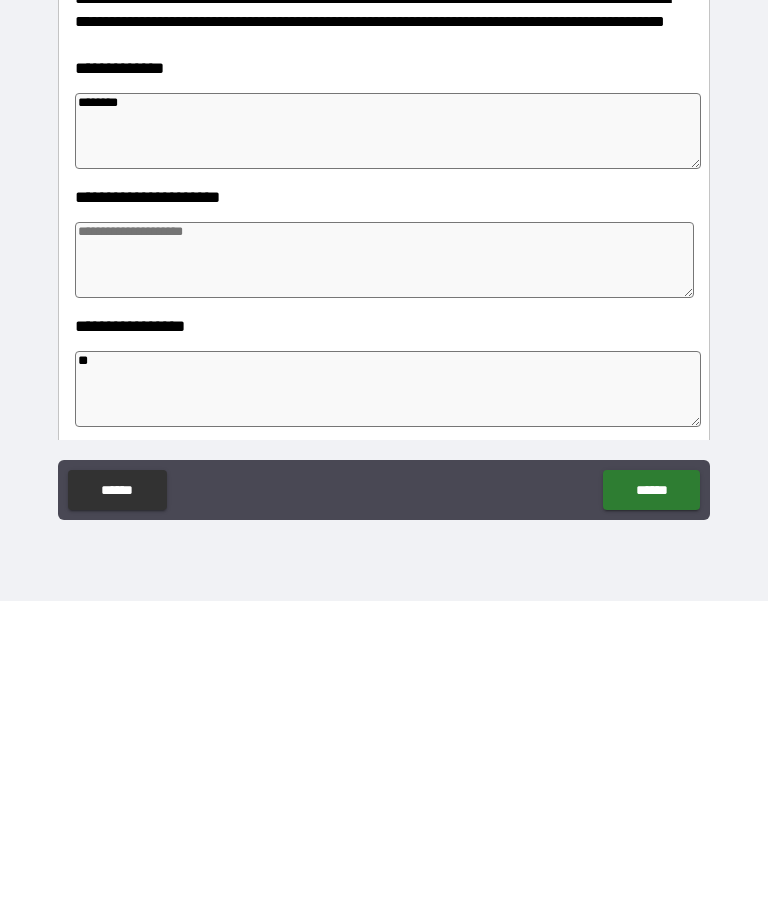 type on "*" 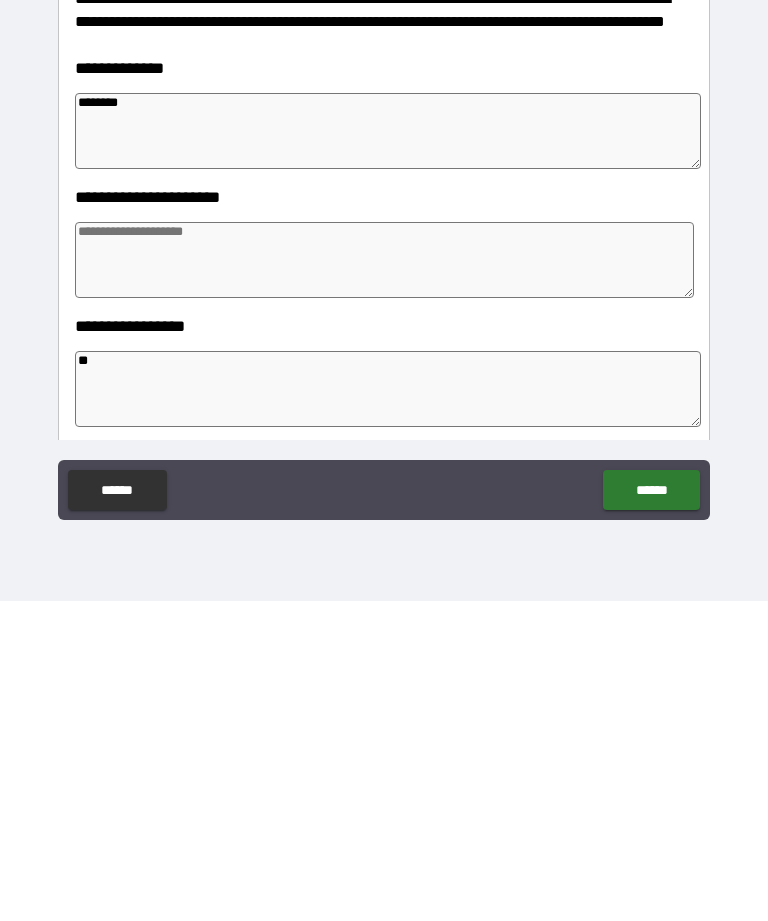 type on "***" 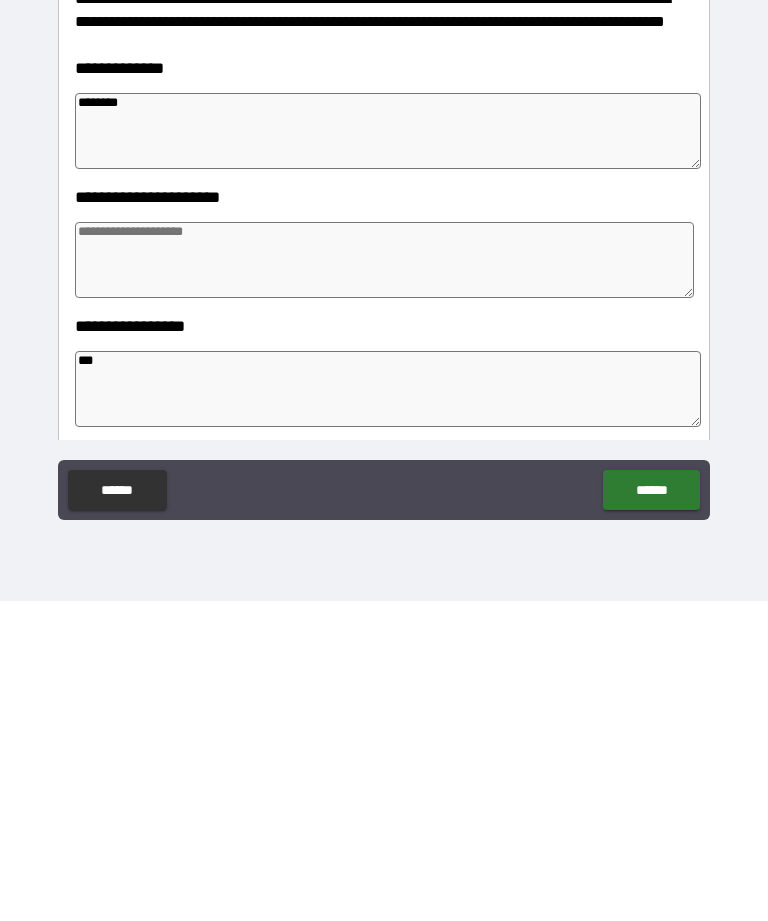 type on "*" 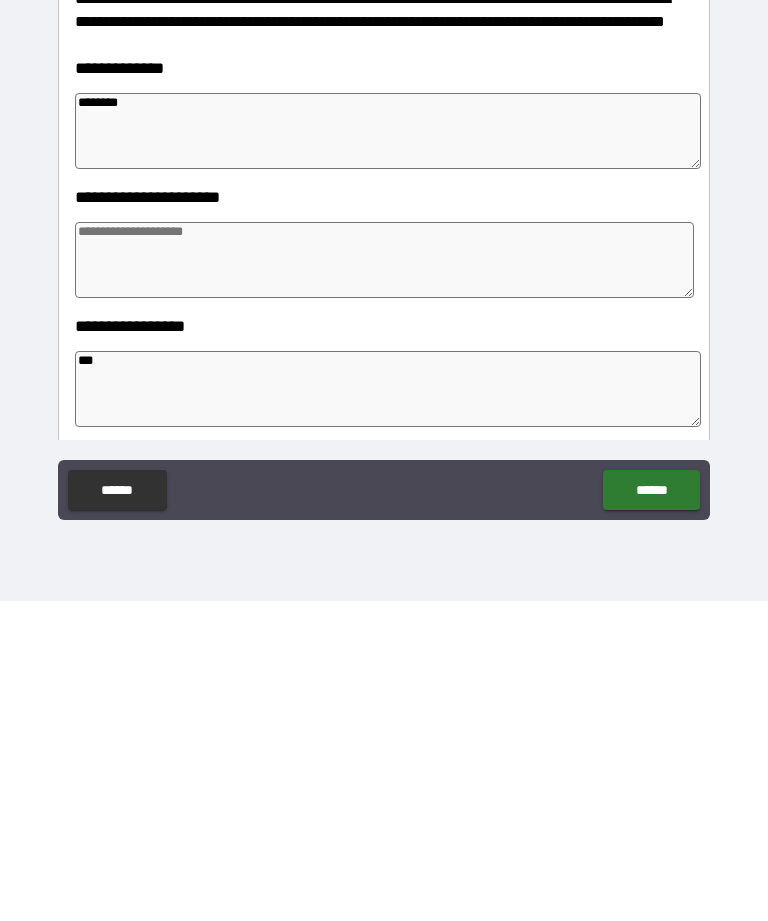 type on "***" 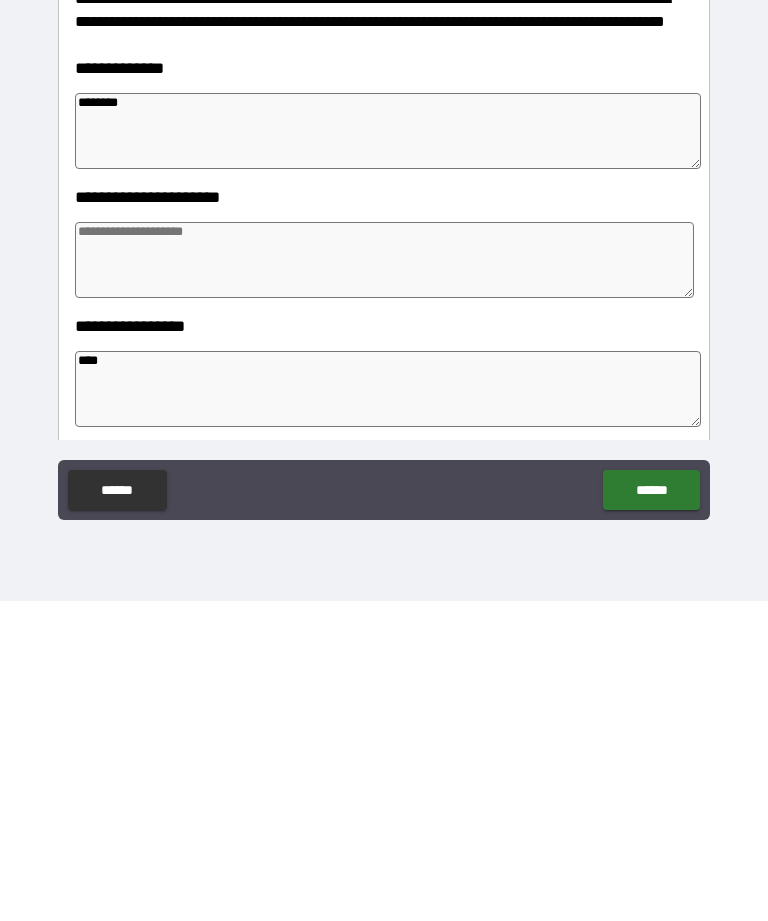 type on "*" 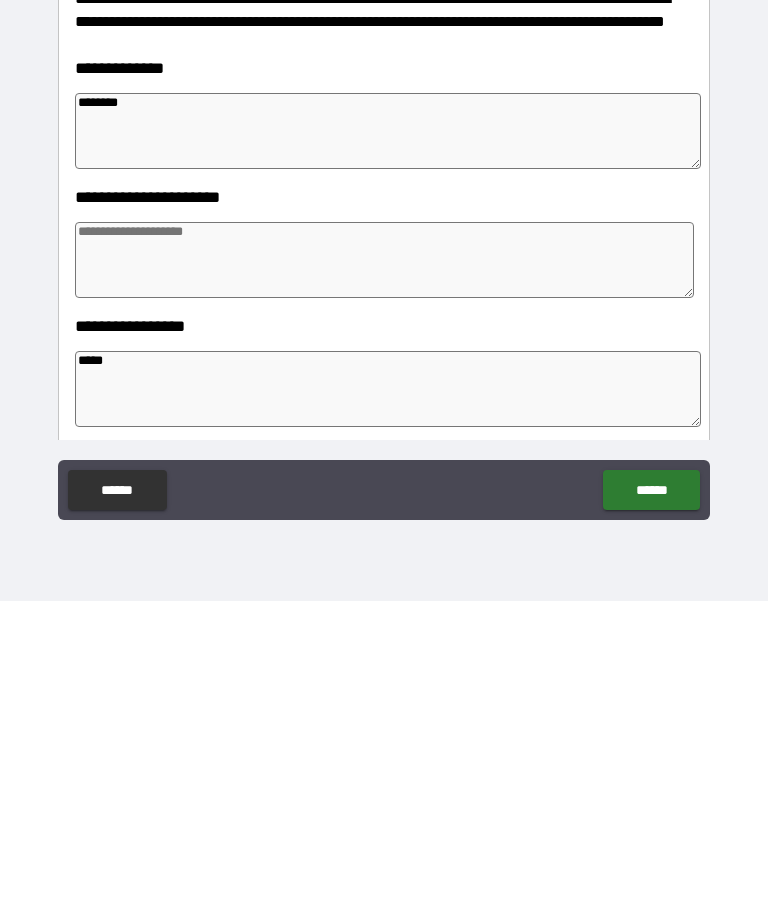 type on "*" 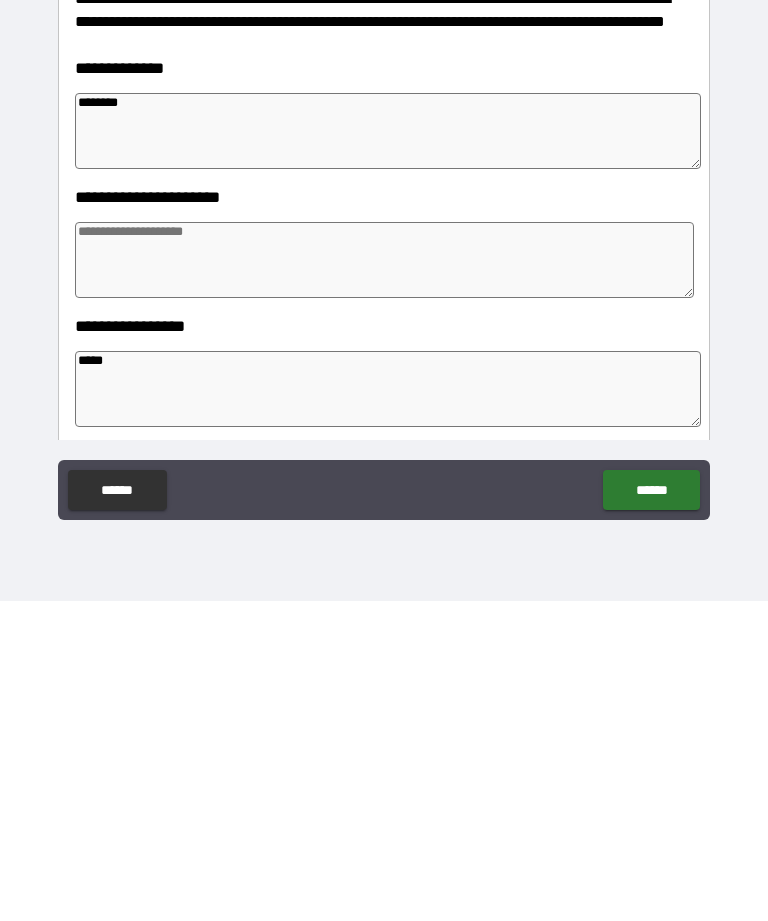 type on "*****" 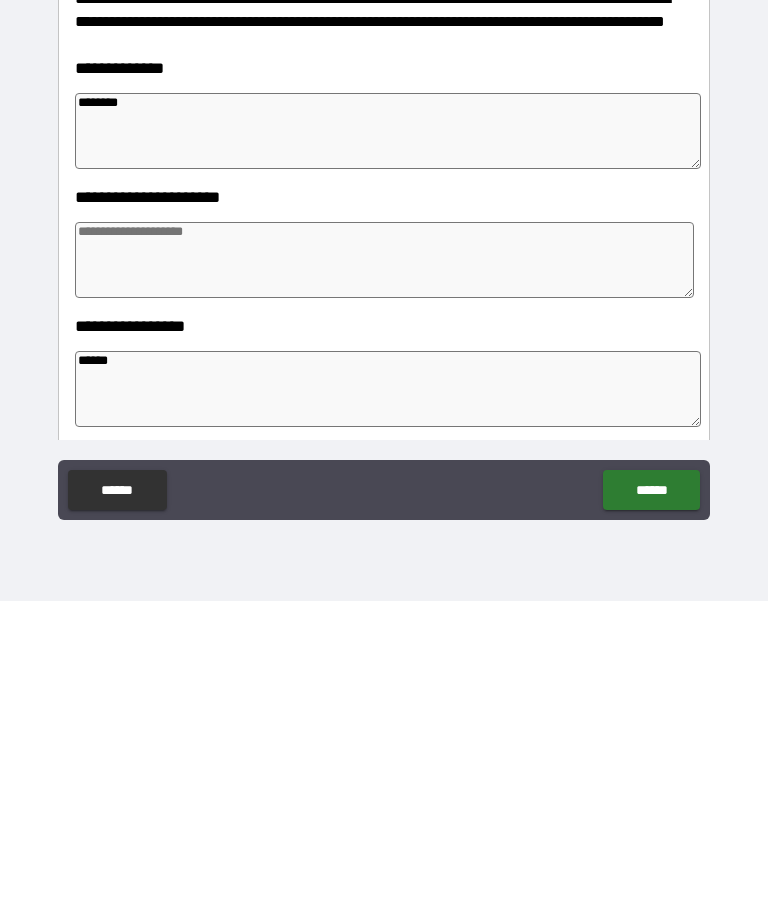 type on "*" 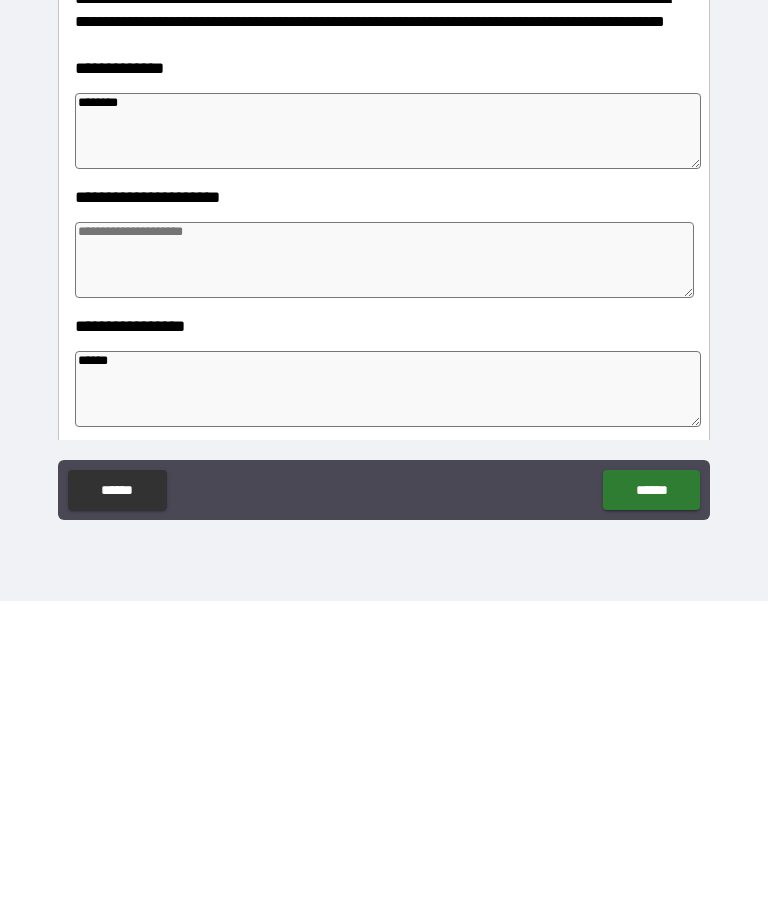 type on "*******" 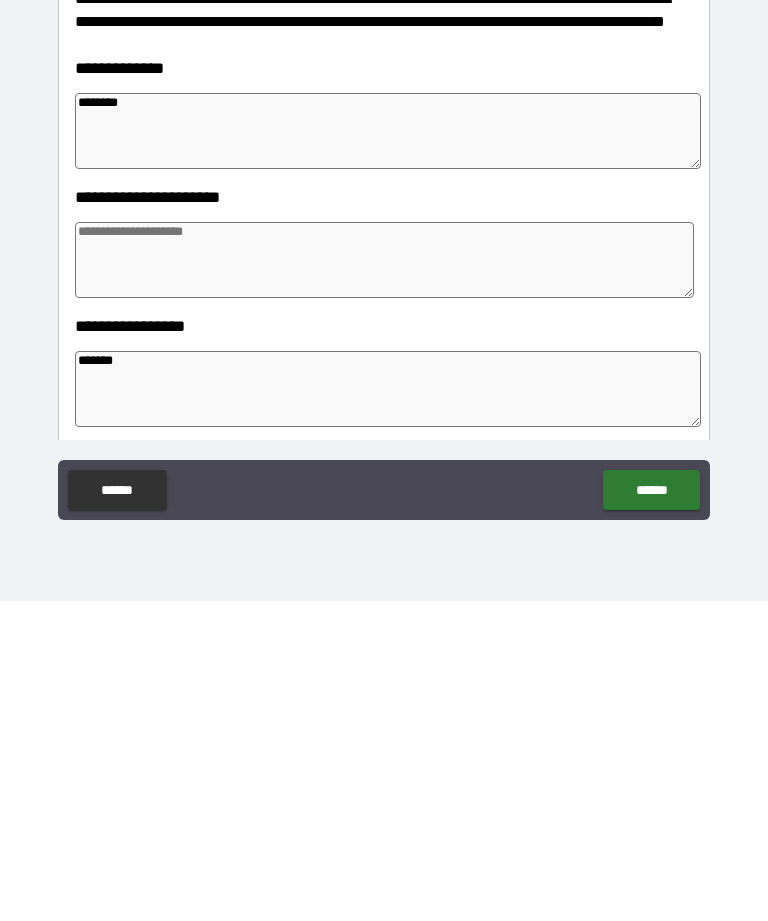 type on "*" 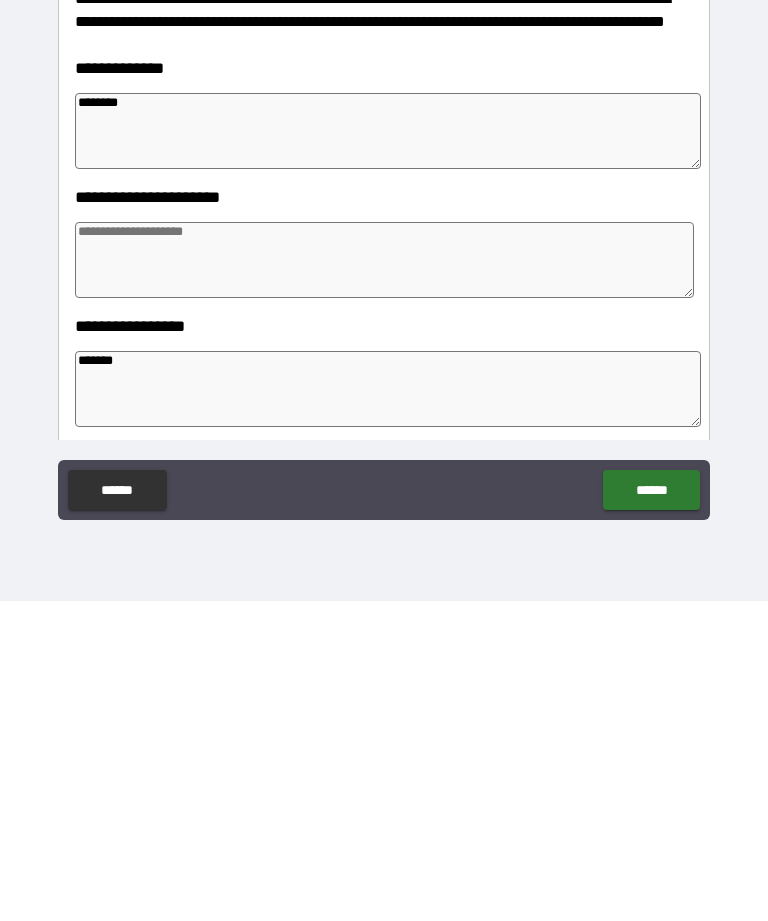 type on "********" 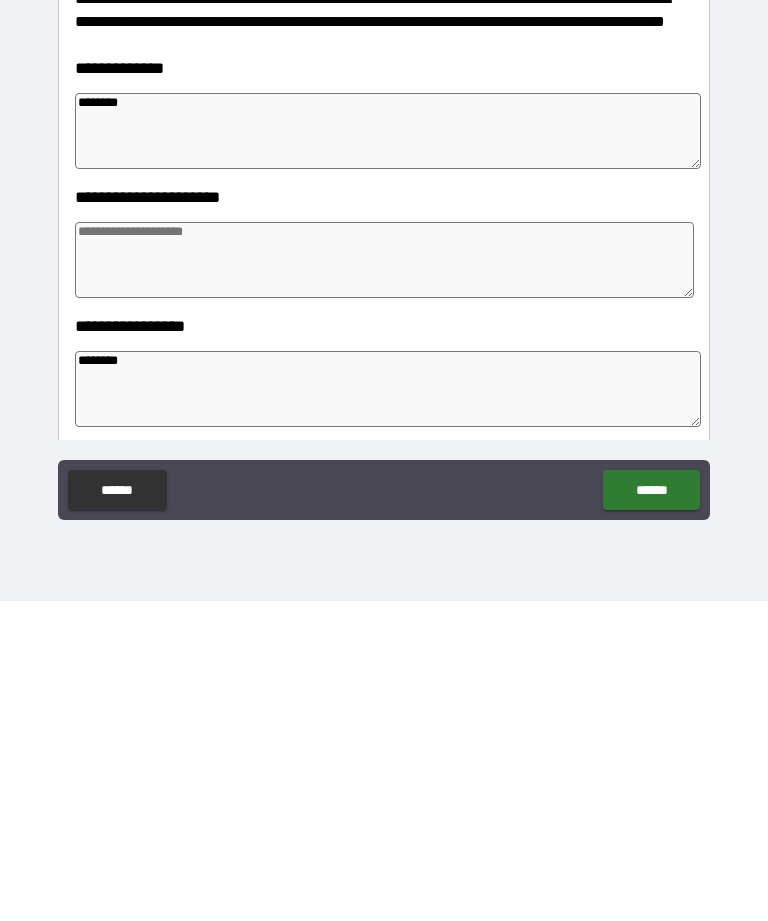 type on "*" 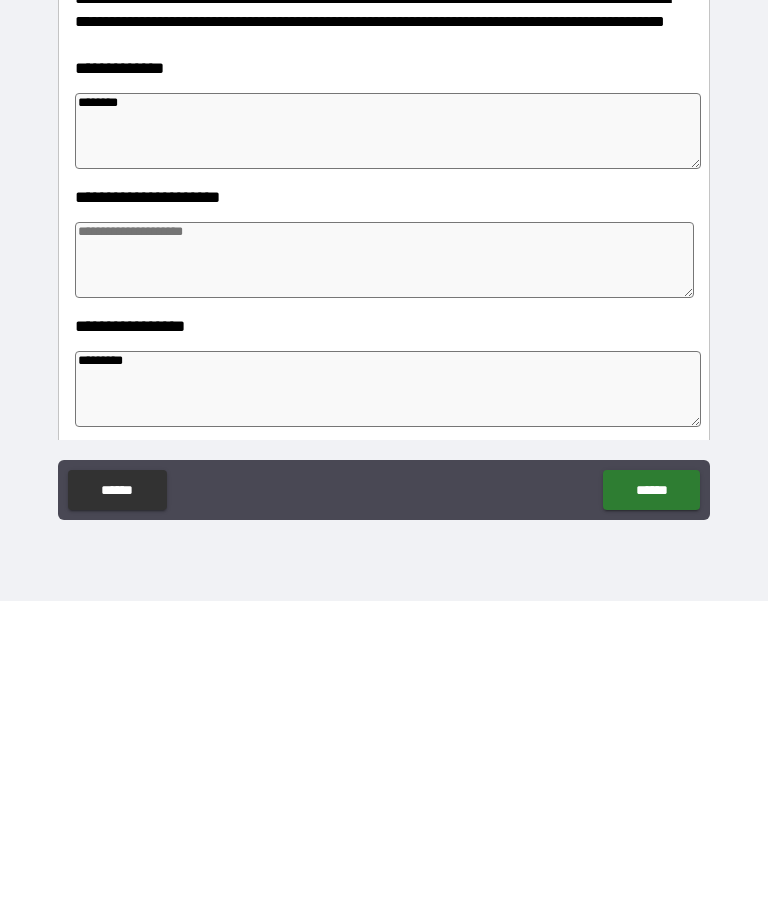 type on "*" 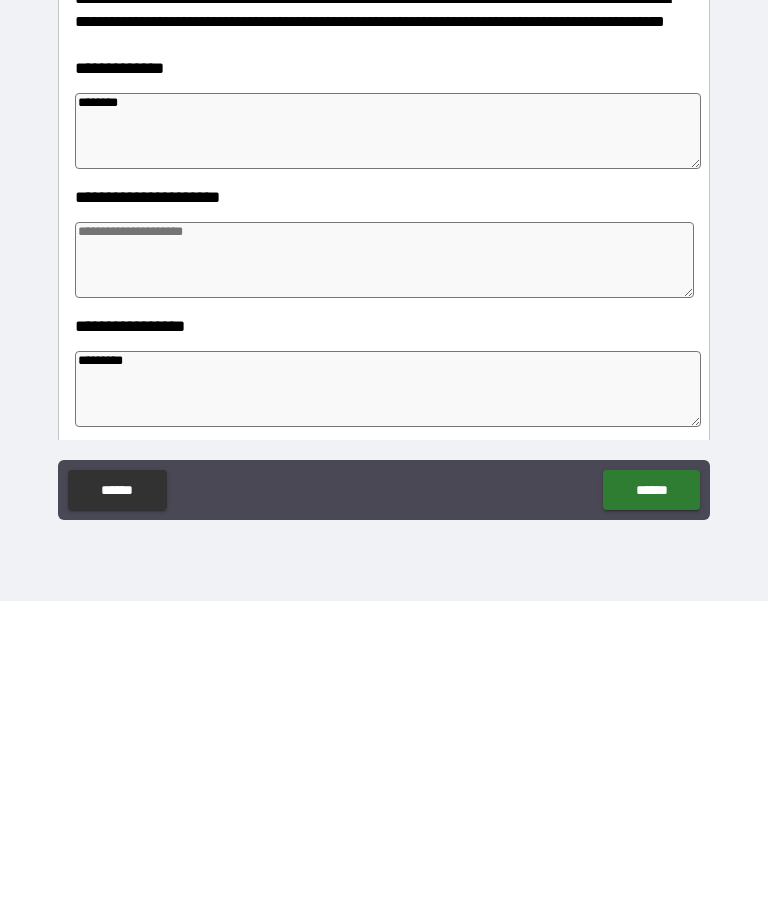 type on "**********" 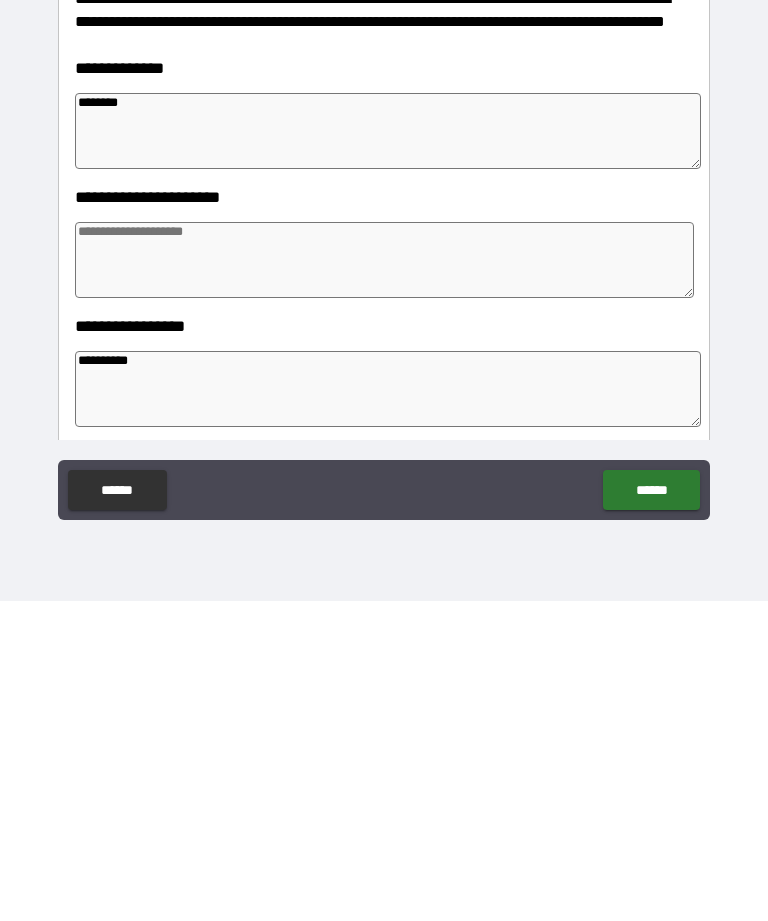 type on "*" 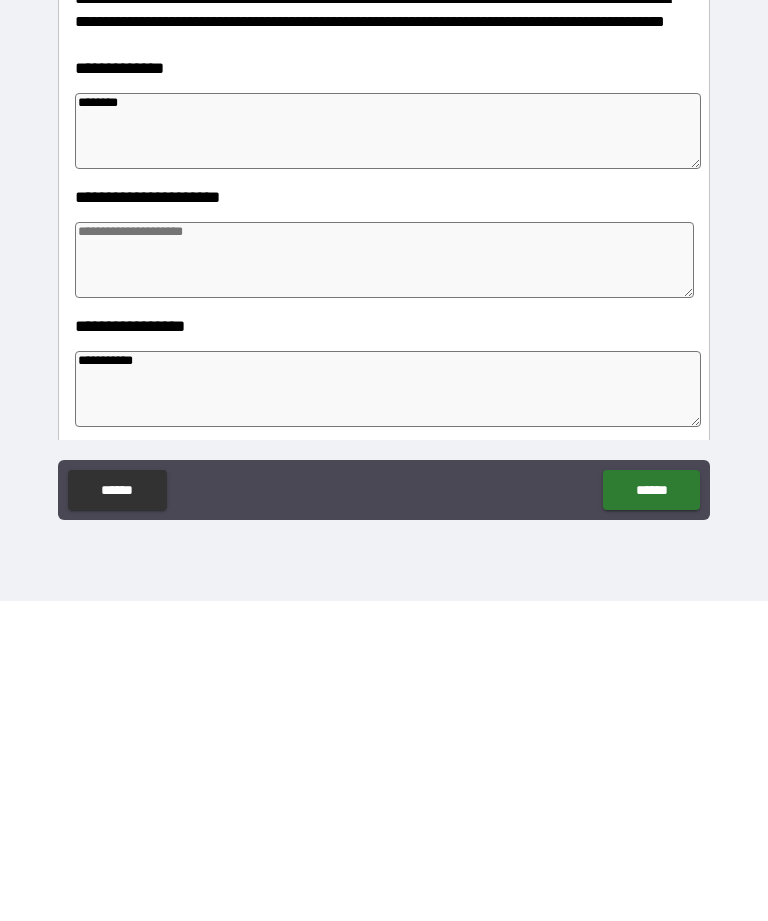 type on "*" 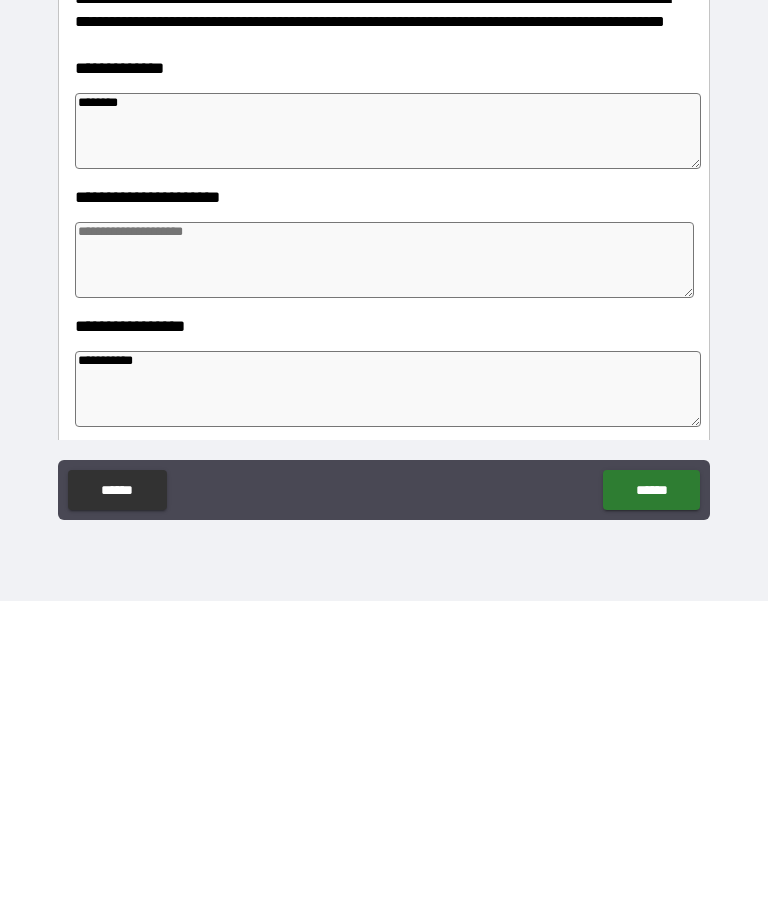 type on "**********" 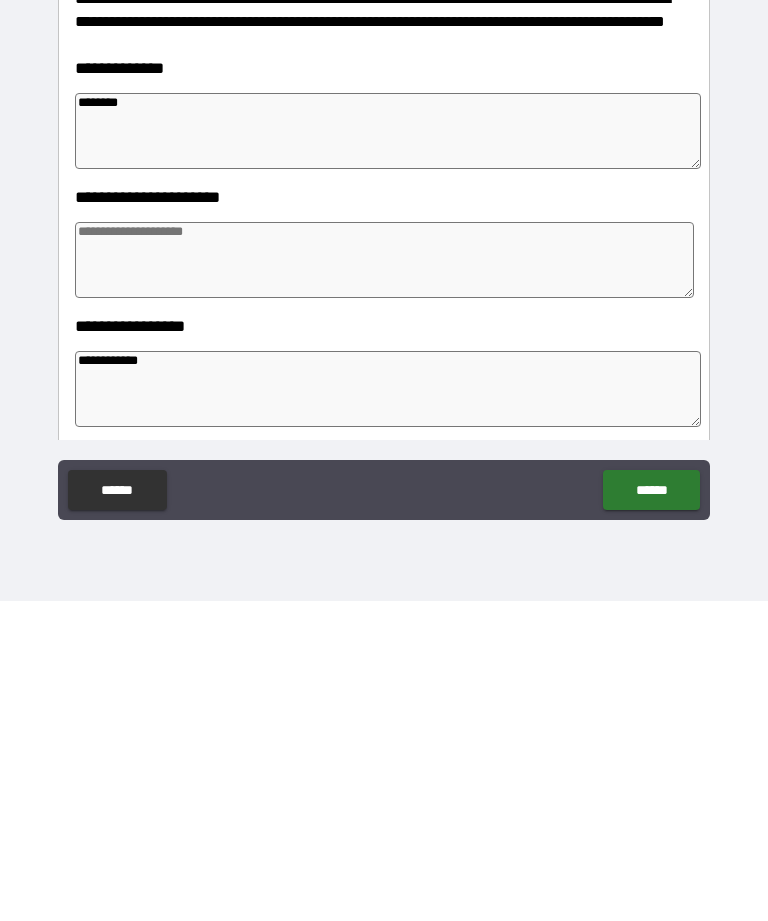 type on "*" 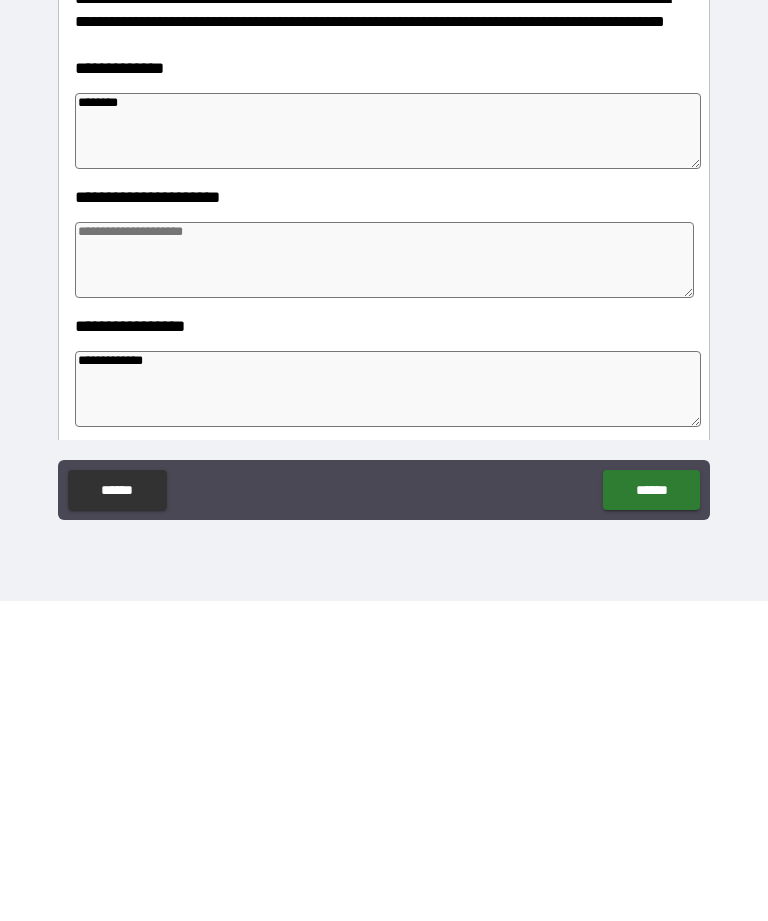 type on "*" 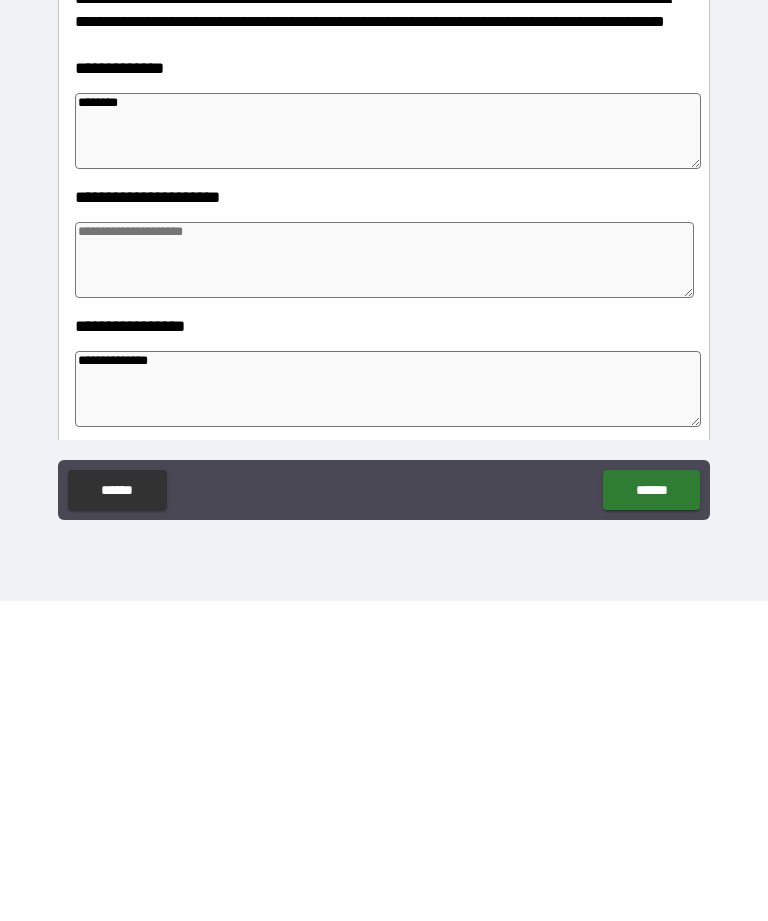type on "*" 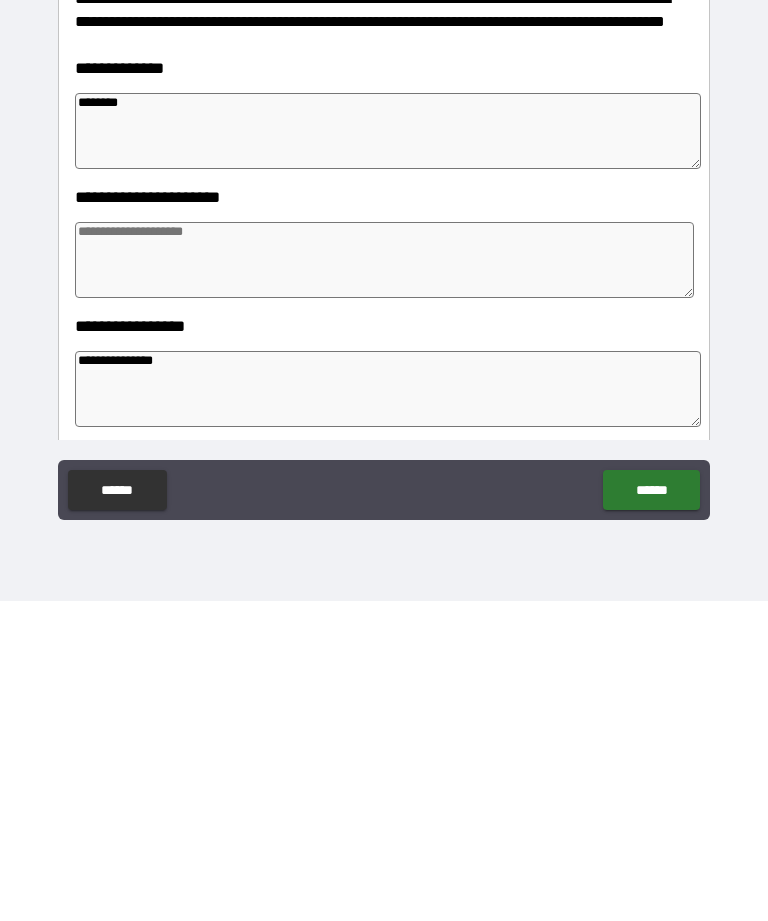 click at bounding box center [384, 580] 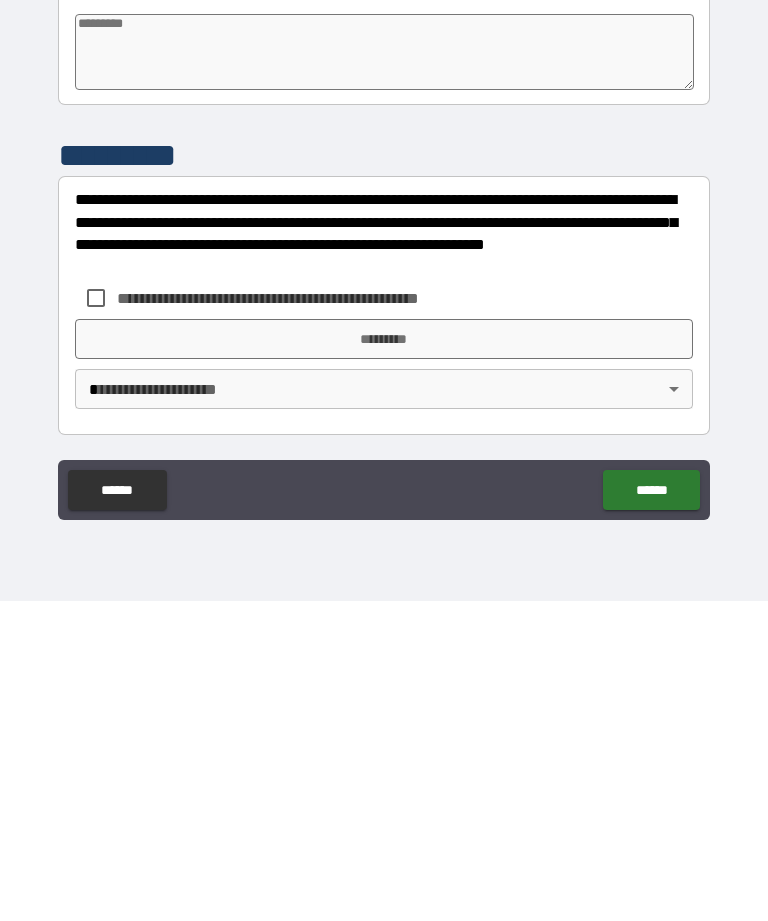 scroll, scrollTop: 466, scrollLeft: 0, axis: vertical 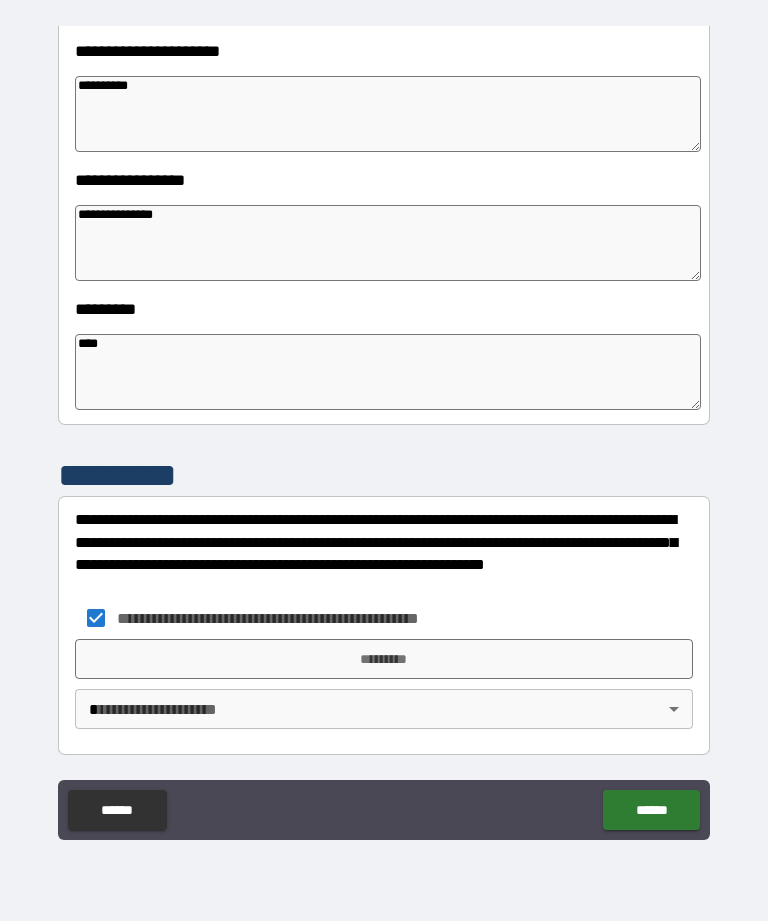 click on "*********" at bounding box center (384, 659) 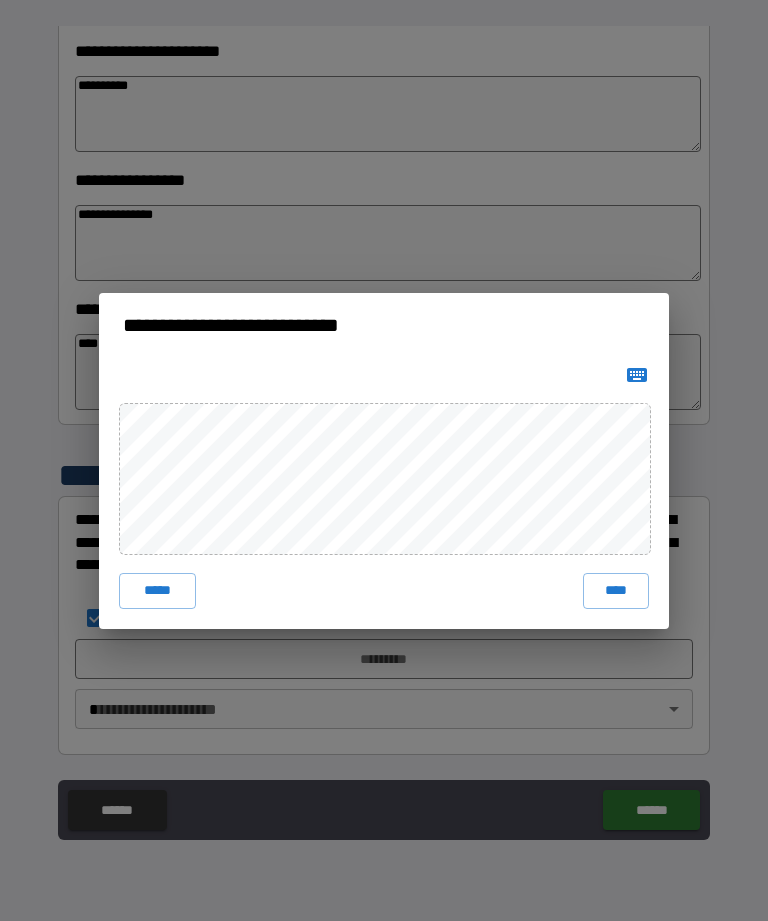 click on "****" at bounding box center (616, 591) 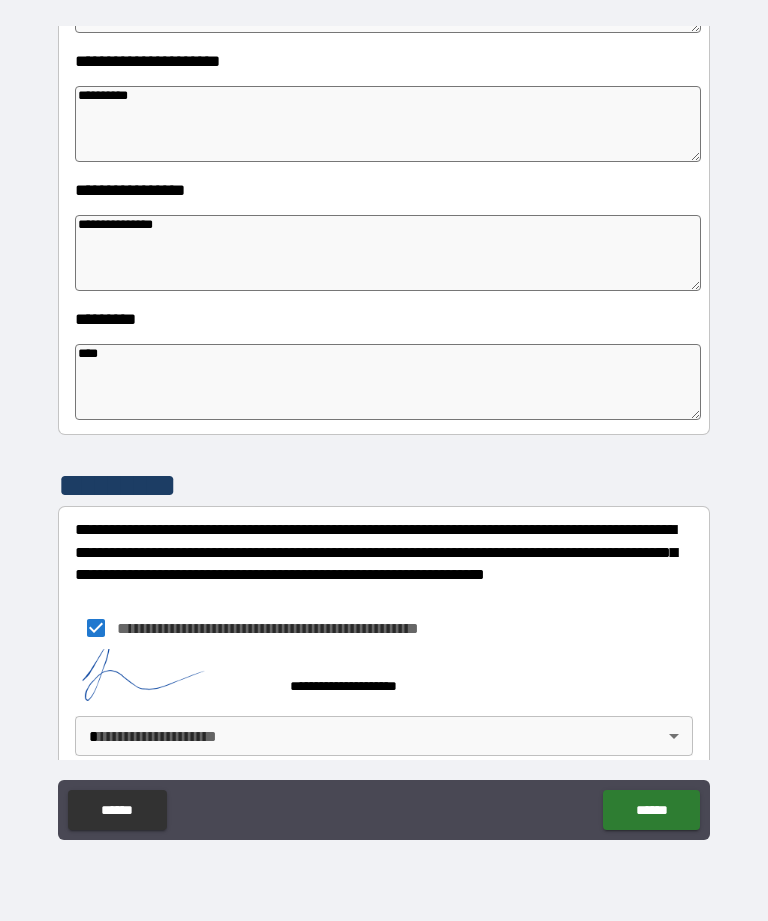 click on "**********" at bounding box center [384, 428] 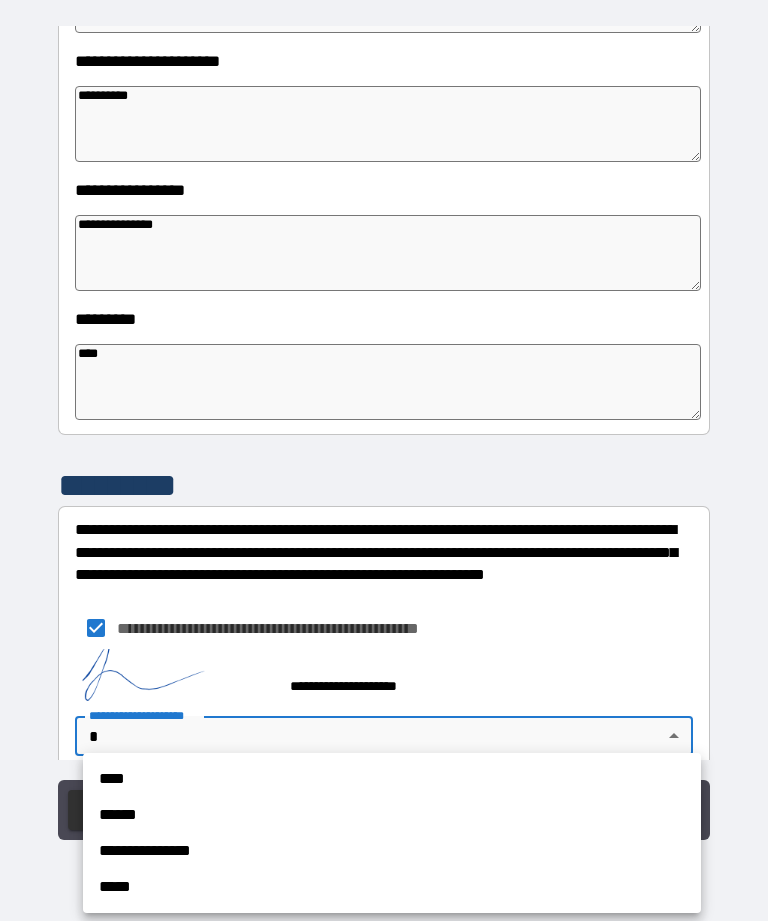 click on "****" at bounding box center [392, 779] 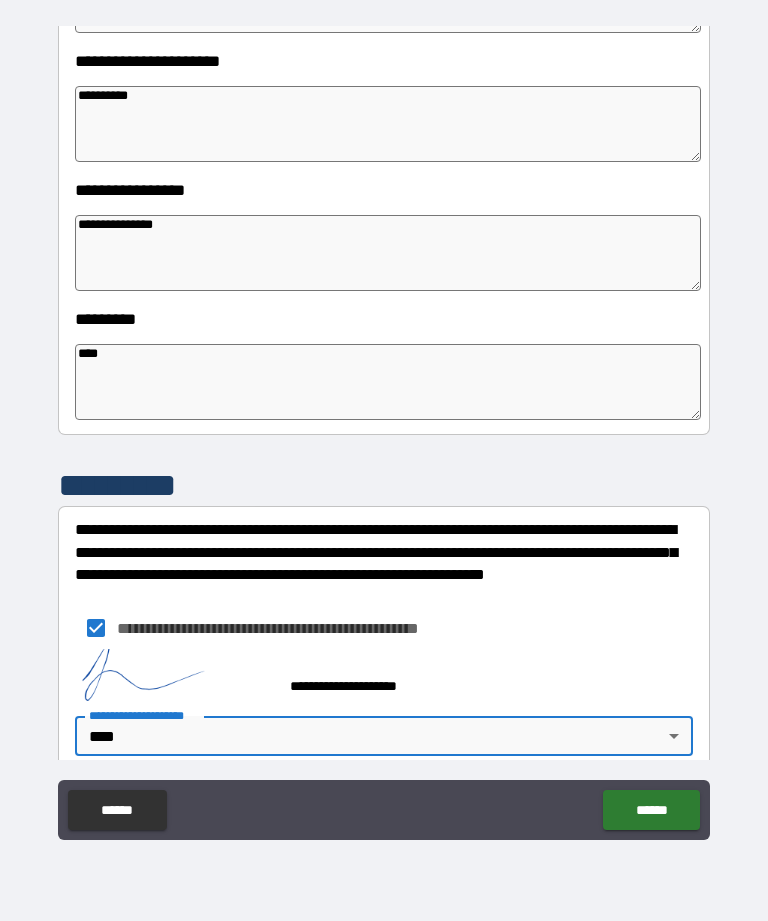 click on "******" at bounding box center (651, 810) 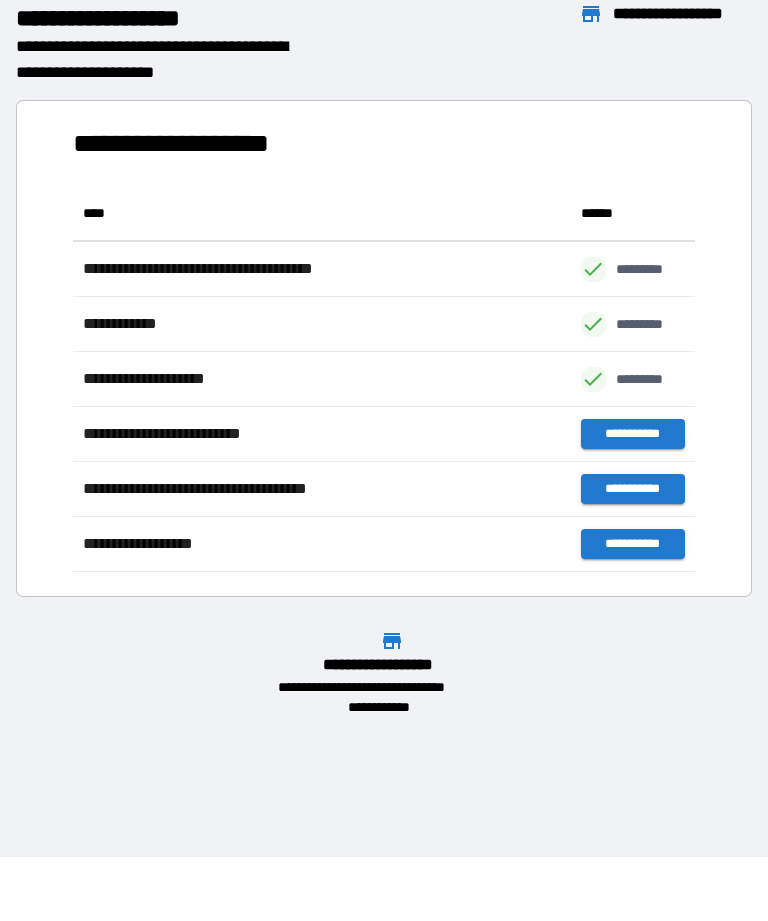 scroll, scrollTop: 1, scrollLeft: 1, axis: both 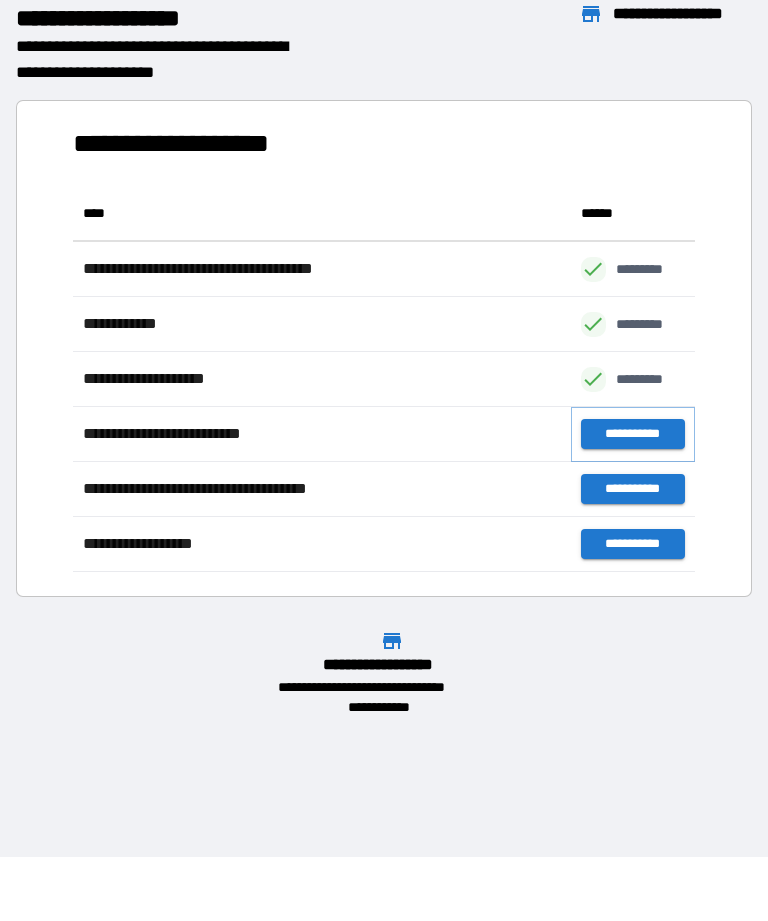 click on "**********" at bounding box center (633, 434) 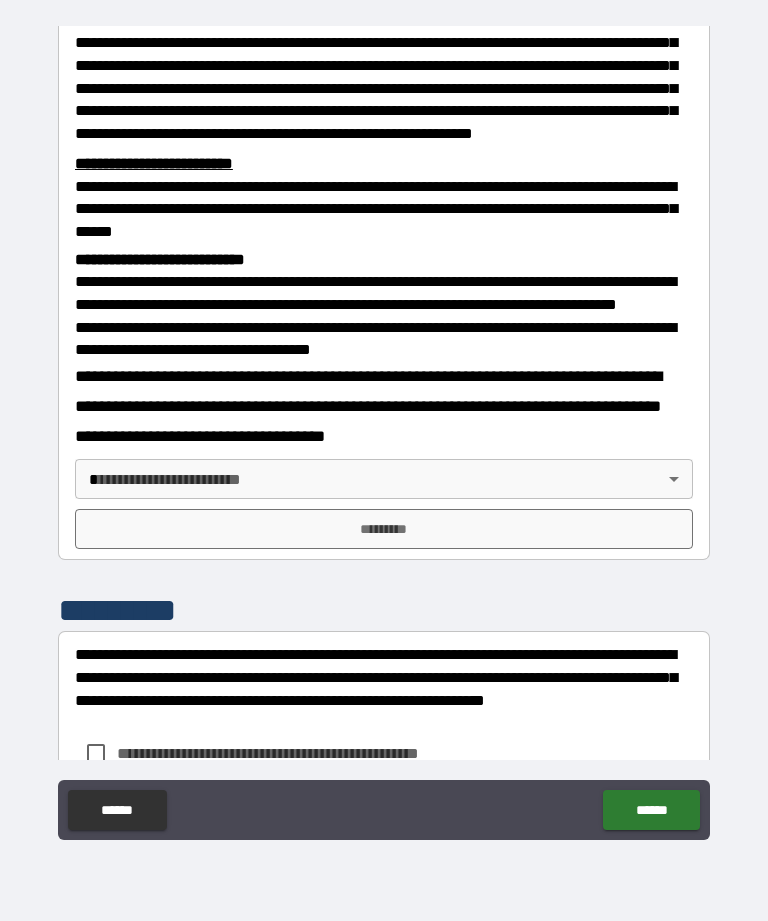 scroll, scrollTop: 551, scrollLeft: 0, axis: vertical 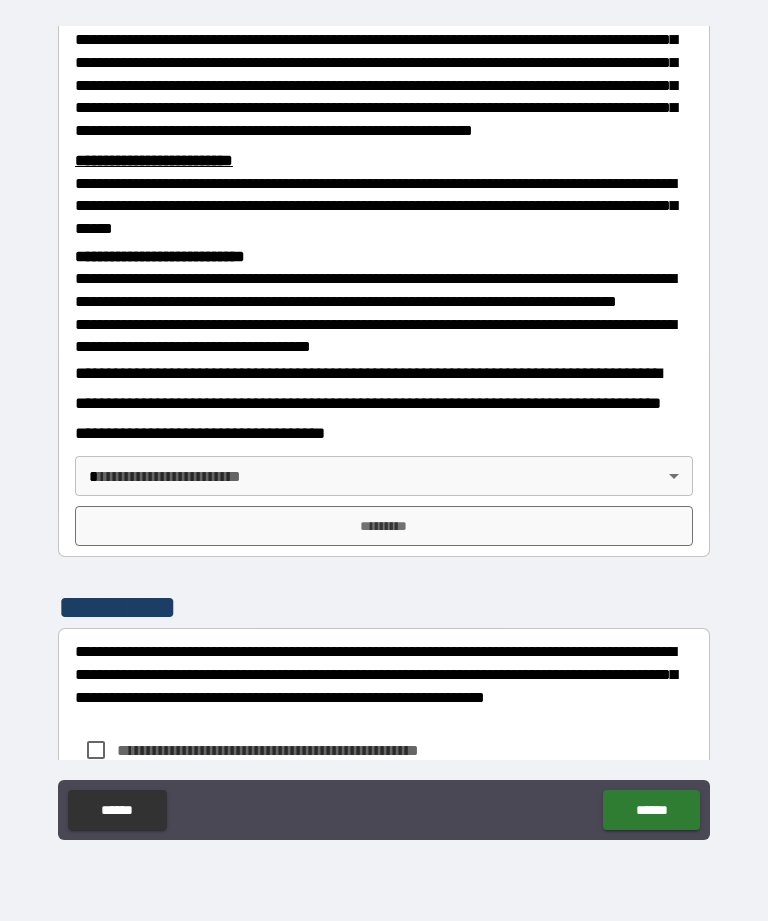 click on "**********" at bounding box center [384, 428] 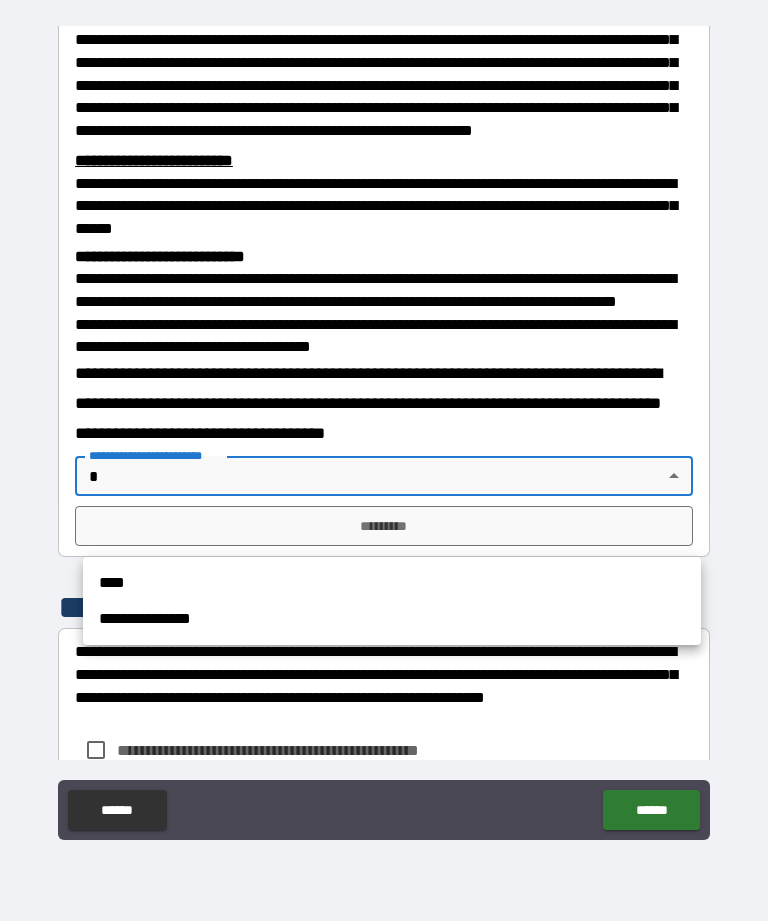 click on "****" at bounding box center (392, 583) 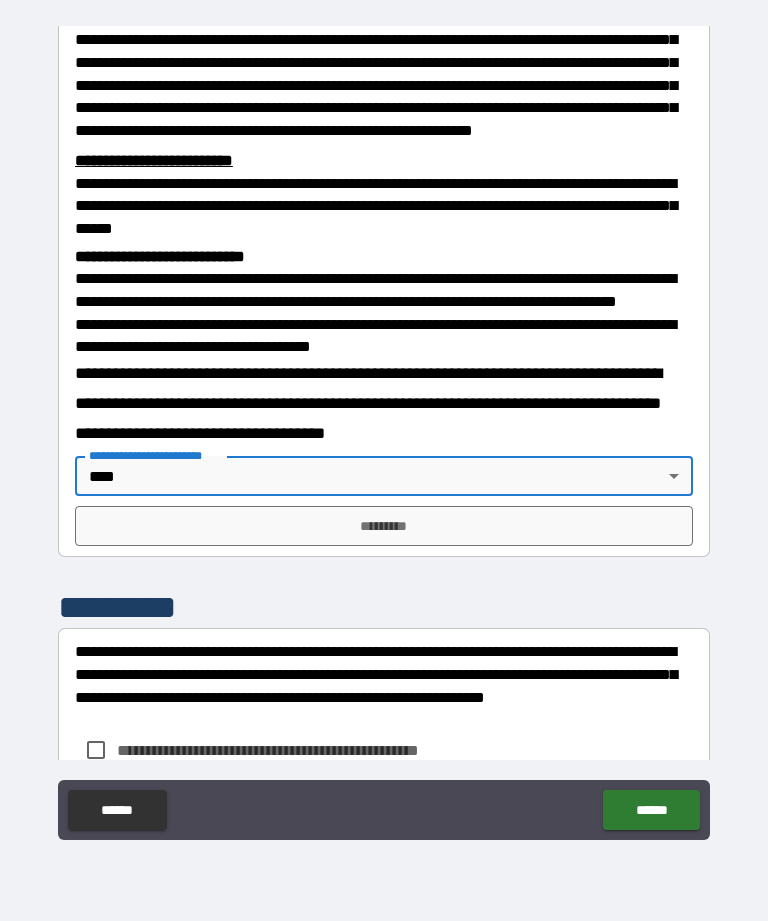 click on "*********" at bounding box center (384, 526) 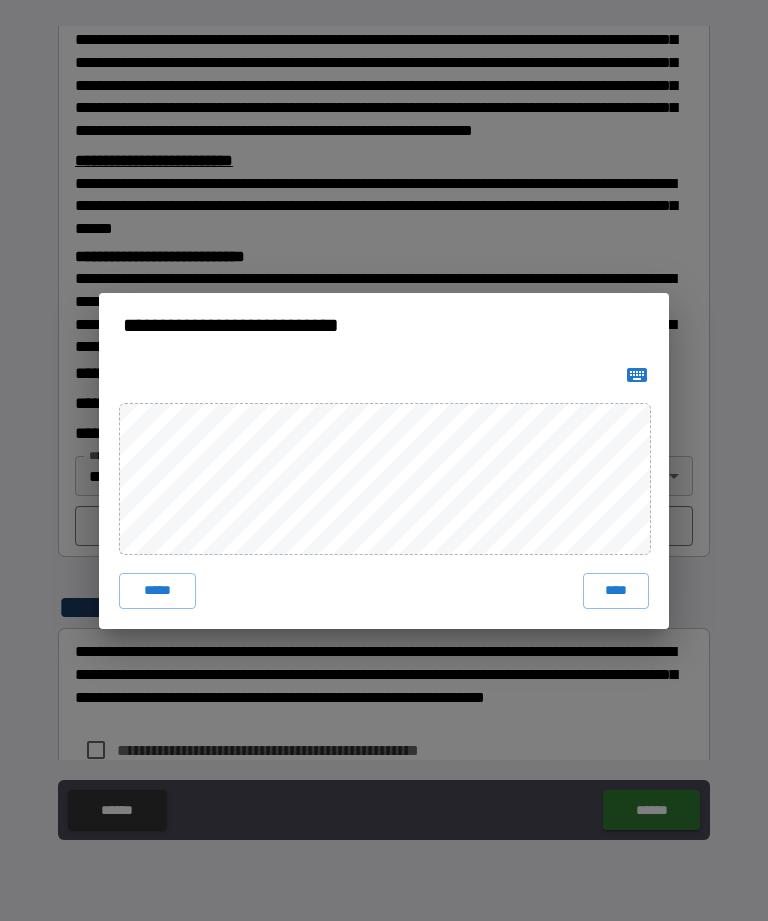 click on "****" at bounding box center (616, 591) 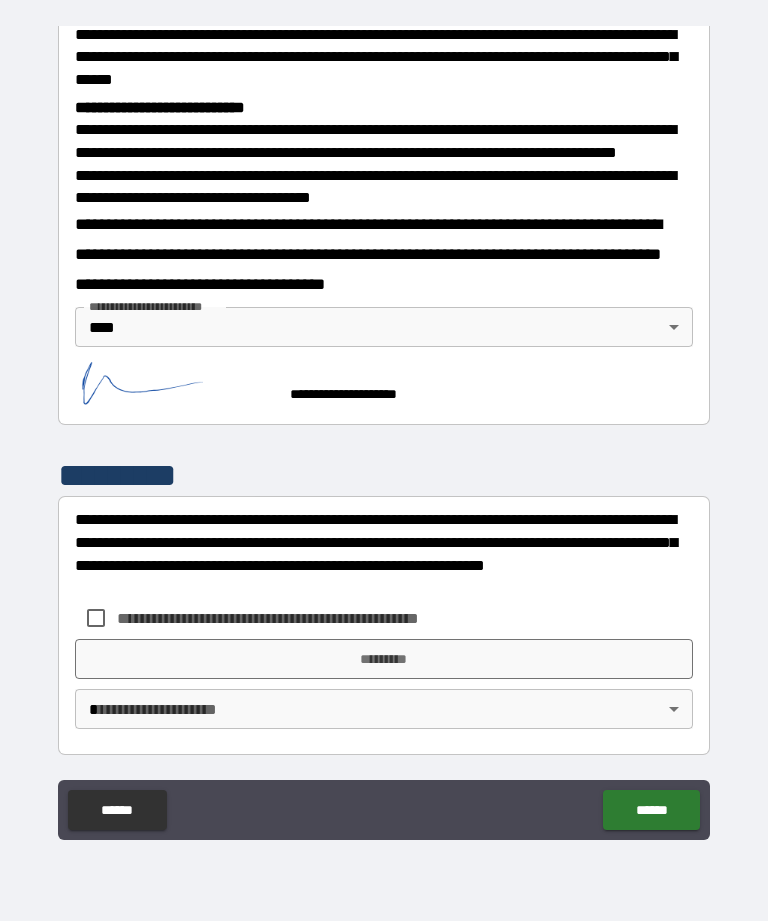 scroll, scrollTop: 751, scrollLeft: 0, axis: vertical 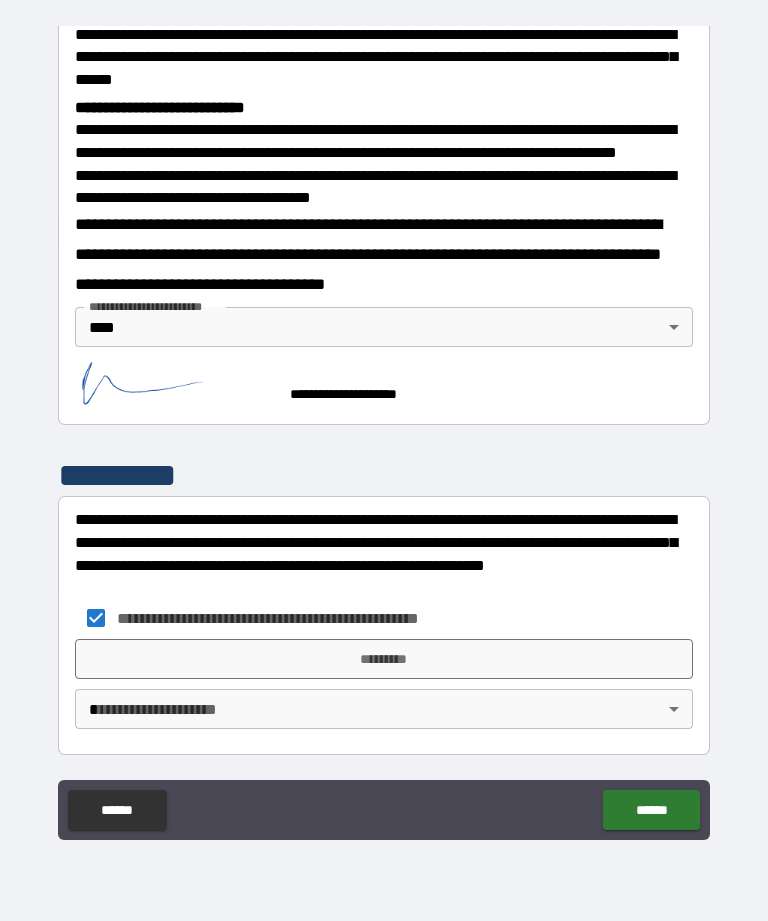 click on "**********" at bounding box center [384, 428] 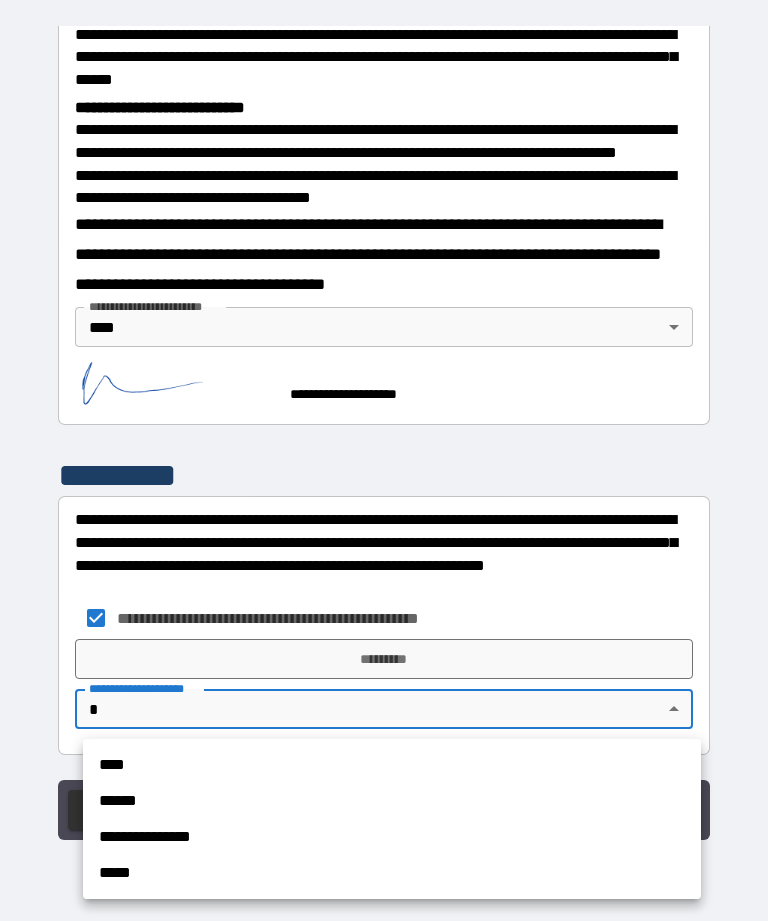 click on "**********" at bounding box center [392, 819] 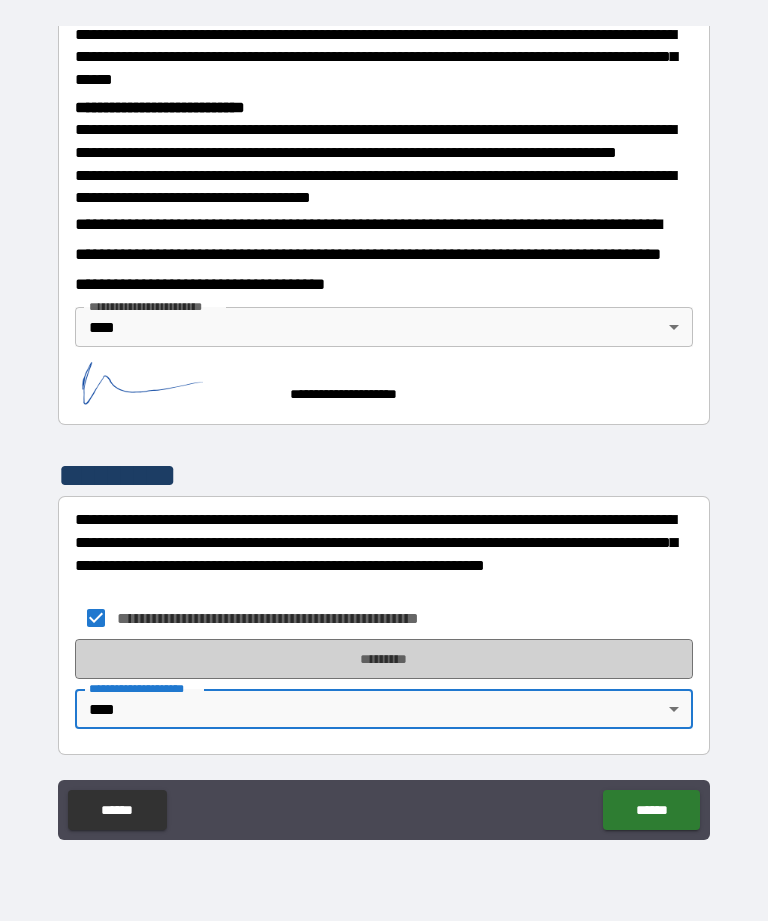 click on "*********" at bounding box center [384, 659] 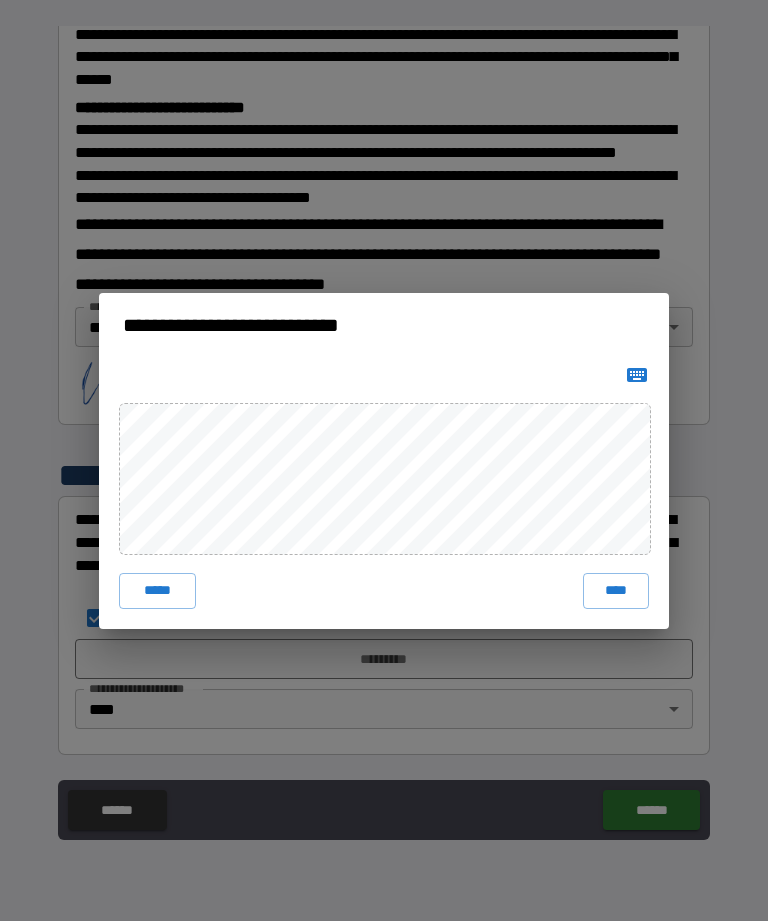 click on "****" at bounding box center [616, 591] 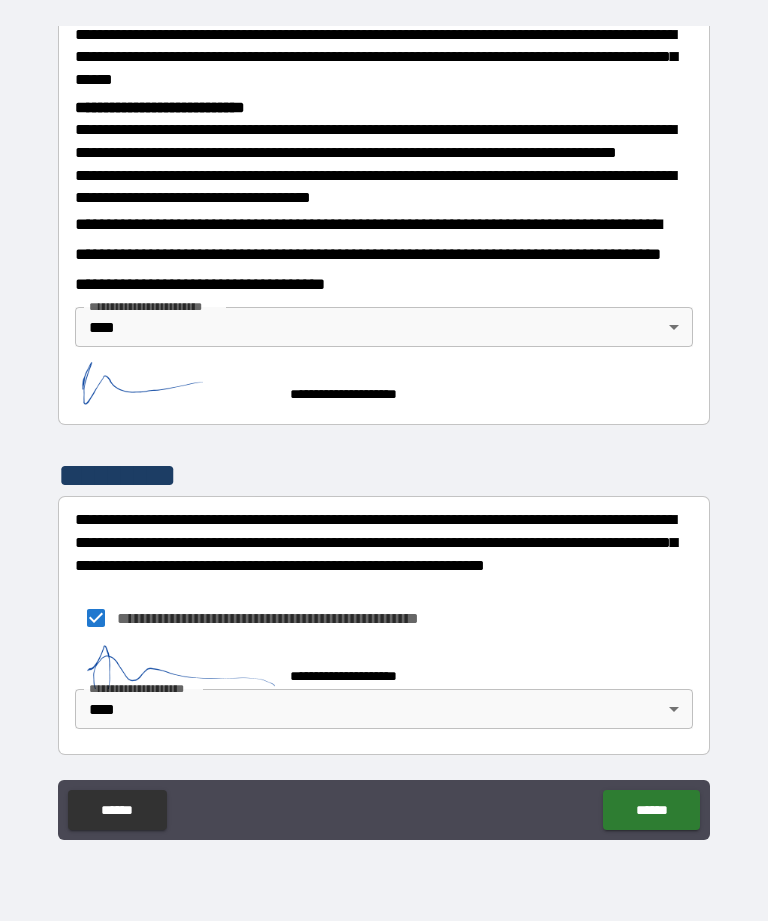 scroll, scrollTop: 741, scrollLeft: 0, axis: vertical 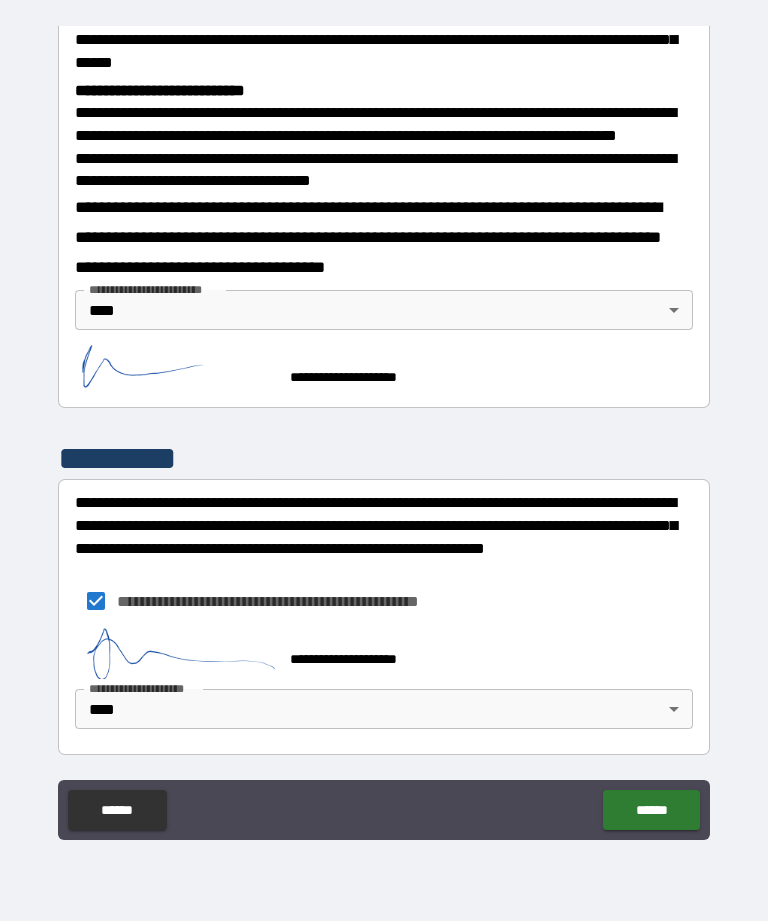 click on "******" at bounding box center (651, 810) 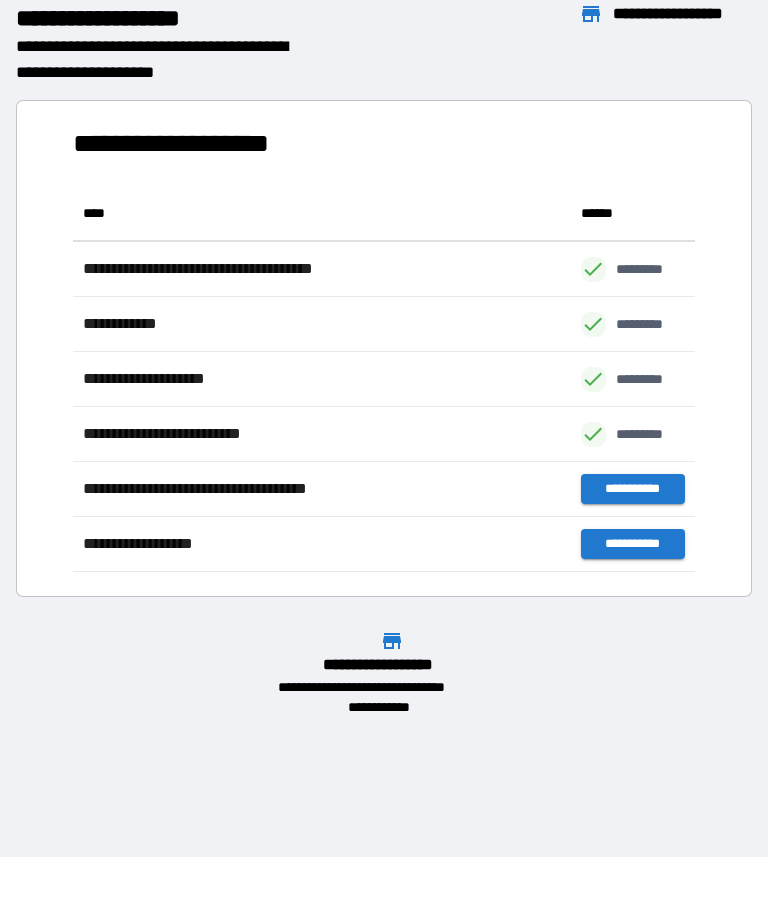 scroll, scrollTop: 386, scrollLeft: 622, axis: both 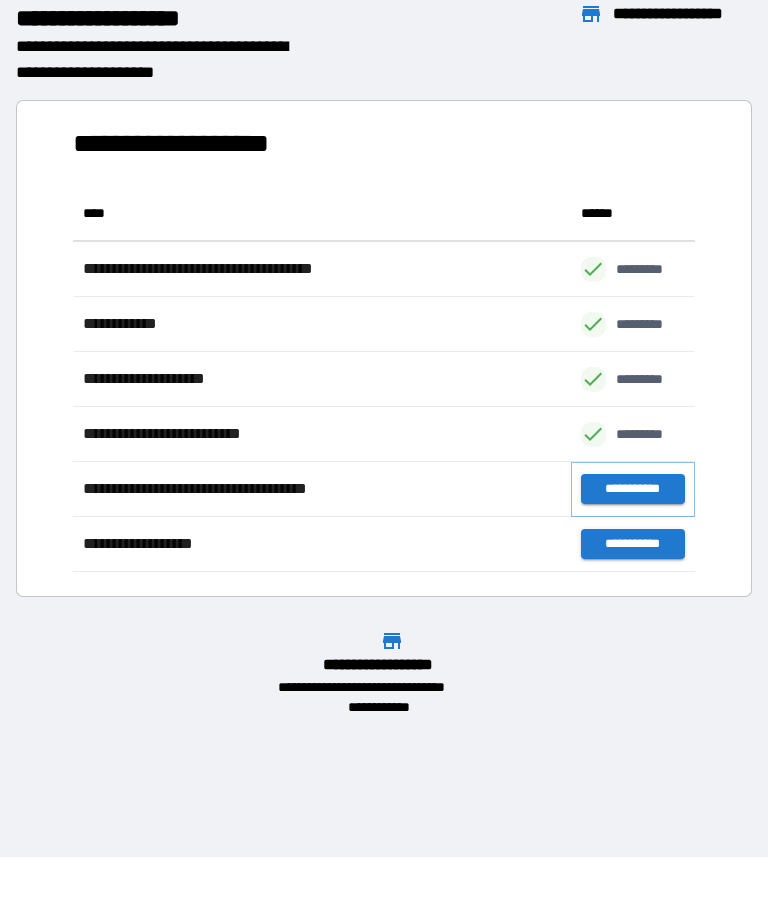 click on "**********" at bounding box center [633, 489] 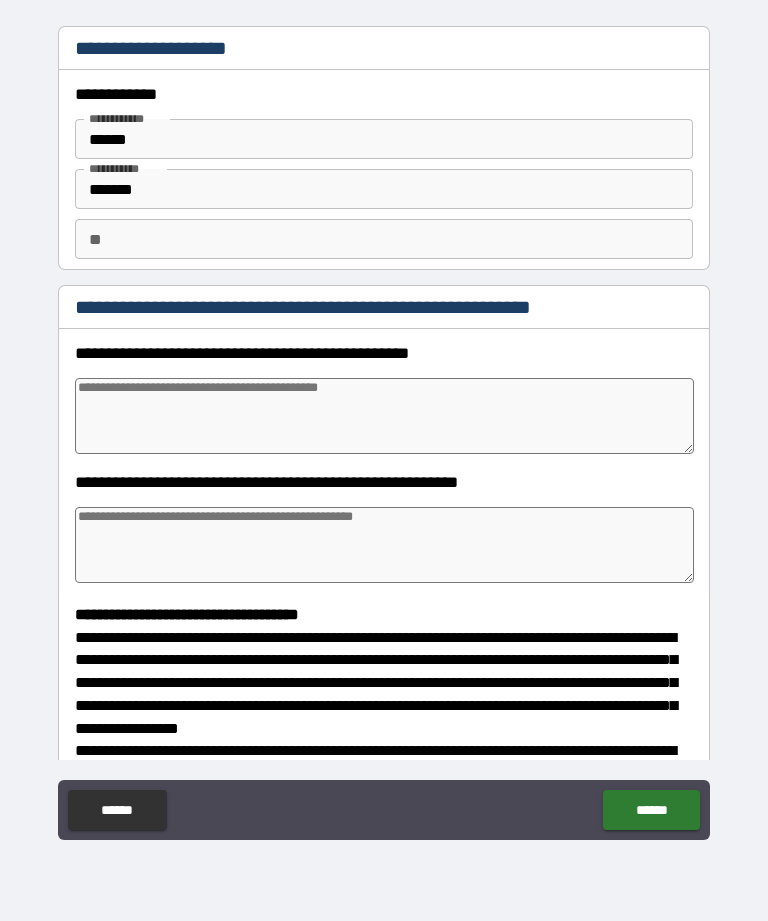 click at bounding box center (384, 416) 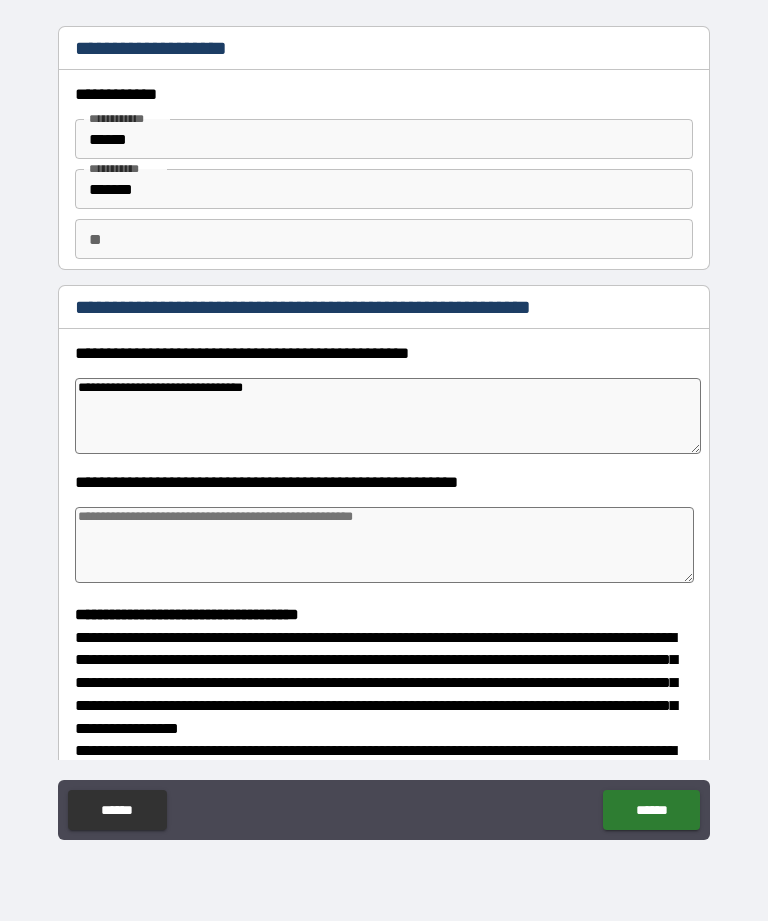click at bounding box center (384, 545) 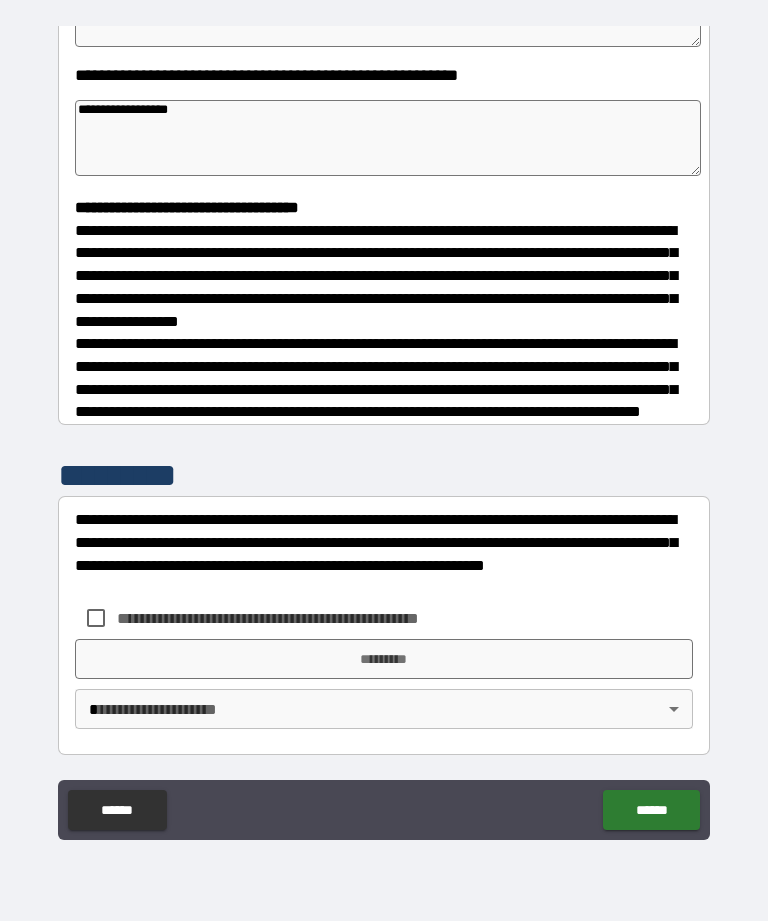 scroll, scrollTop: 422, scrollLeft: 0, axis: vertical 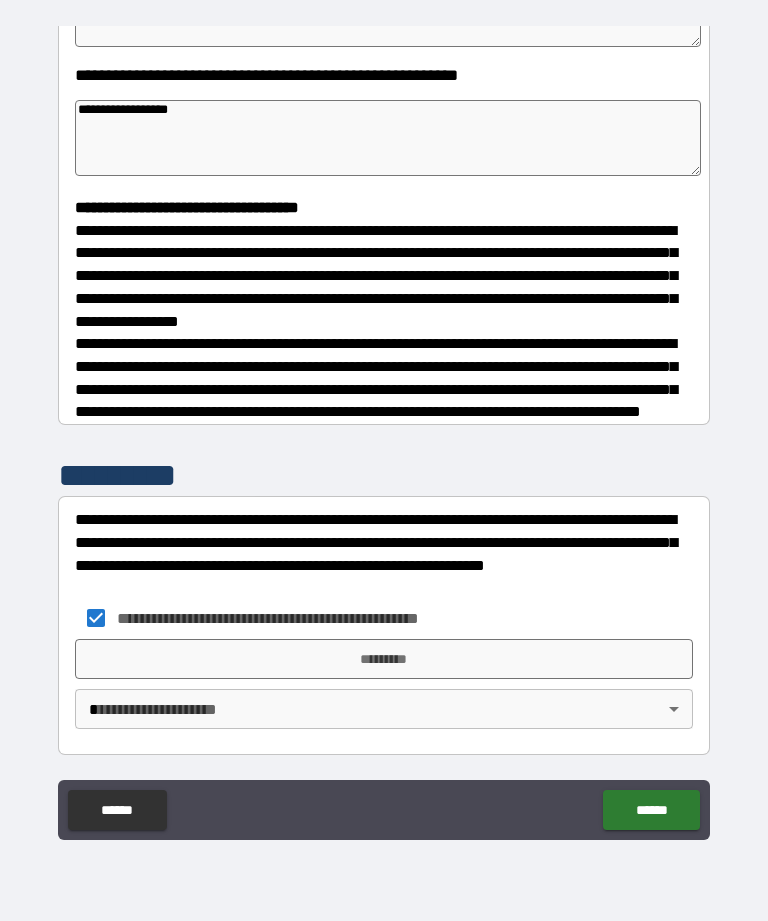 click on "**********" at bounding box center [384, 428] 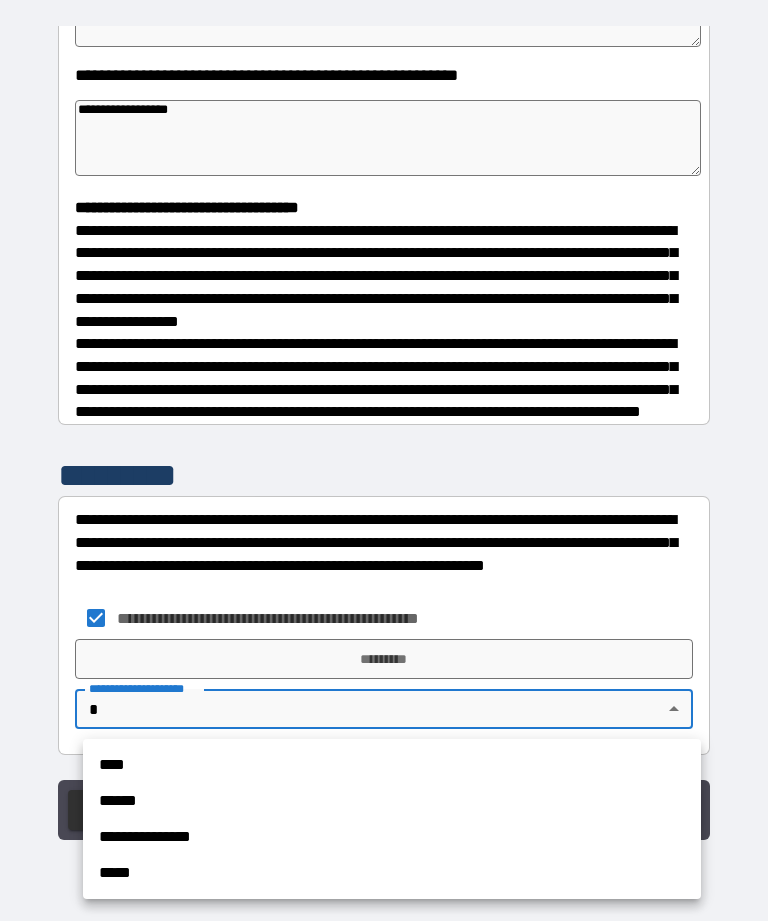 click on "****" at bounding box center [392, 765] 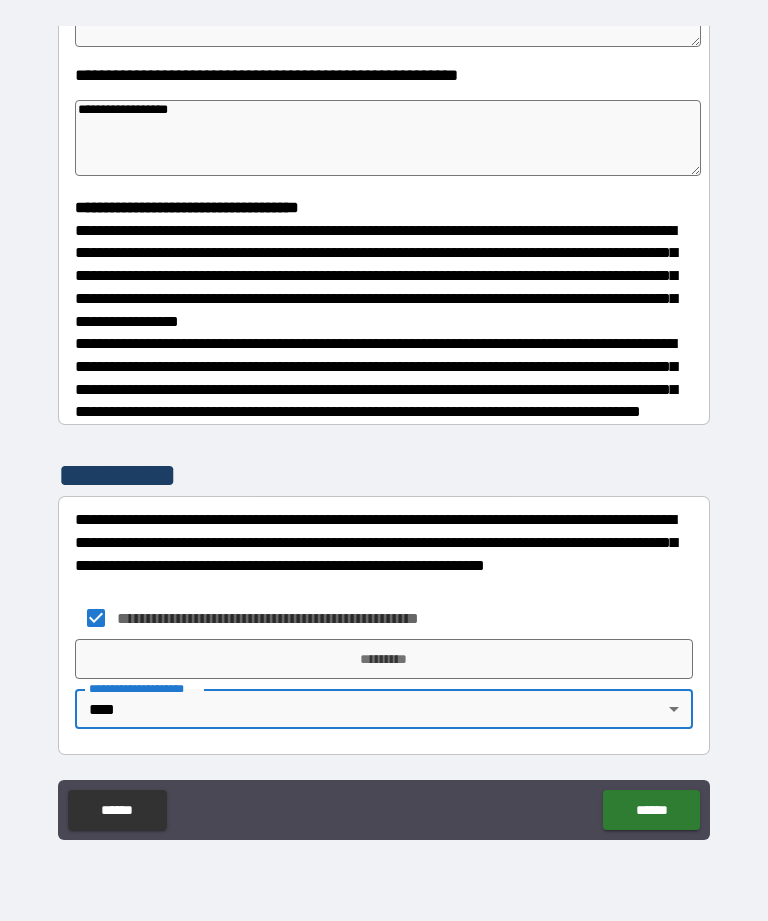click on "*********" at bounding box center (384, 659) 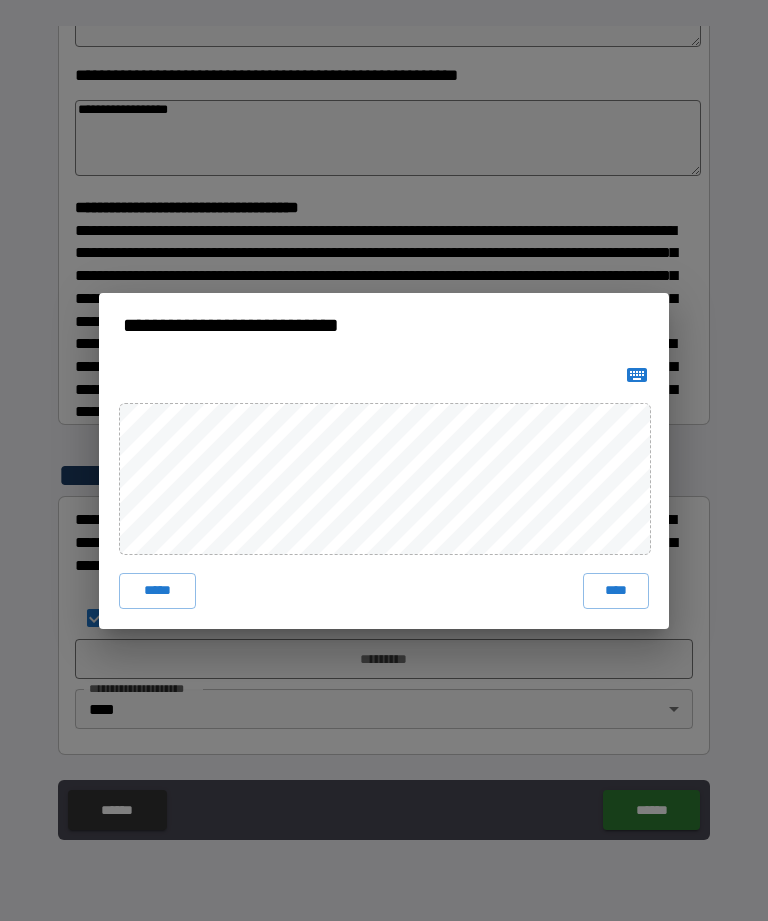 click on "****" at bounding box center (616, 591) 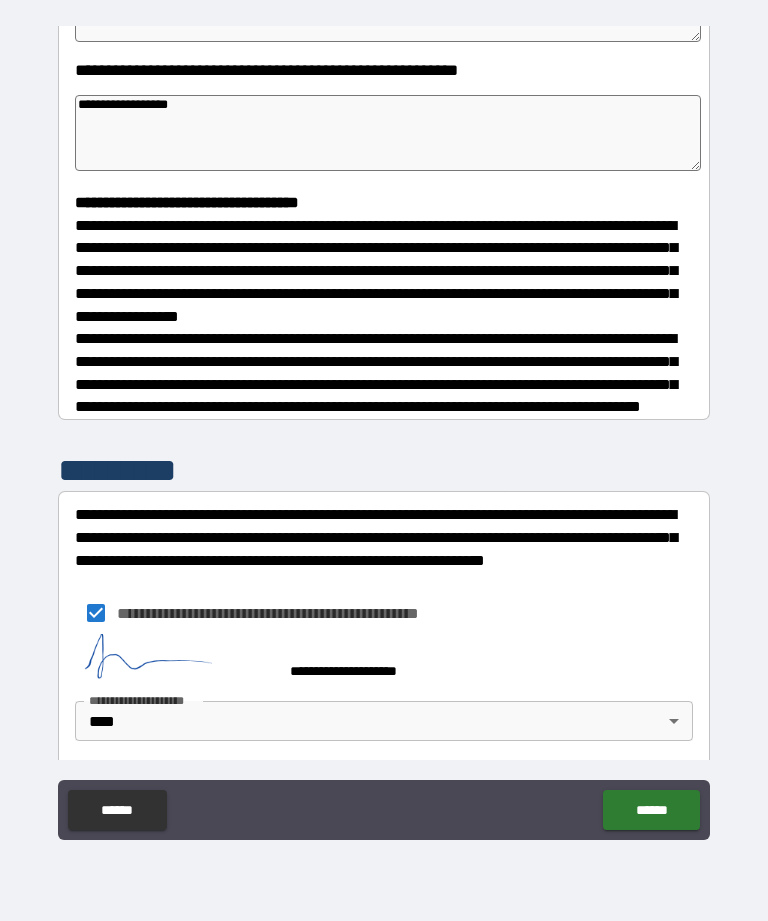 click on "******" at bounding box center [651, 810] 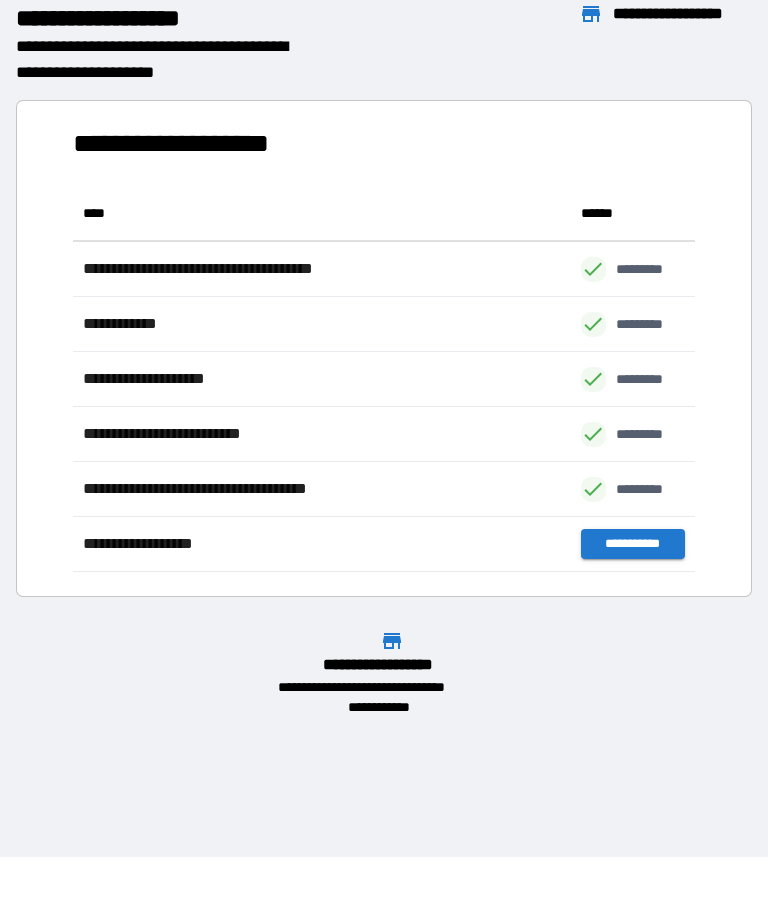 scroll, scrollTop: 1, scrollLeft: 1, axis: both 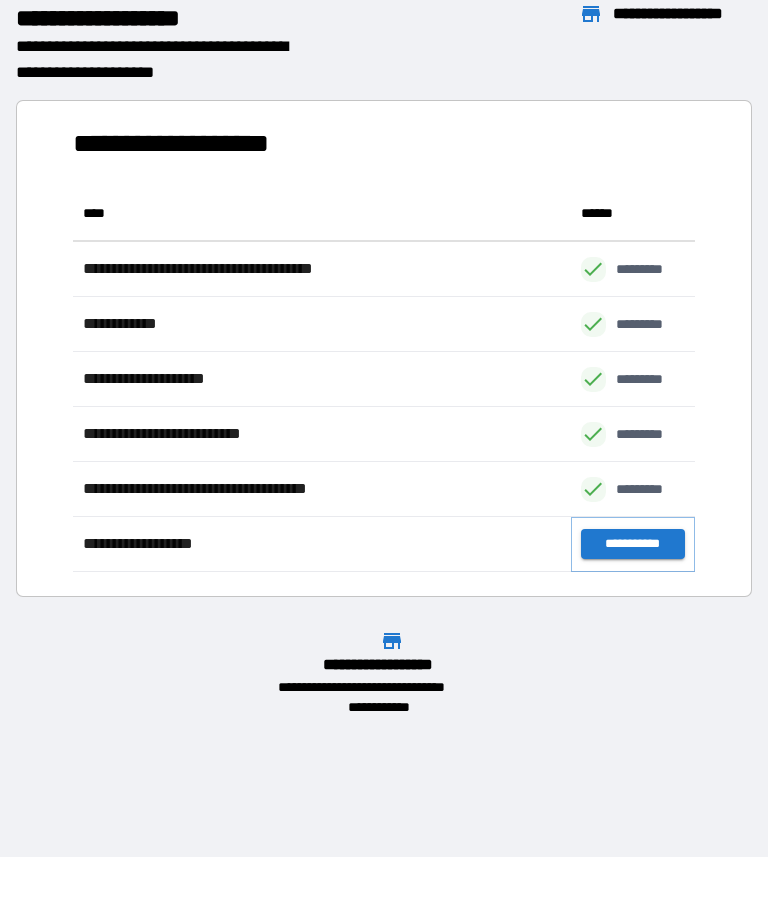 click on "**********" at bounding box center (633, 544) 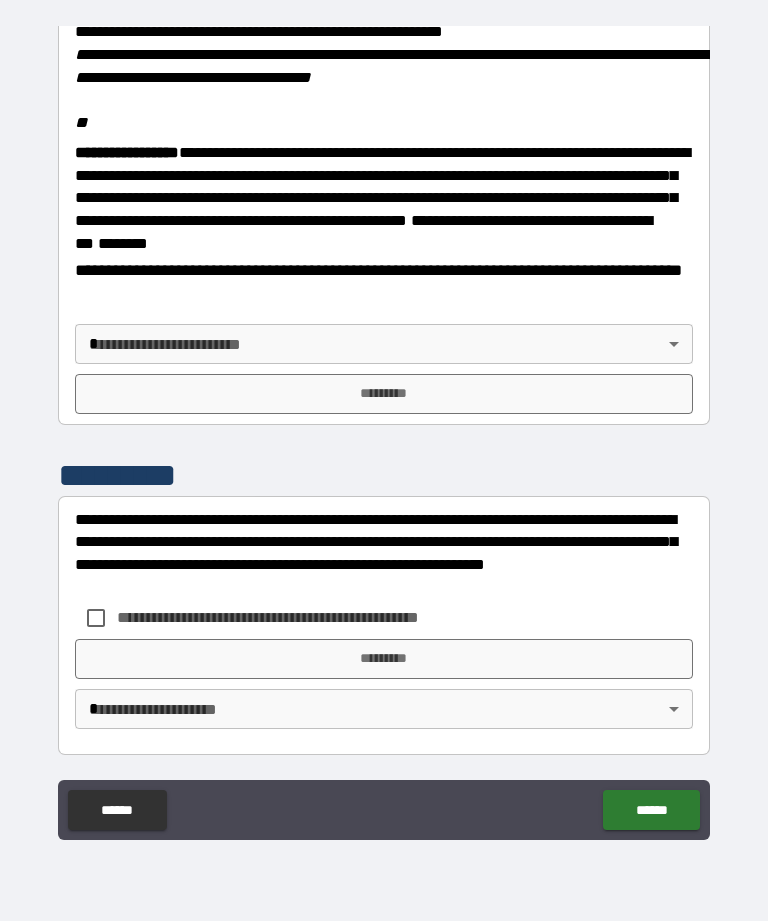 scroll, scrollTop: 2438, scrollLeft: 0, axis: vertical 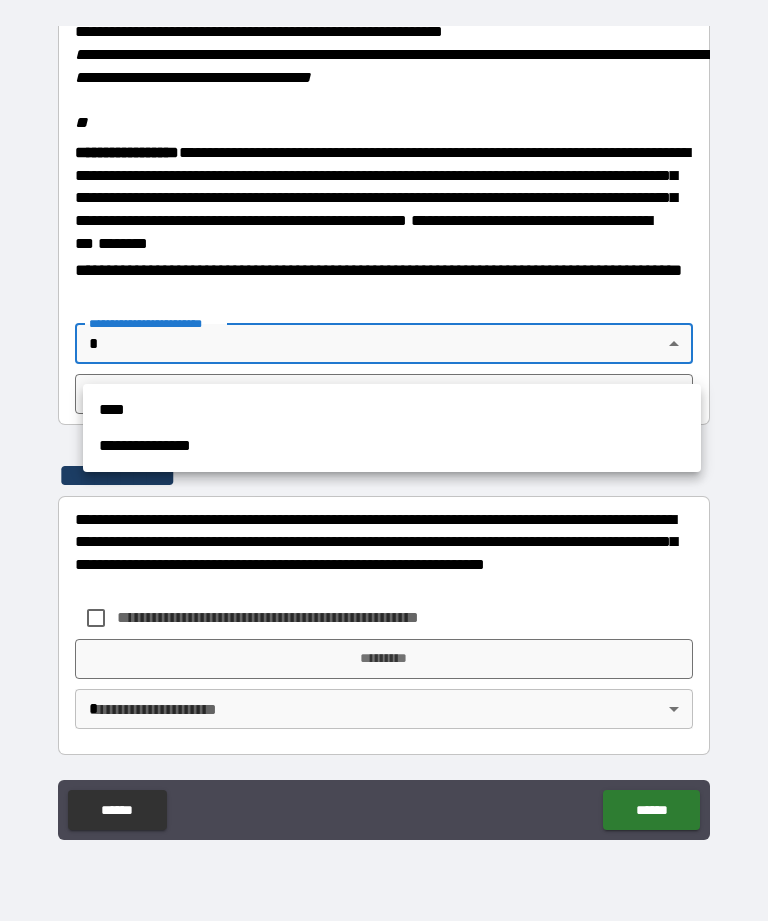 click on "****" at bounding box center (392, 410) 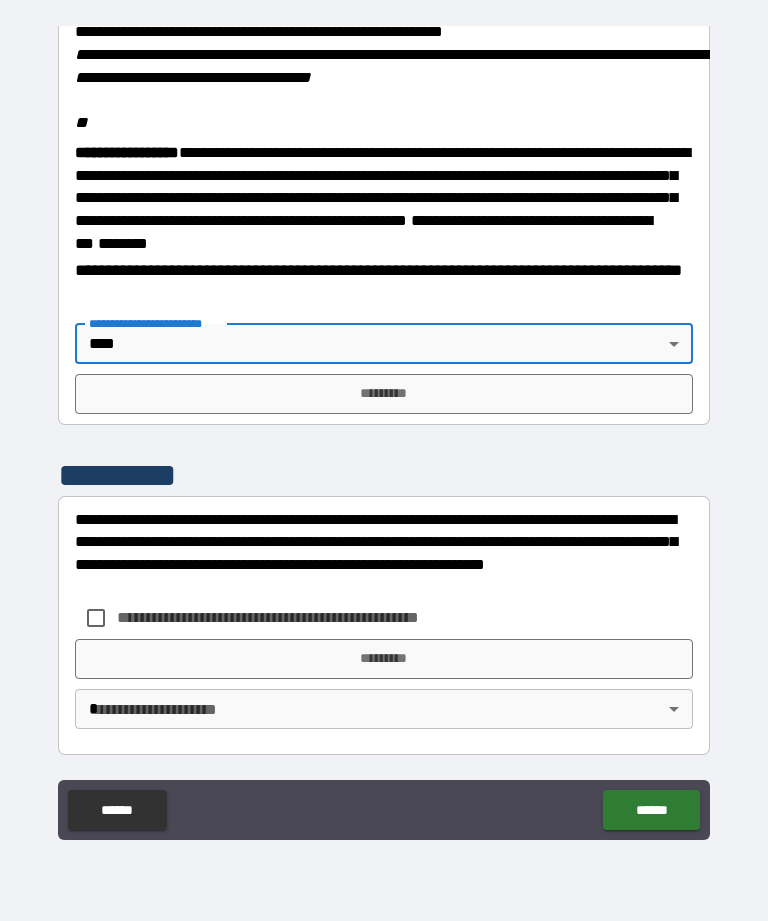 click on "*********" at bounding box center [384, 394] 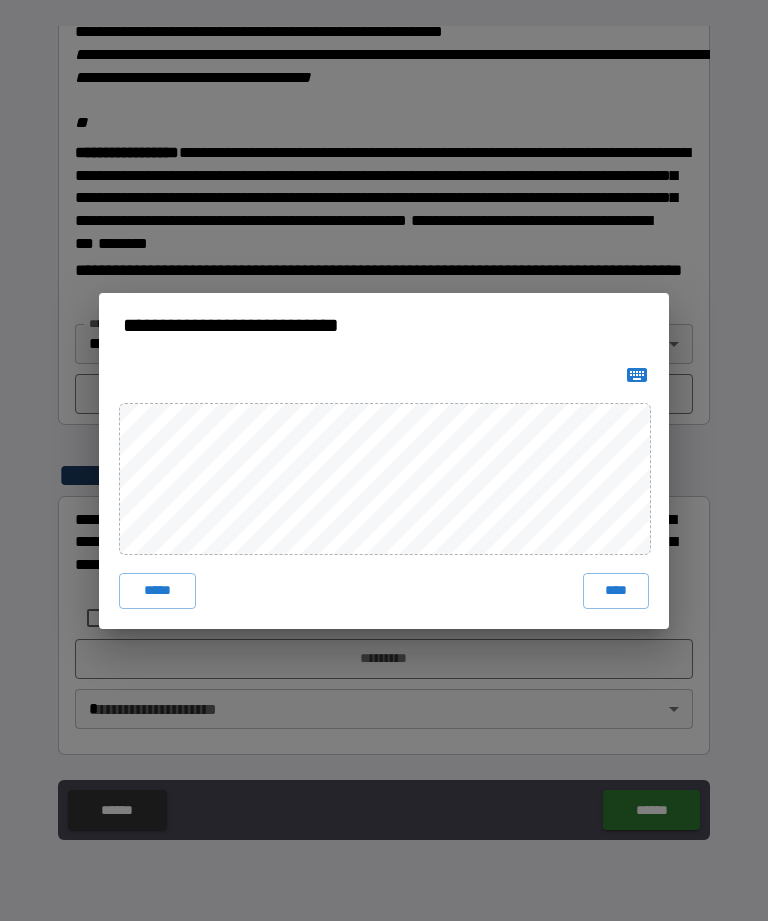 click on "****" at bounding box center [616, 591] 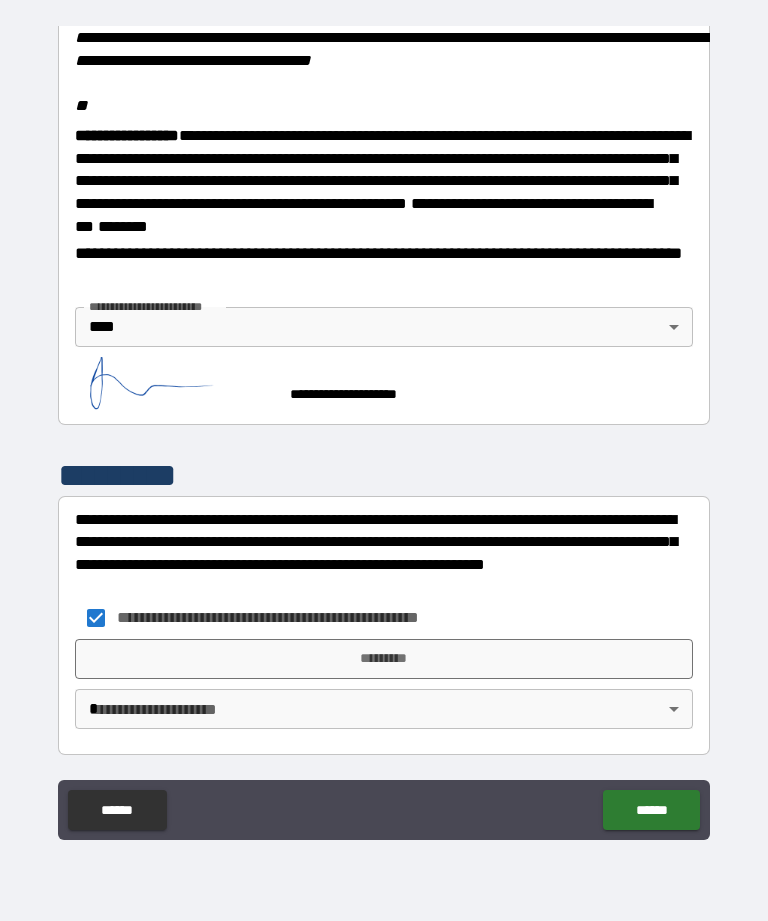 click on "**********" at bounding box center (384, 428) 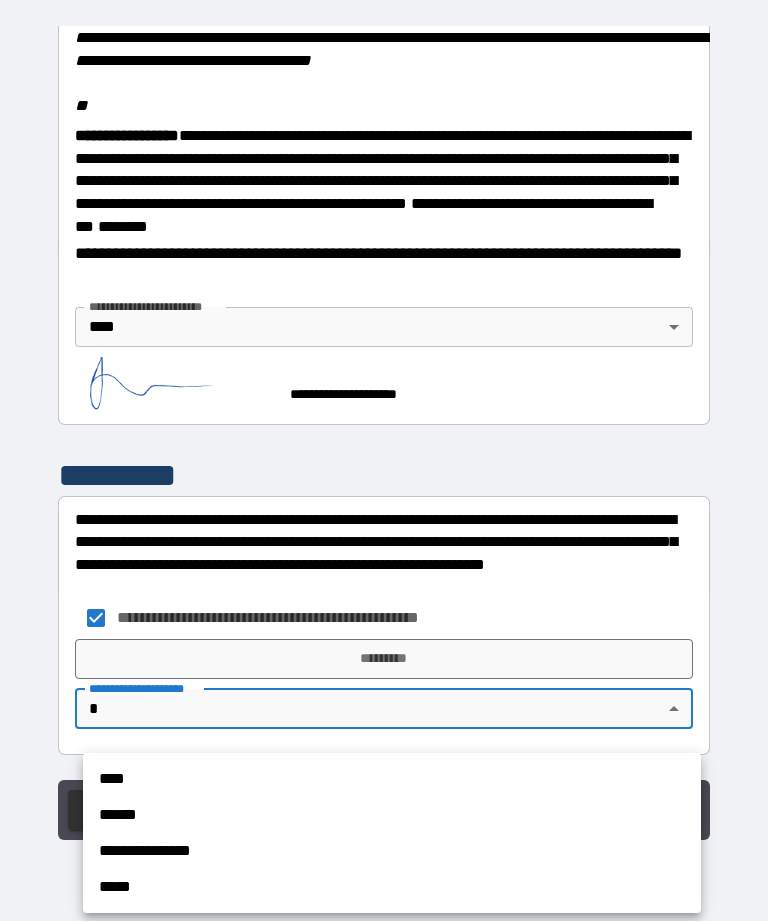 click on "****" at bounding box center (392, 779) 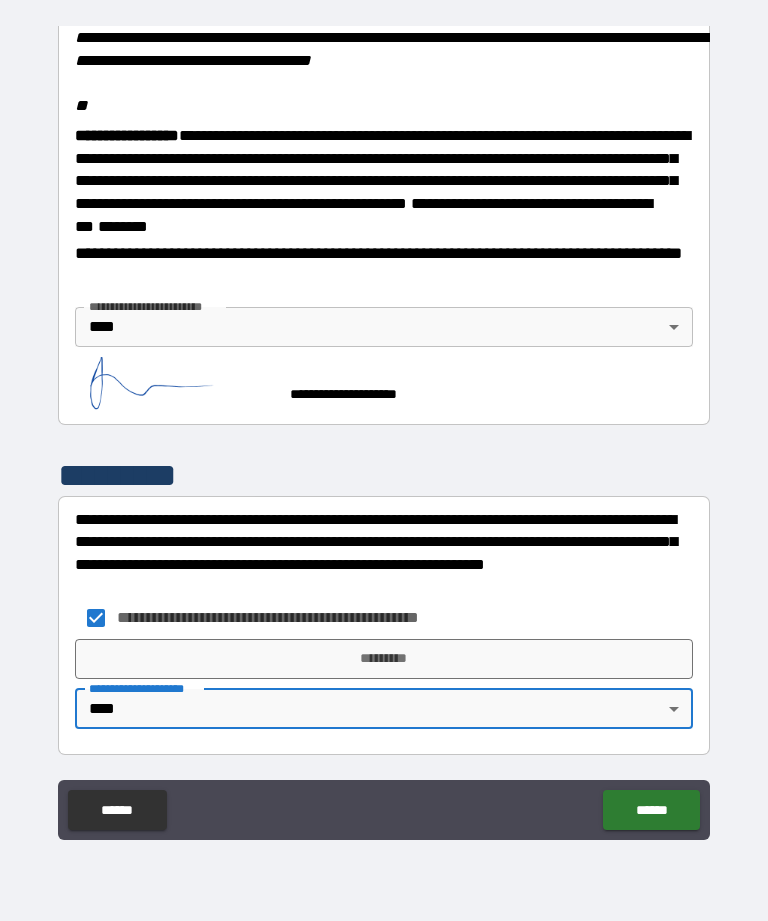 click on "*********" at bounding box center (384, 659) 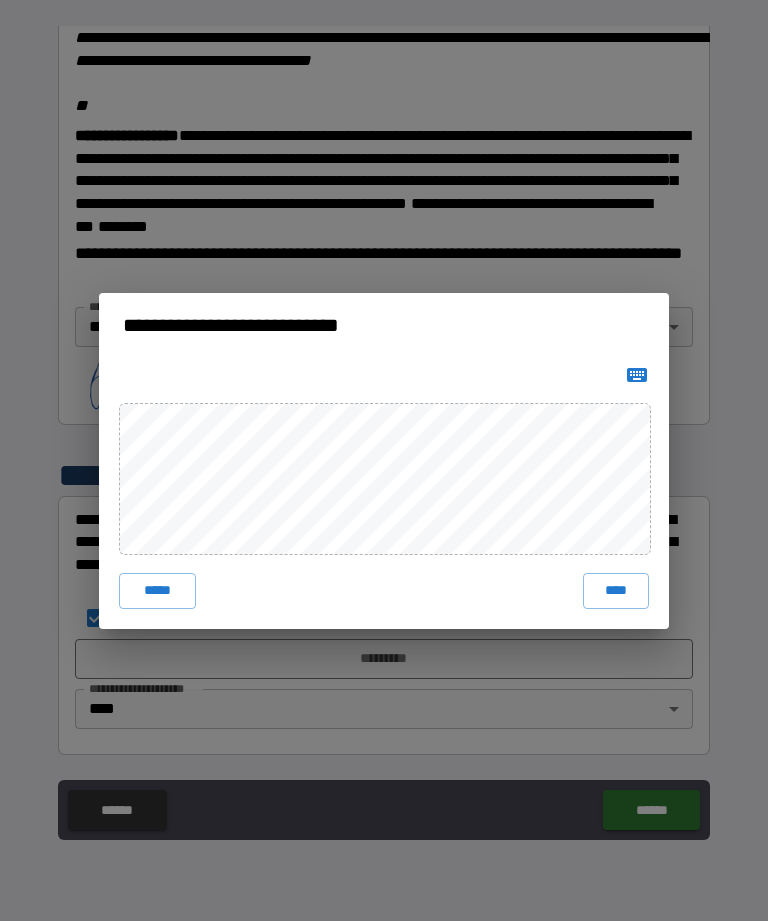 click on "****" at bounding box center [616, 591] 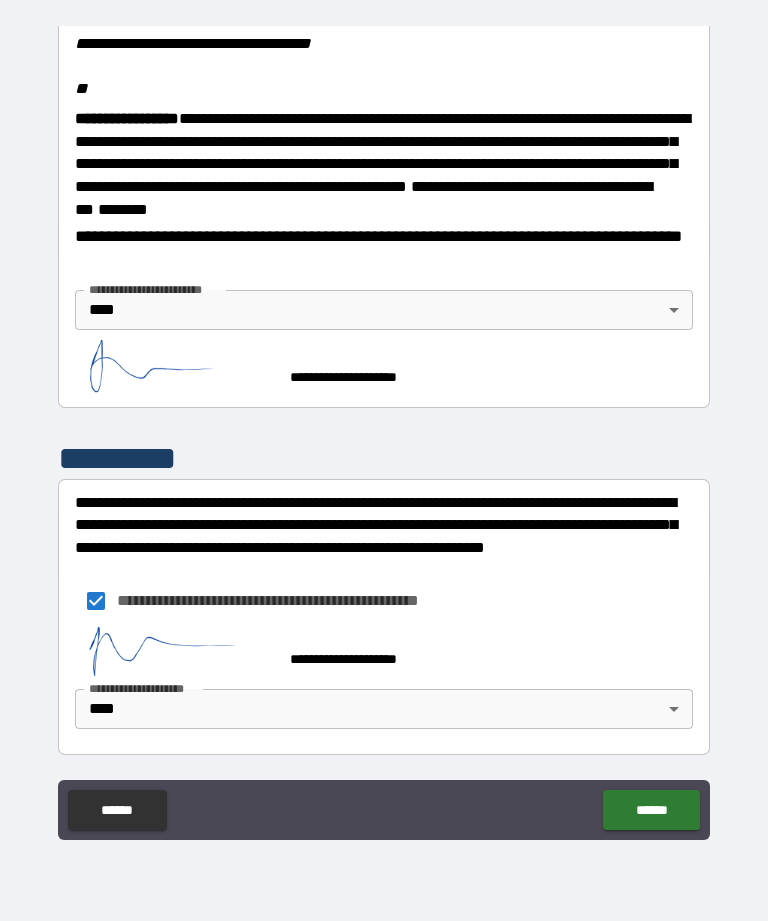 scroll, scrollTop: 2482, scrollLeft: 0, axis: vertical 